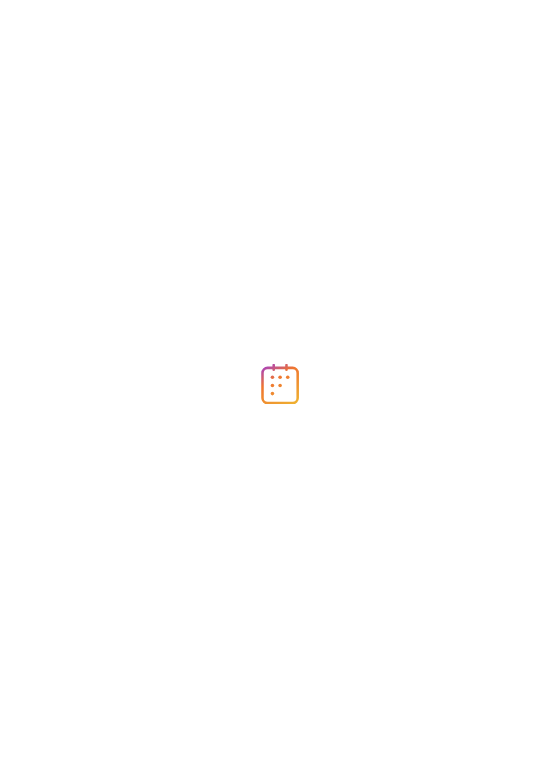 scroll, scrollTop: 0, scrollLeft: 0, axis: both 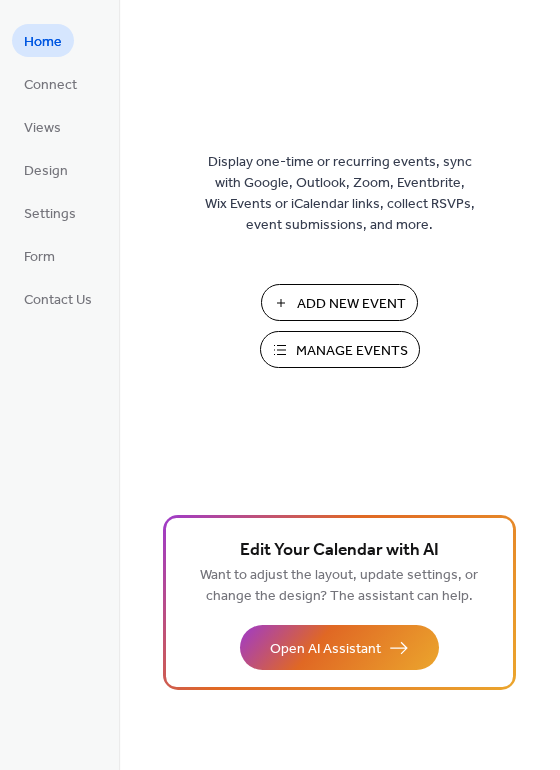 click on "Add New Event" at bounding box center (351, 304) 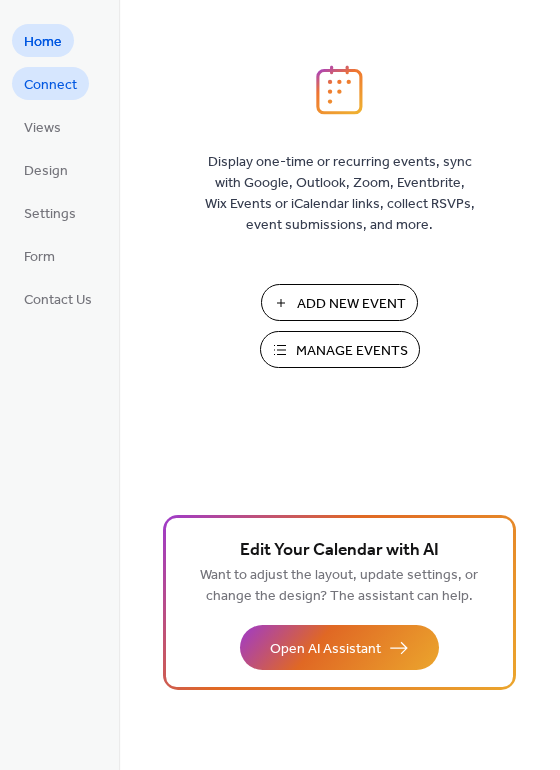click on "Connect" at bounding box center [50, 85] 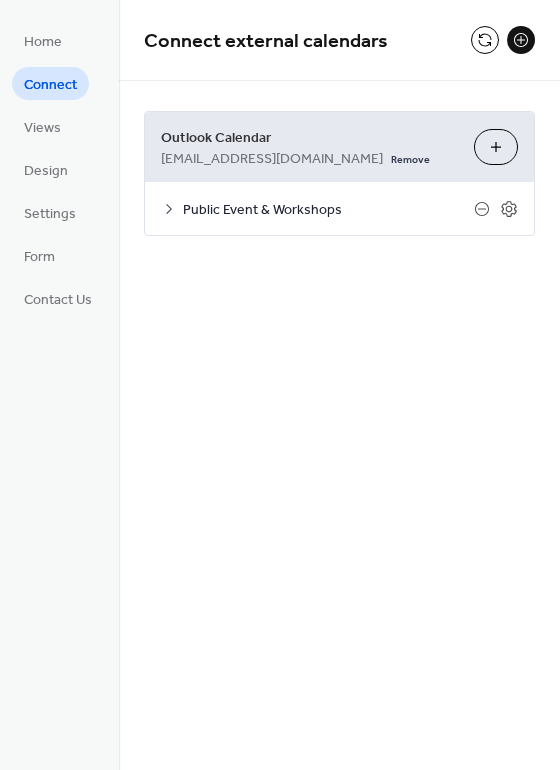 click on "Public Event & Workshops" at bounding box center [328, 210] 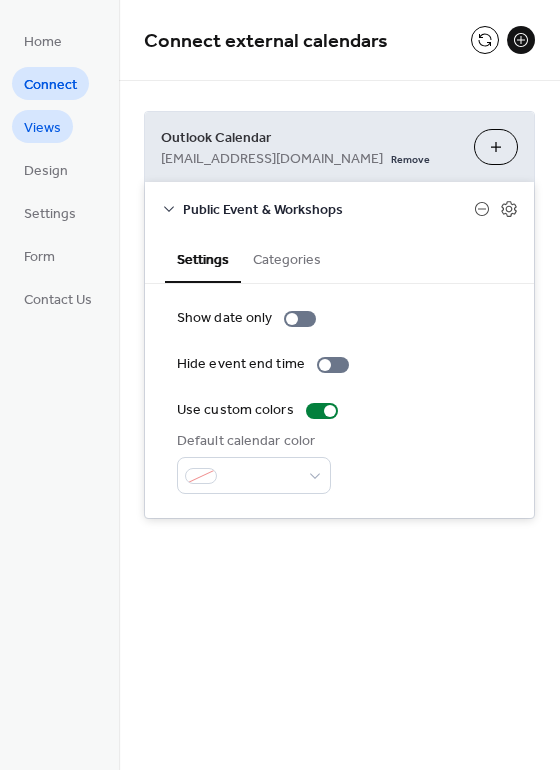click on "Views" at bounding box center [42, 128] 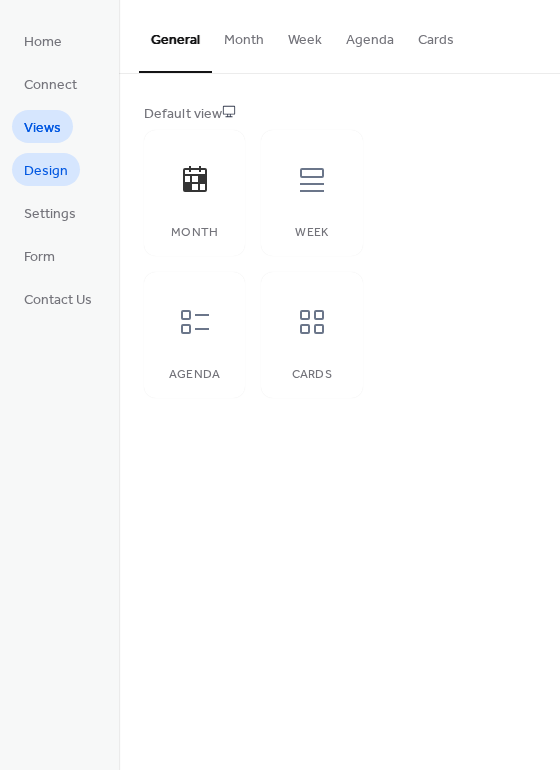 click on "Design" at bounding box center (46, 171) 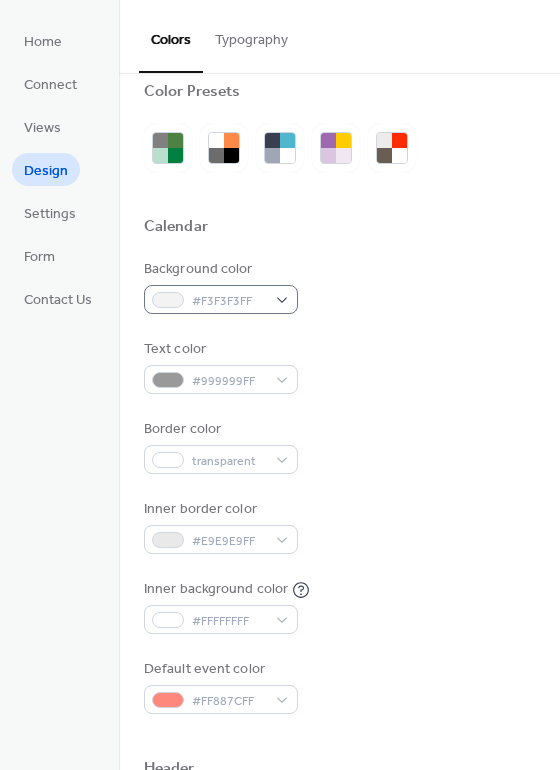 scroll, scrollTop: 0, scrollLeft: 0, axis: both 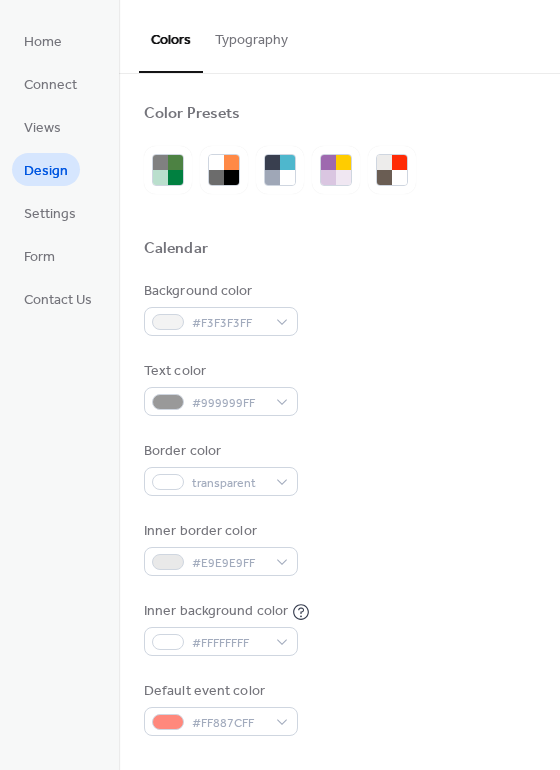 click on "Typography" at bounding box center [251, 35] 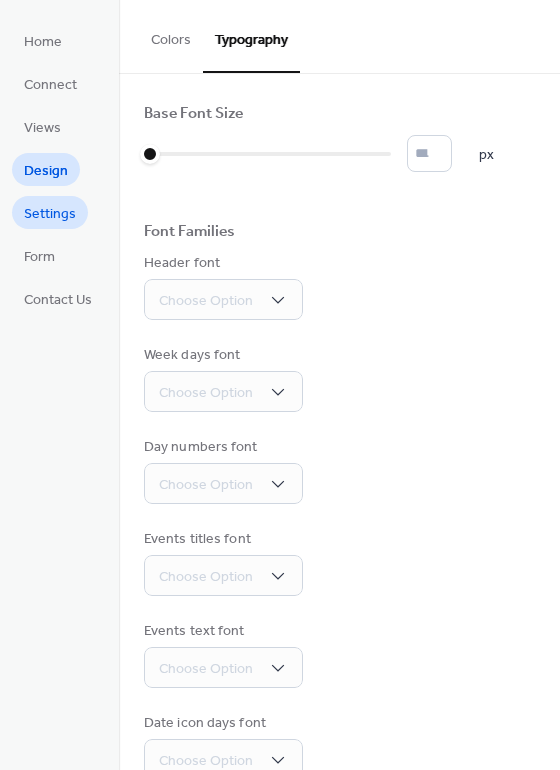 click on "Settings" at bounding box center (50, 214) 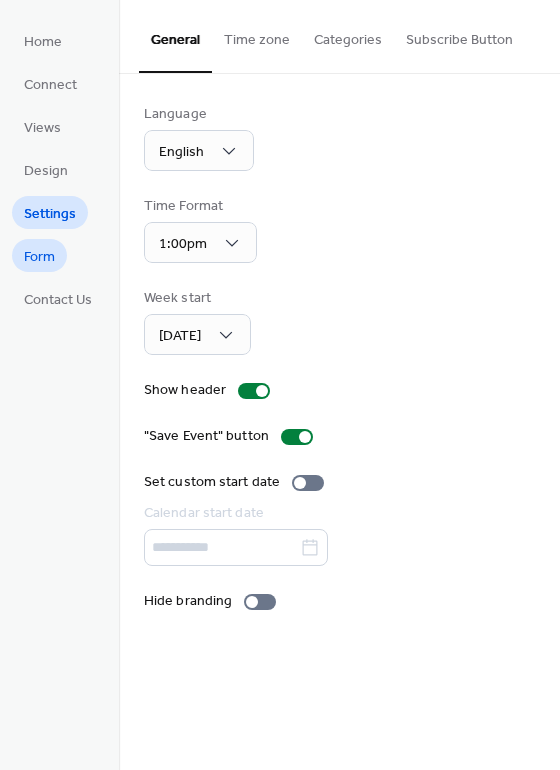 click on "Form" at bounding box center [39, 257] 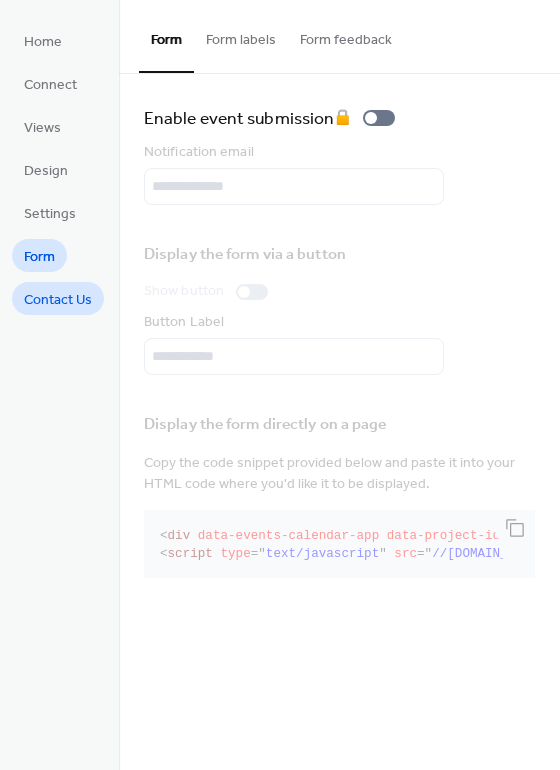 click on "Contact Us" at bounding box center (58, 300) 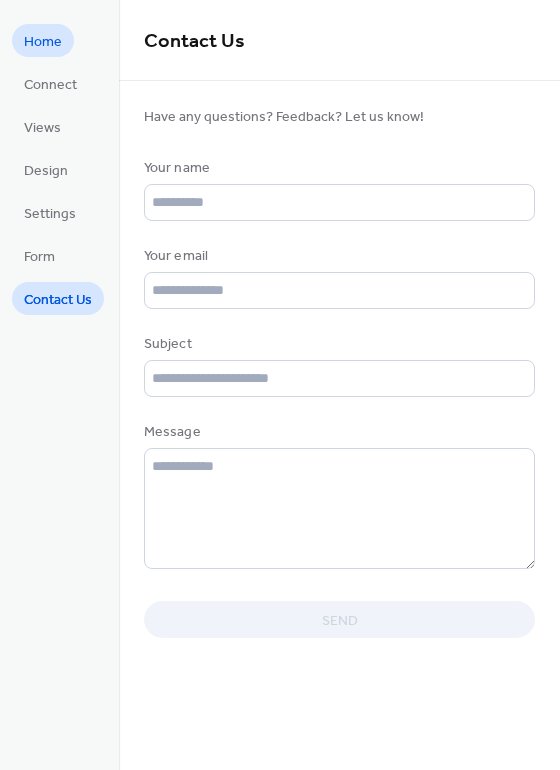 click on "Home" at bounding box center [43, 42] 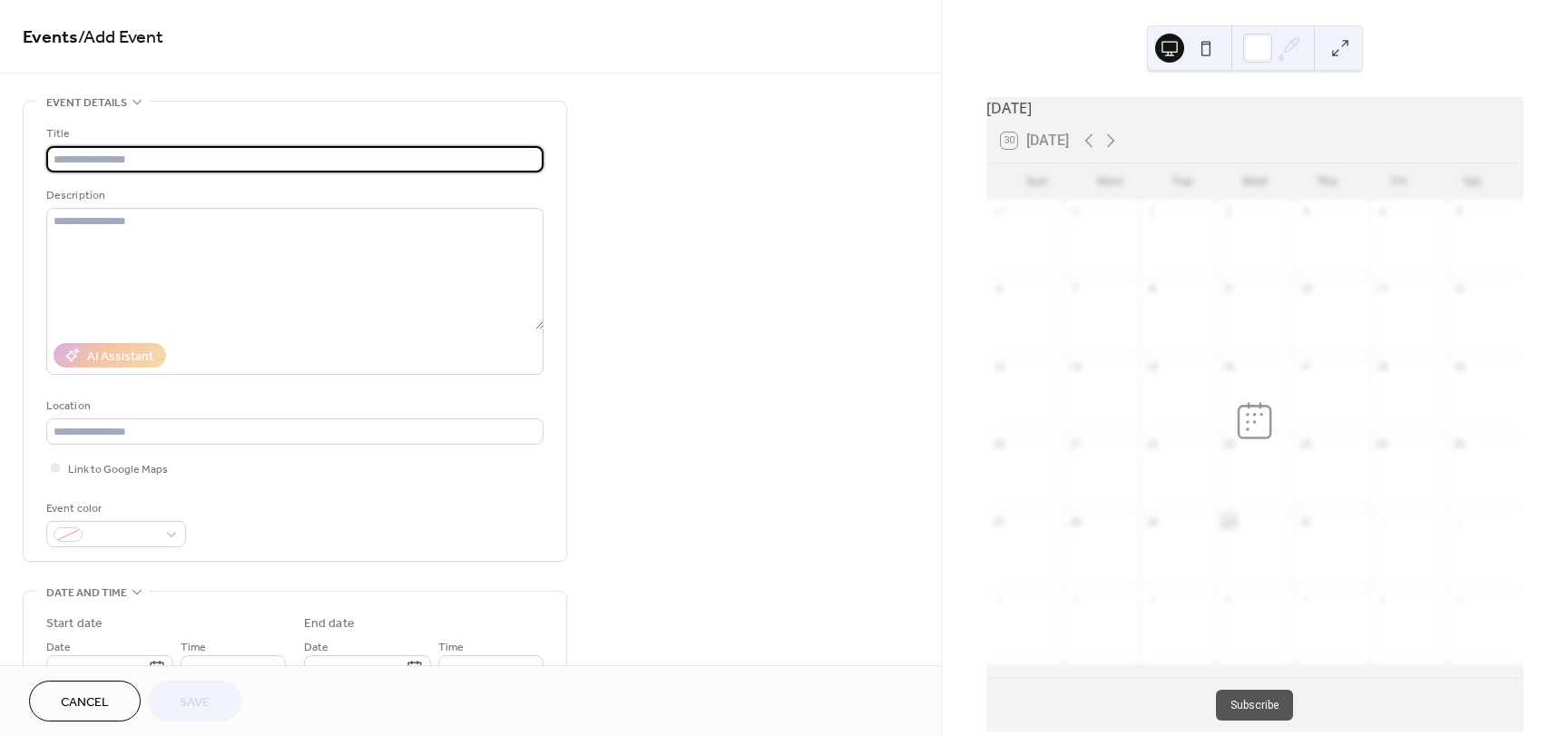 scroll, scrollTop: 0, scrollLeft: 0, axis: both 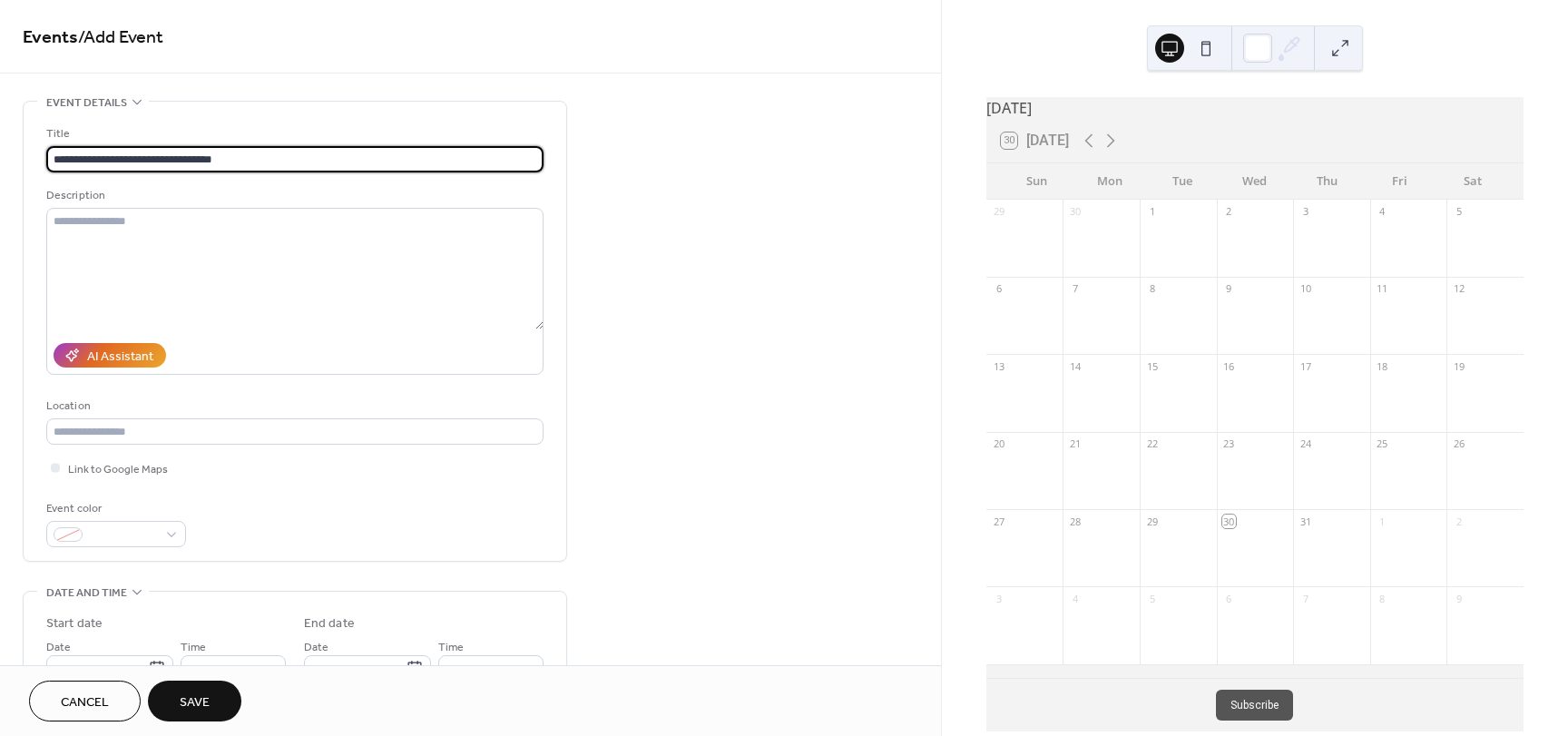 type on "**********" 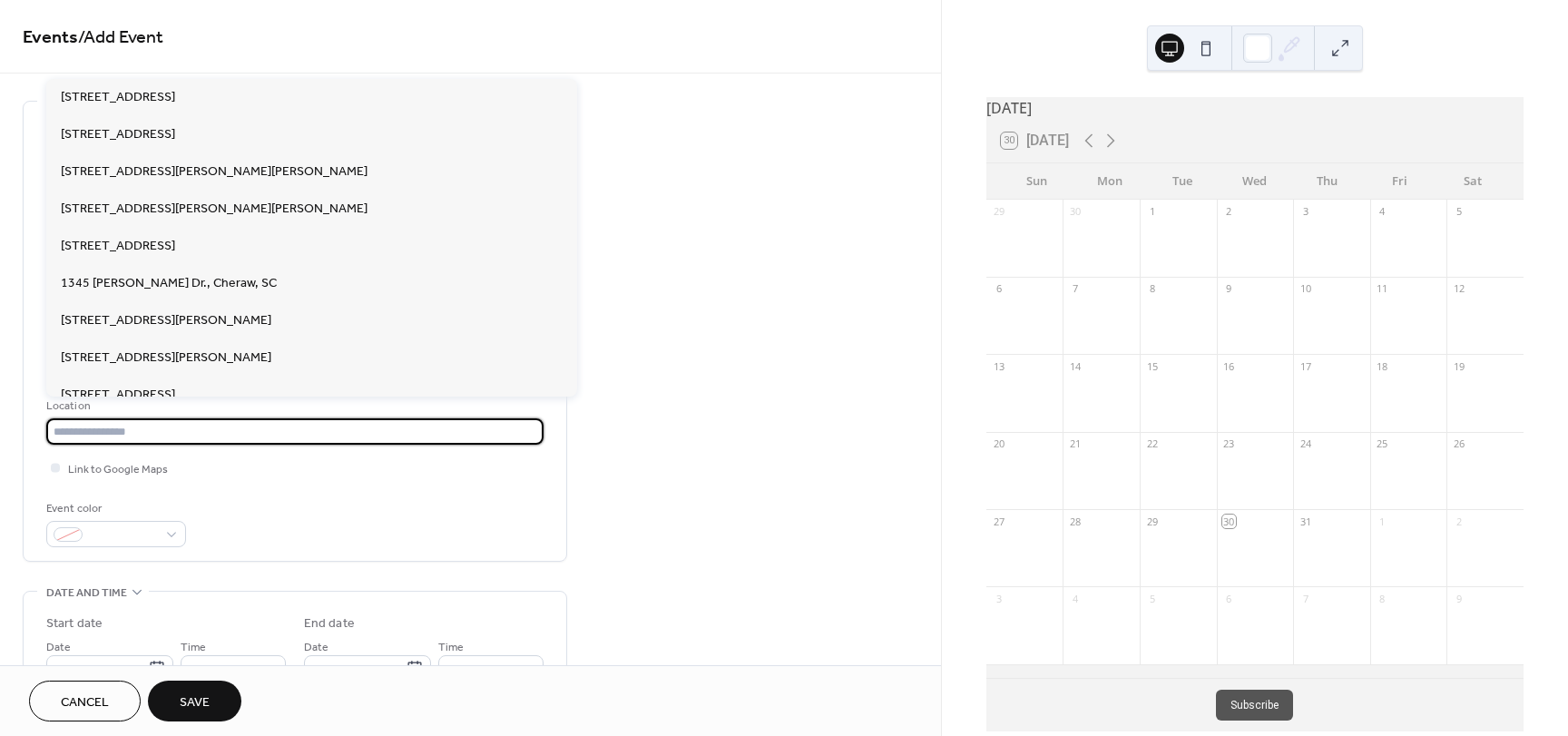 click at bounding box center (295, 431) 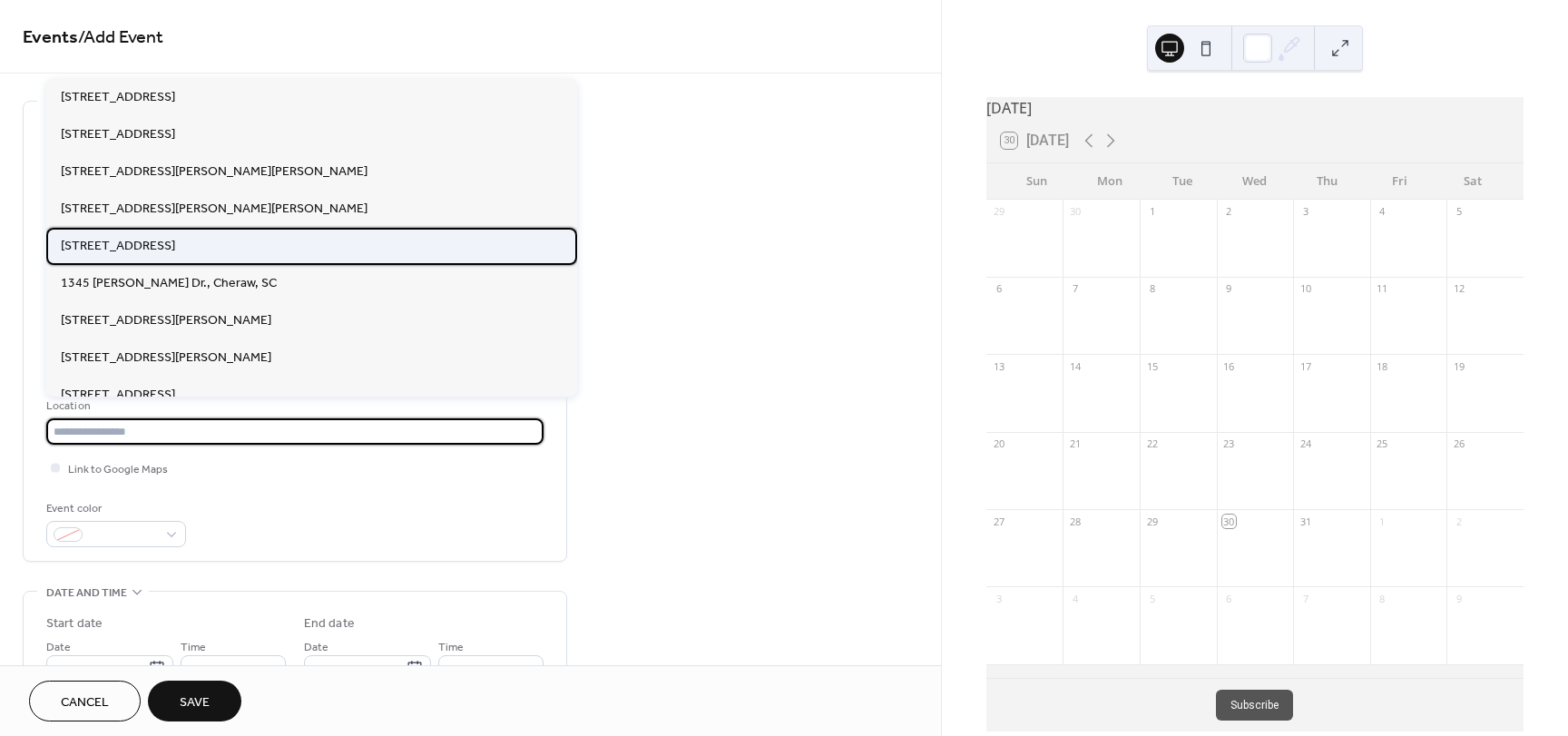 click on "[STREET_ADDRESS]" at bounding box center [311, 246] 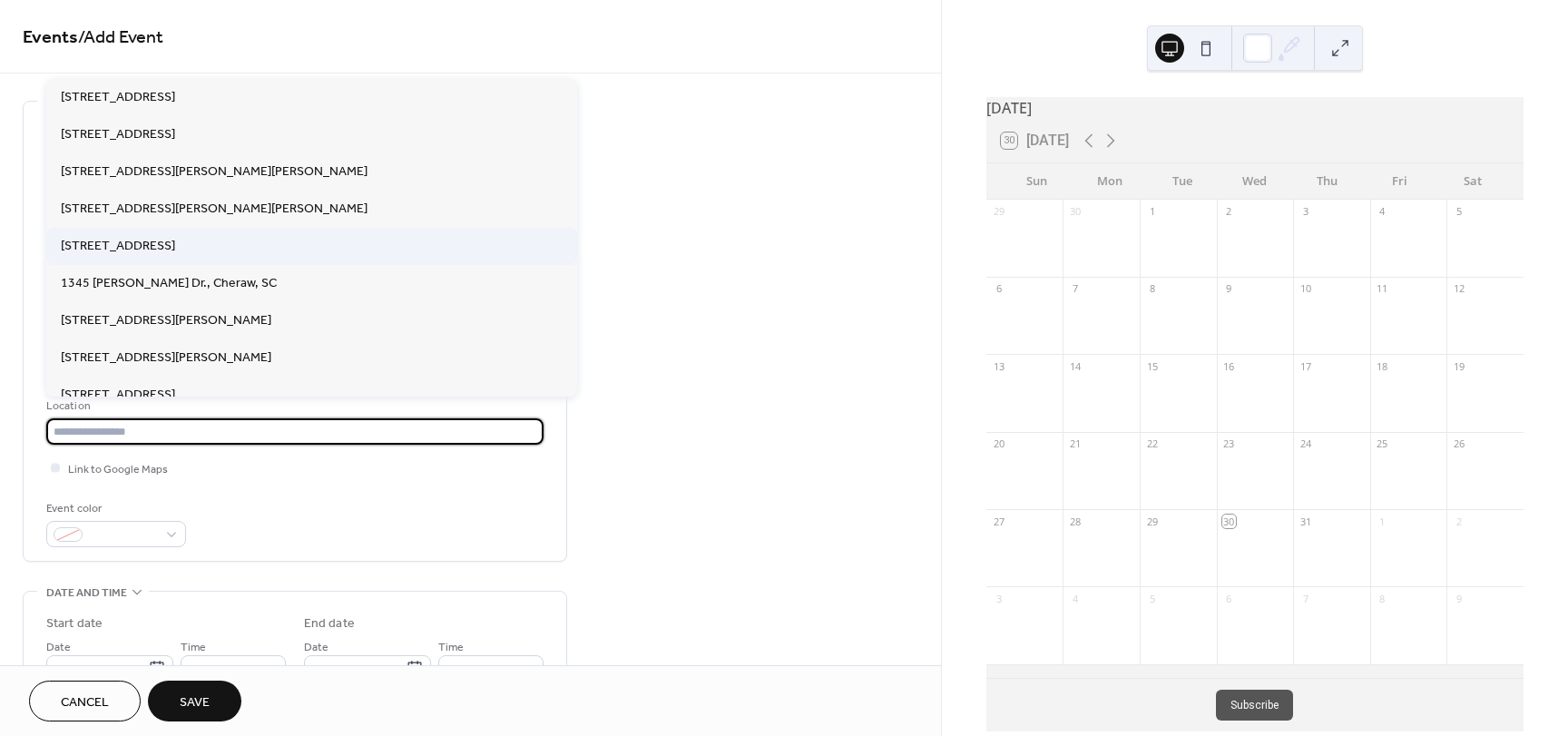 type on "**********" 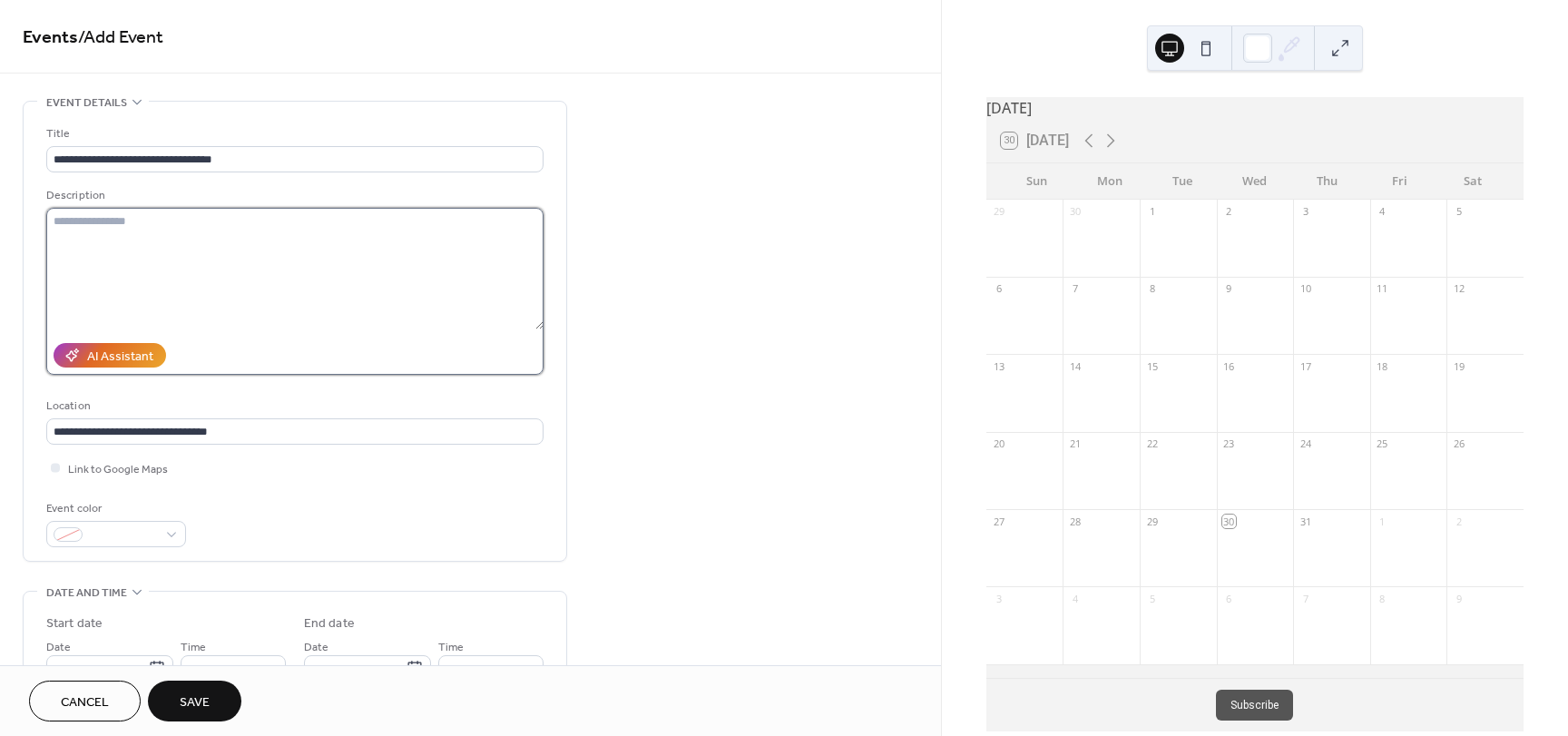 click at bounding box center (295, 269) 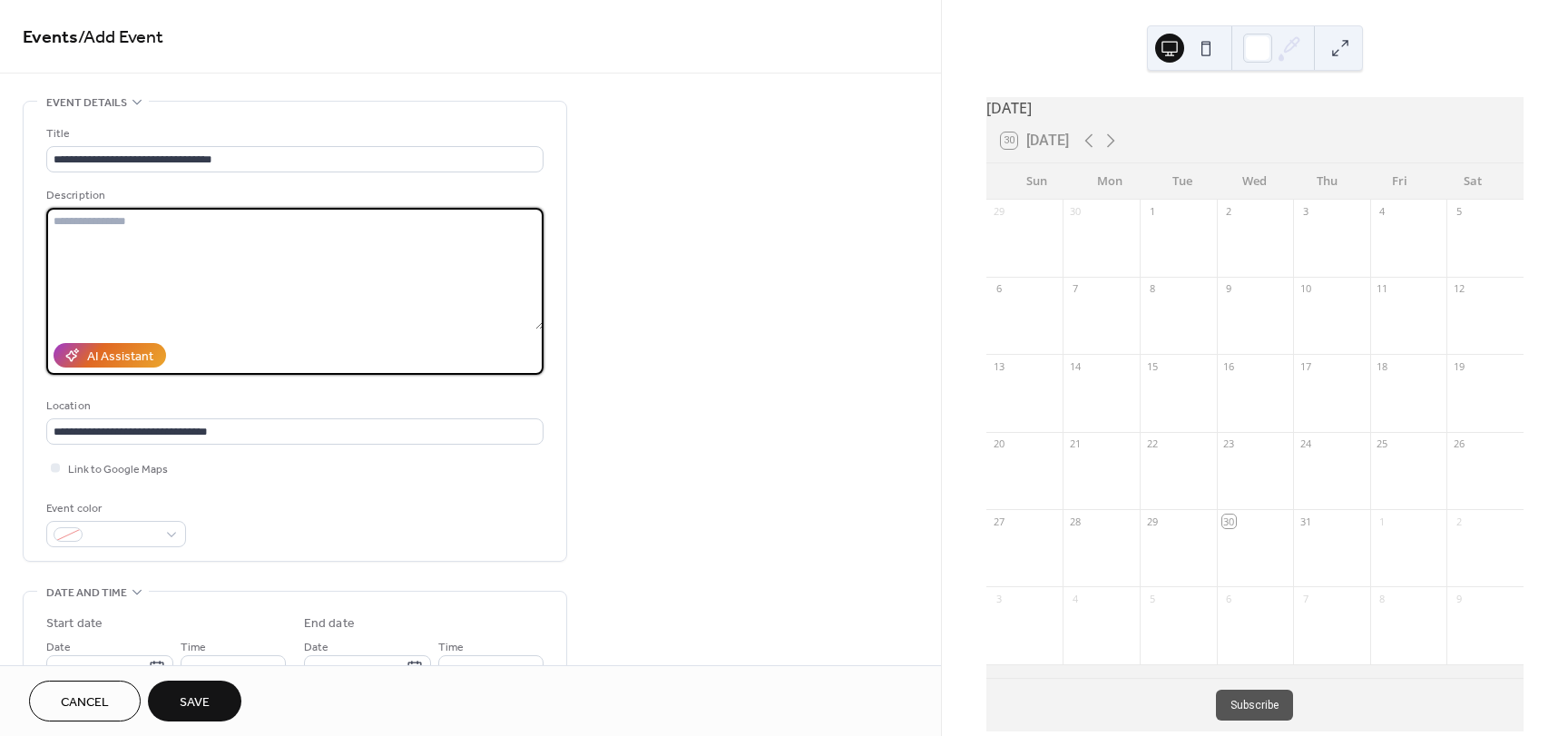 paste on "**********" 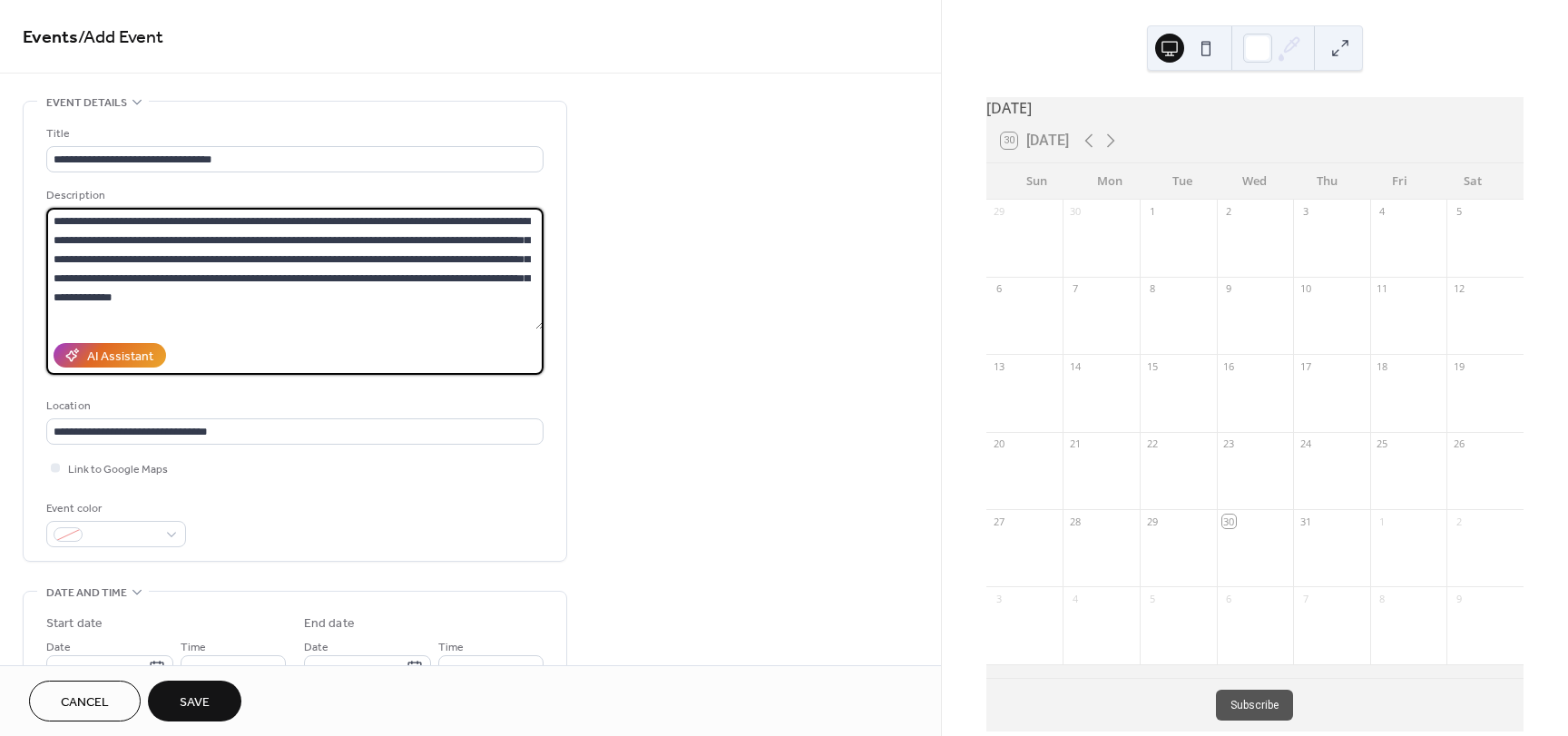 type on "**********" 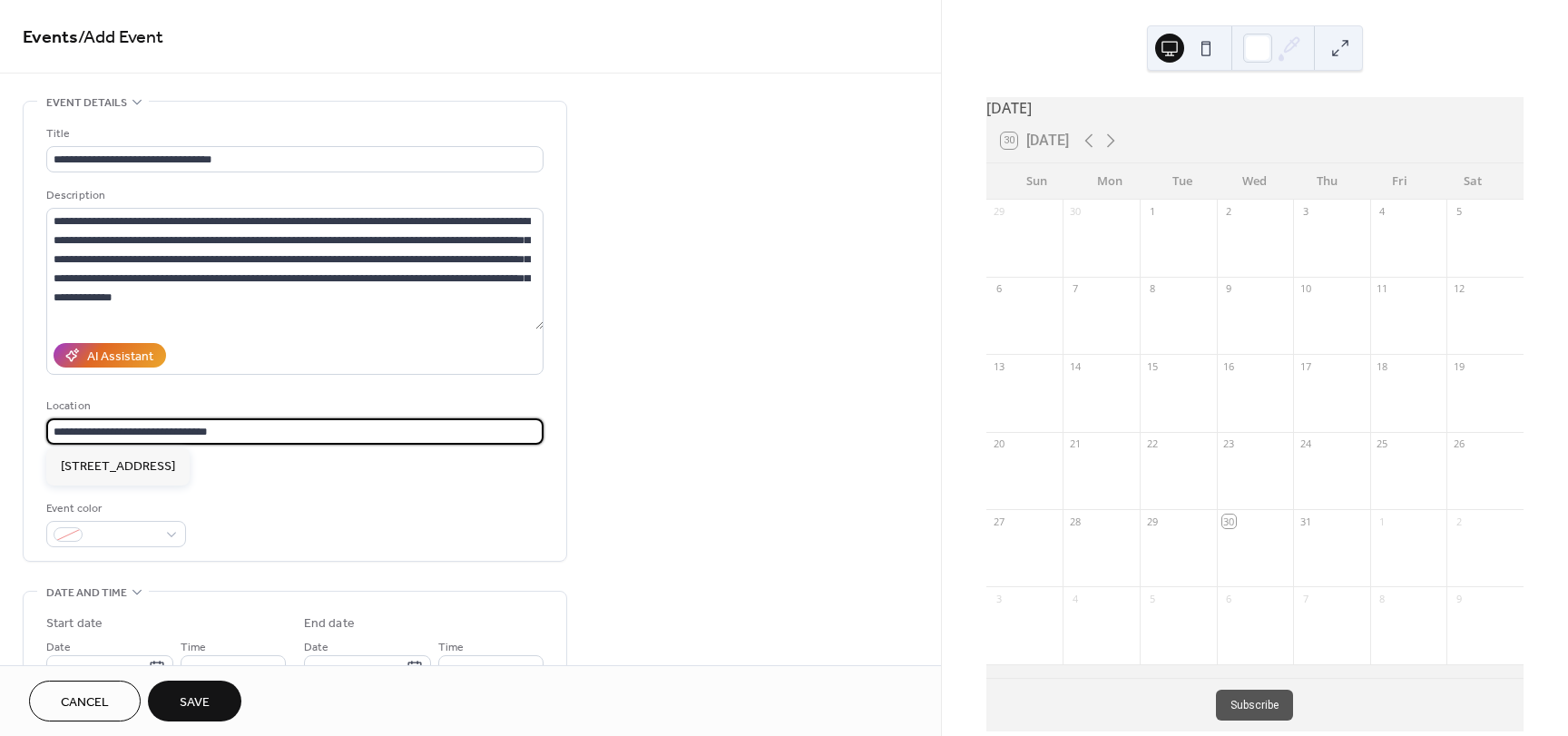 click on "**********" at bounding box center [295, 431] 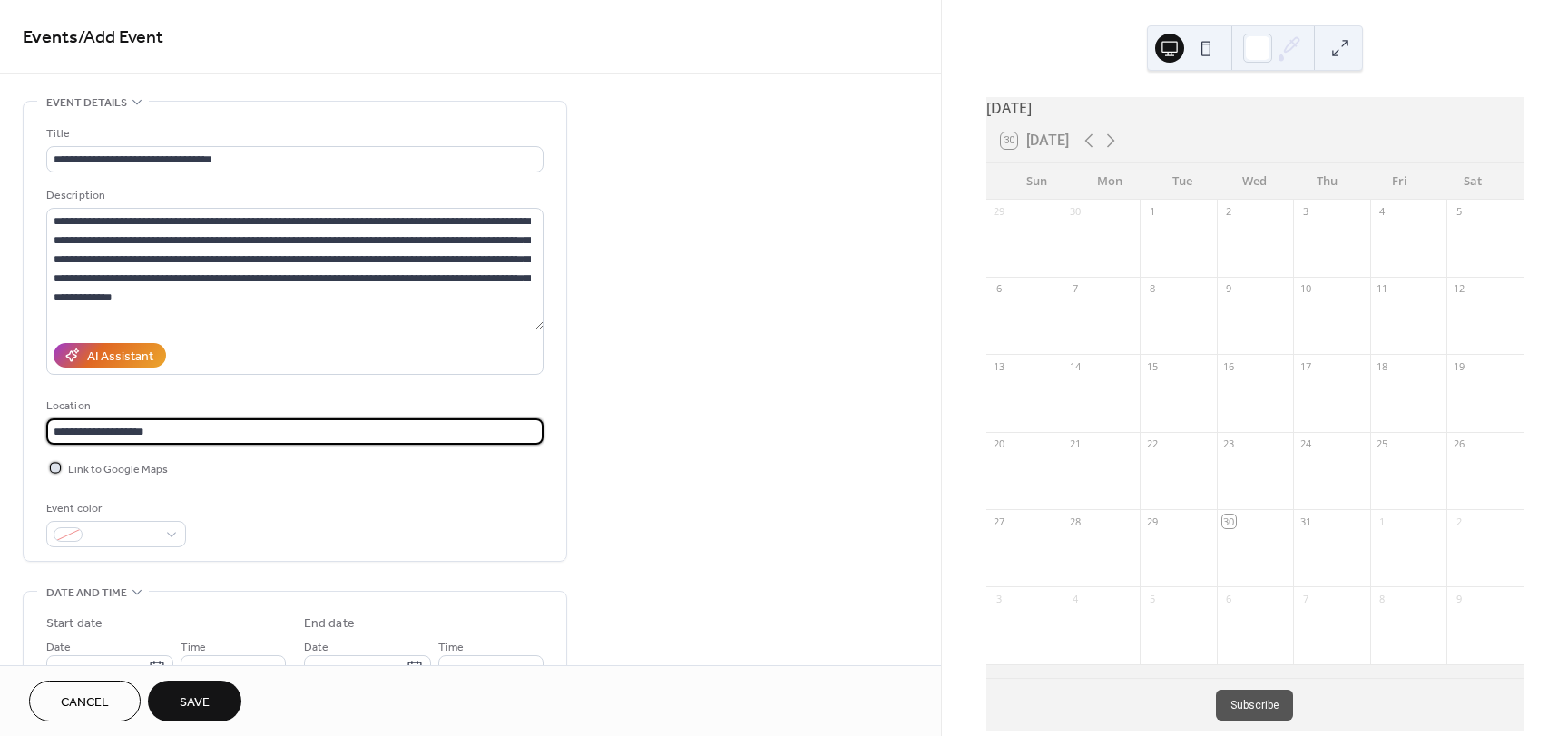 scroll, scrollTop: 0, scrollLeft: 0, axis: both 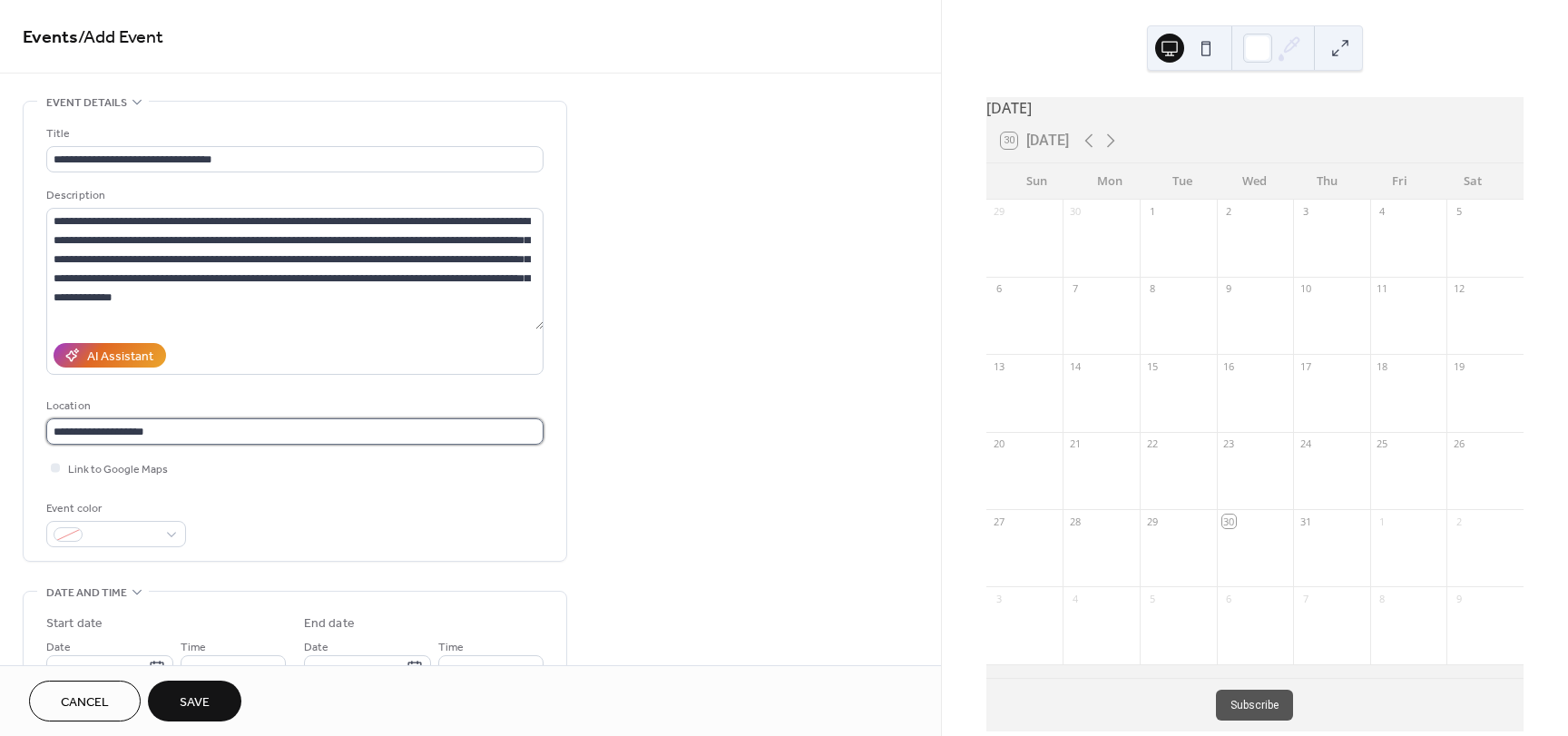 click on "**********" at bounding box center [295, 431] 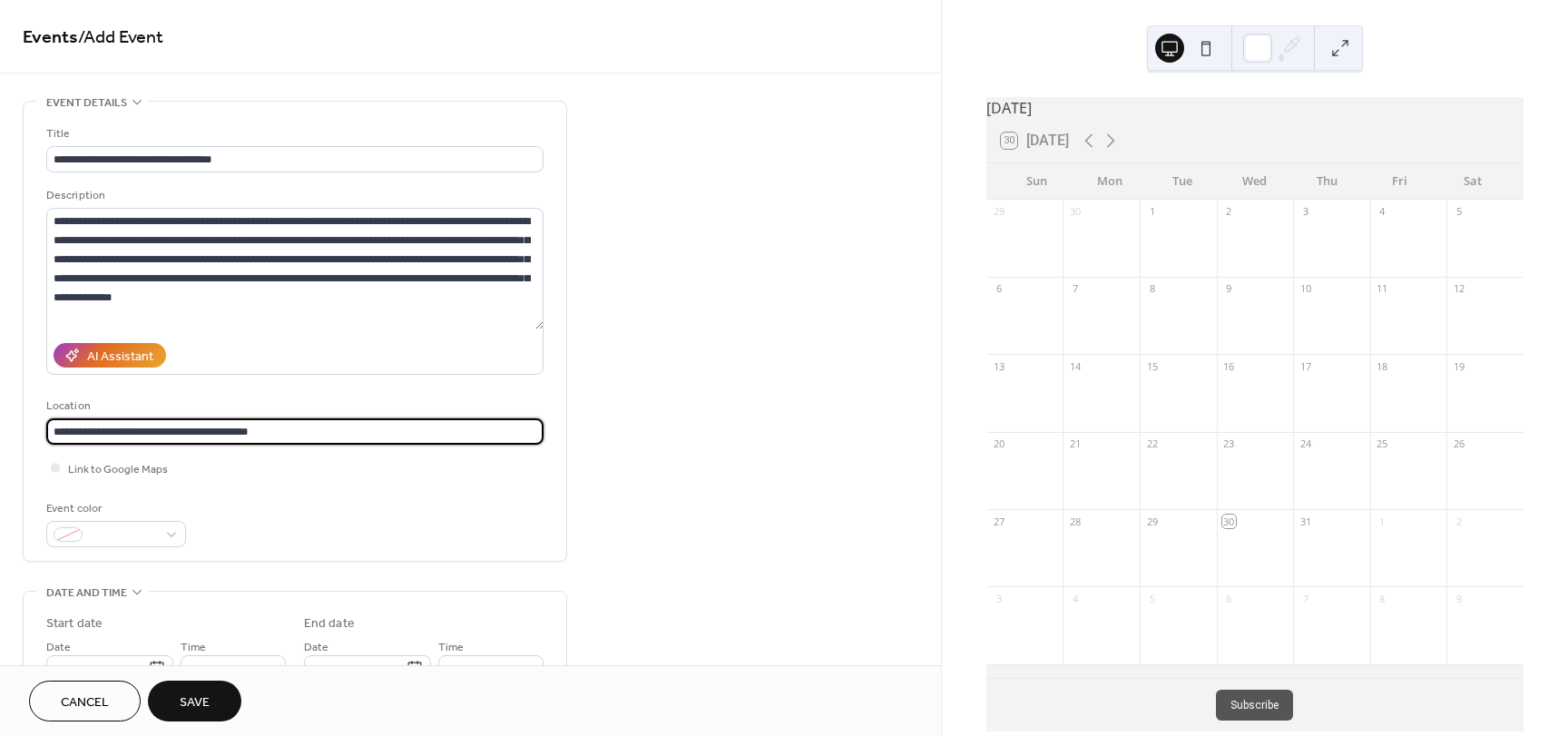 click on "**********" at bounding box center [295, 336] 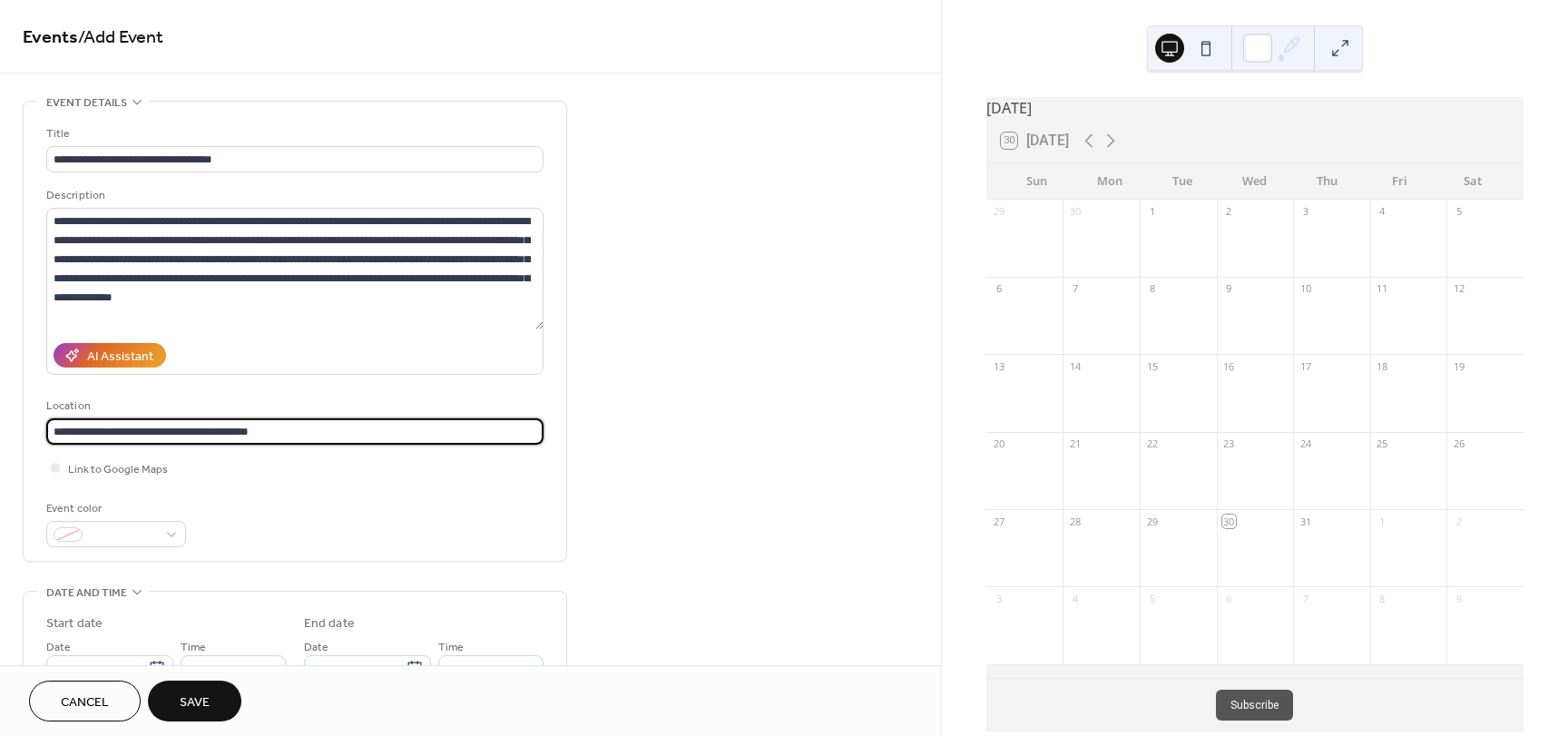 drag, startPoint x: 81, startPoint y: 431, endPoint x: 89, endPoint y: 426, distance: 9.433981 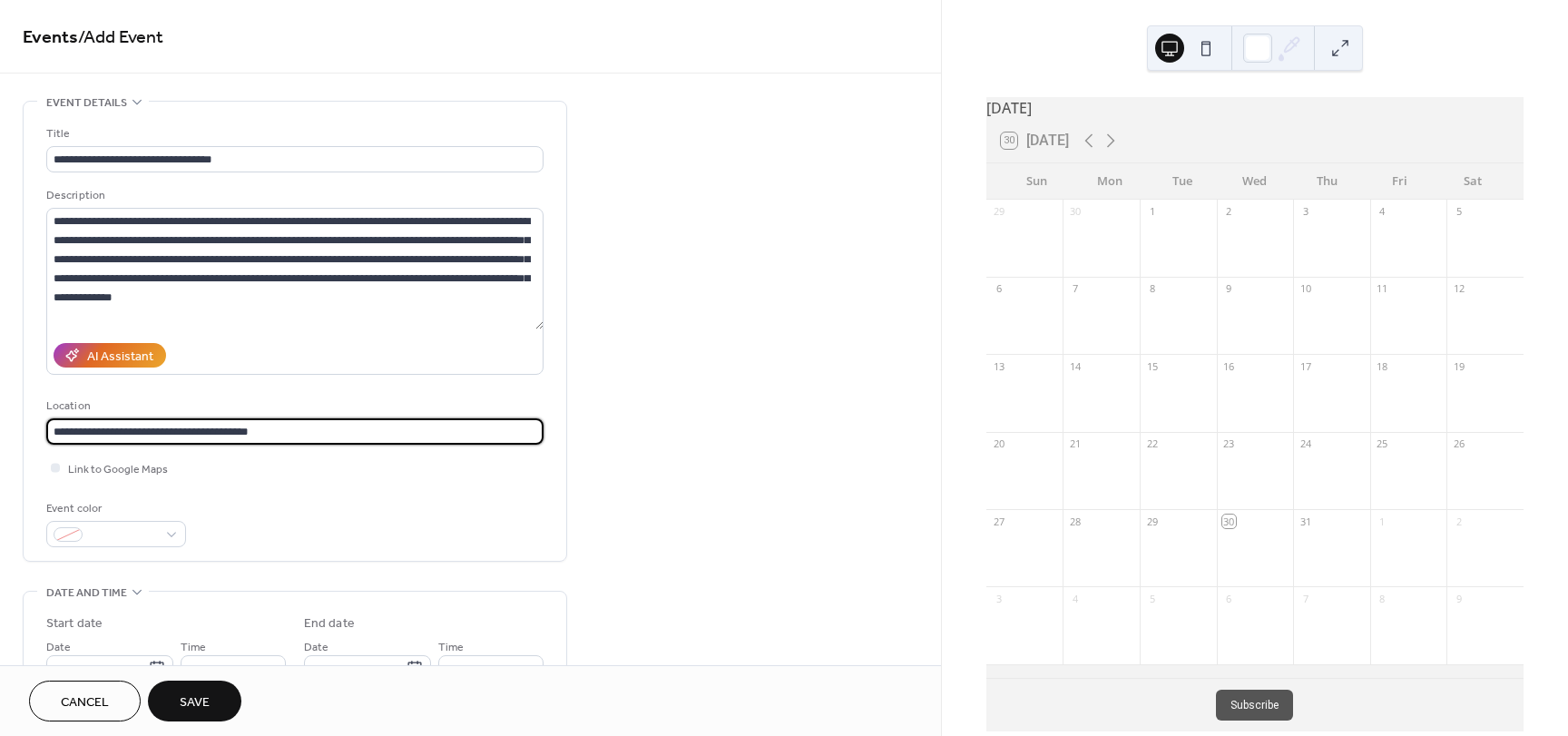 click on "**********" at bounding box center [295, 431] 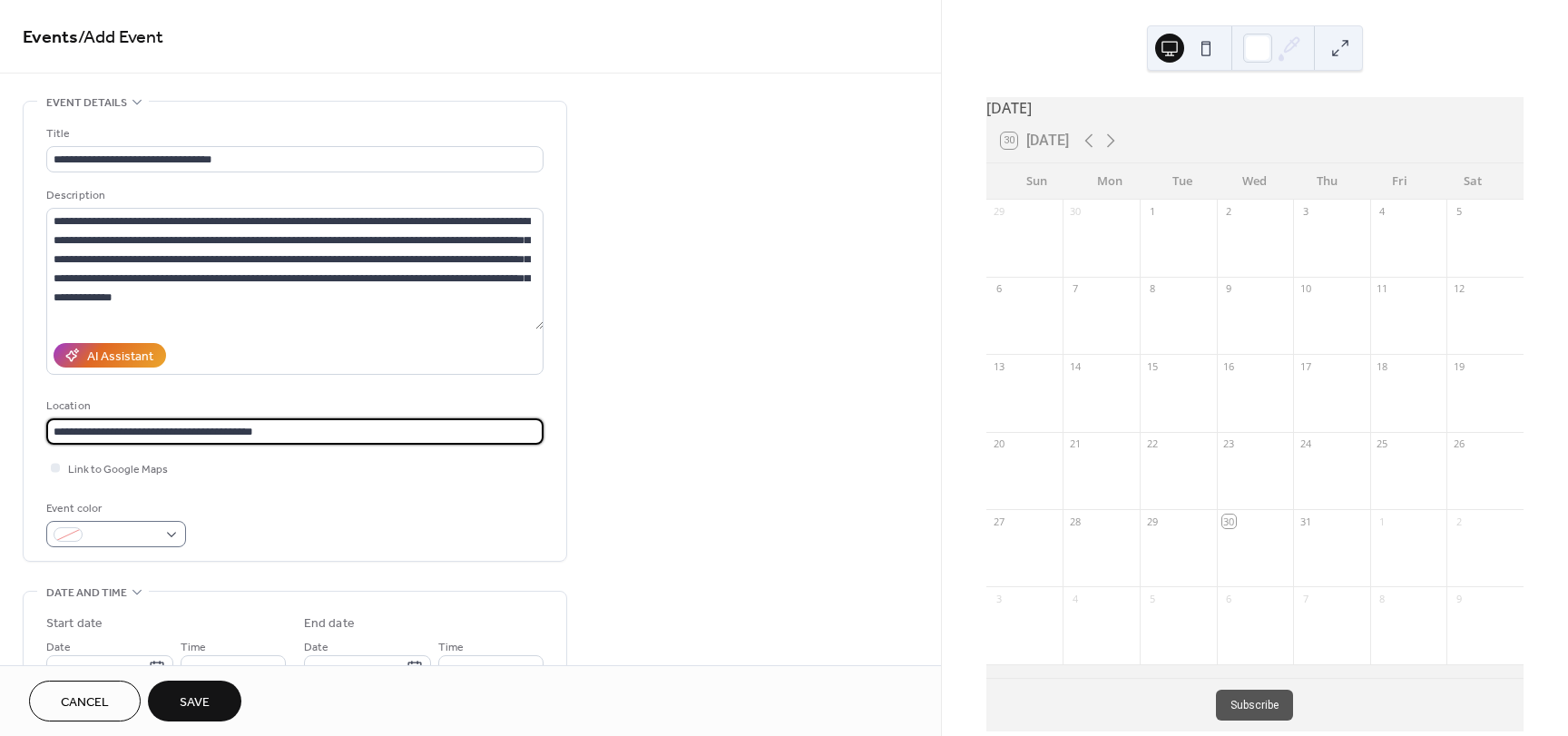 type on "**********" 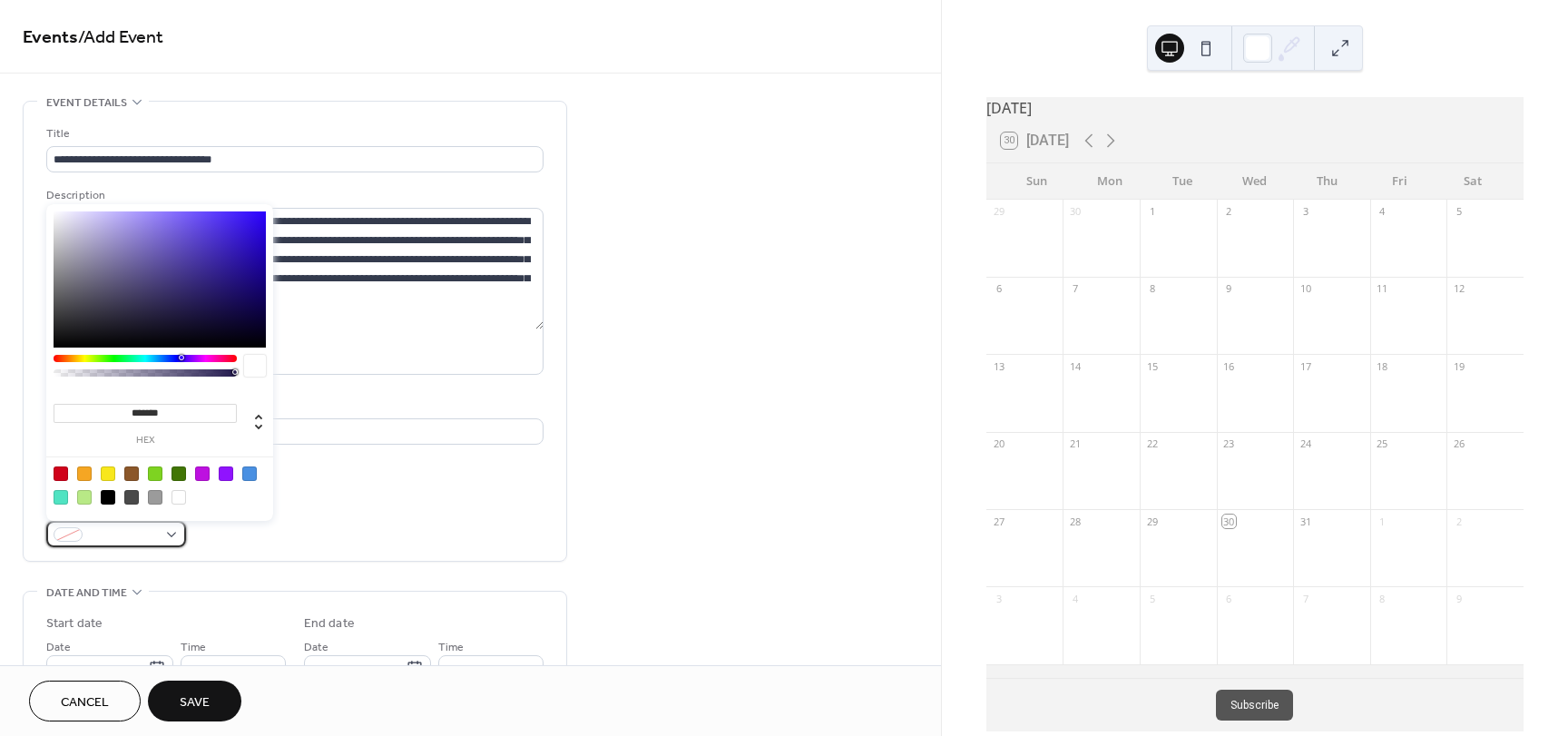 click at bounding box center (116, 534) 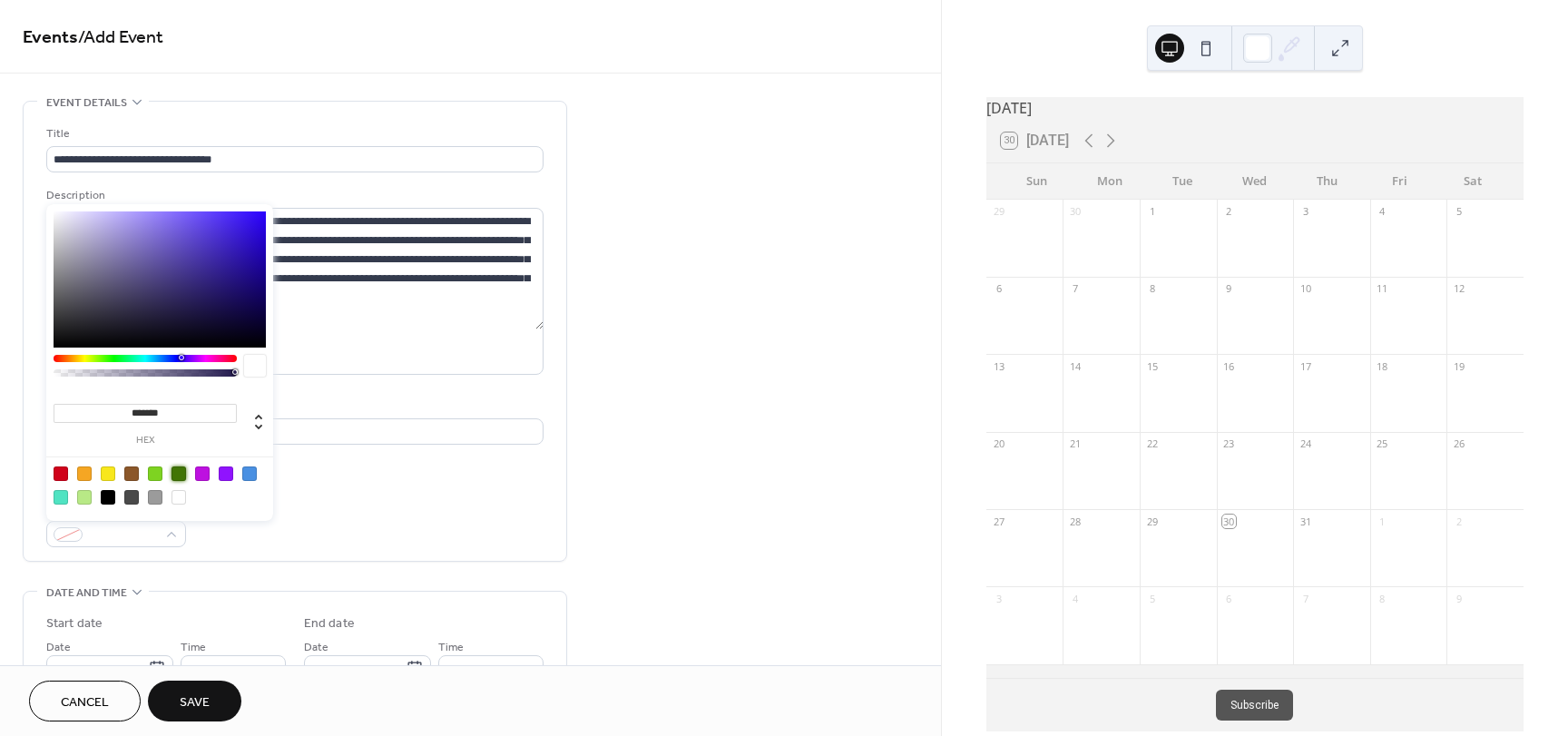 click at bounding box center [179, 474] 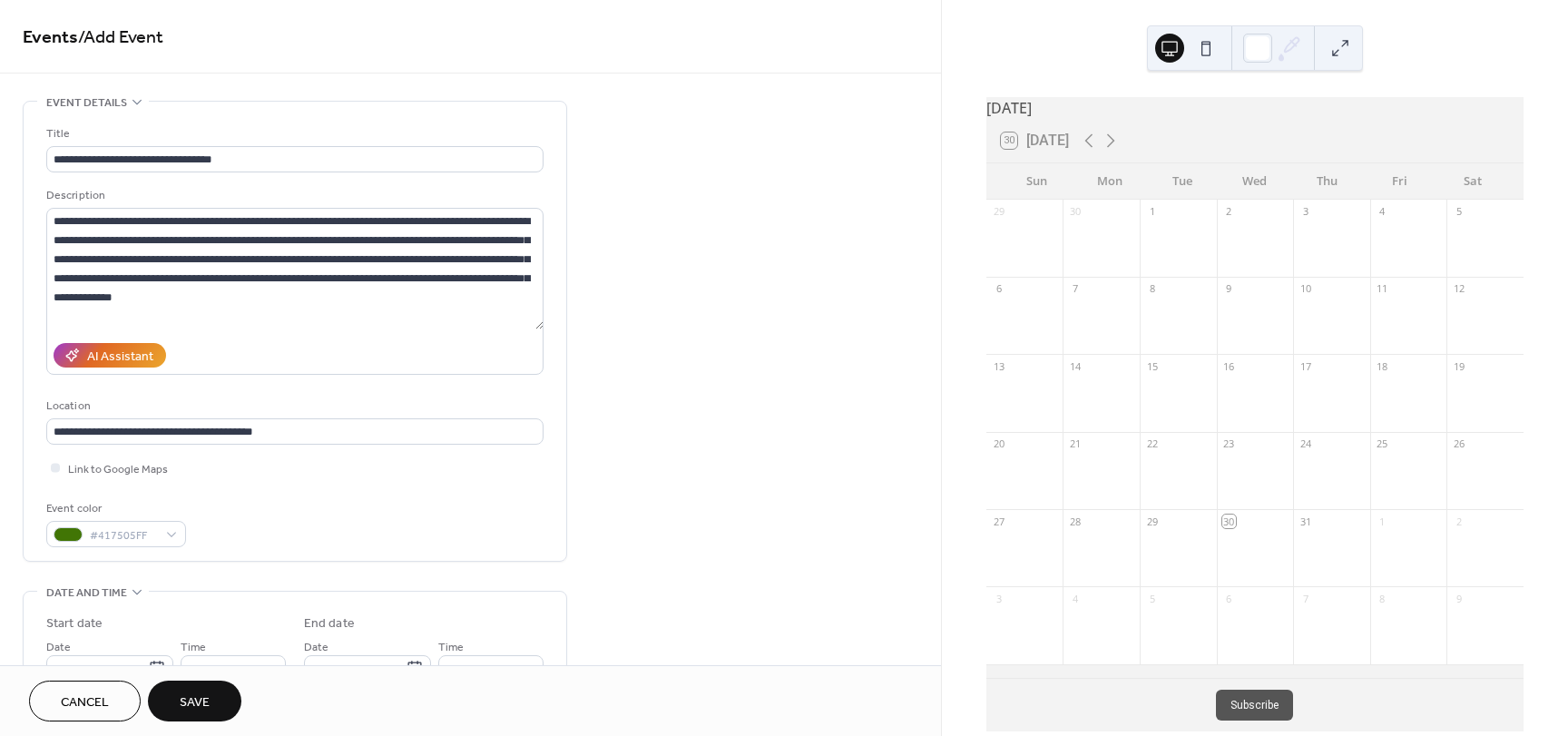 click on "Event color #417505FF" at bounding box center [295, 523] 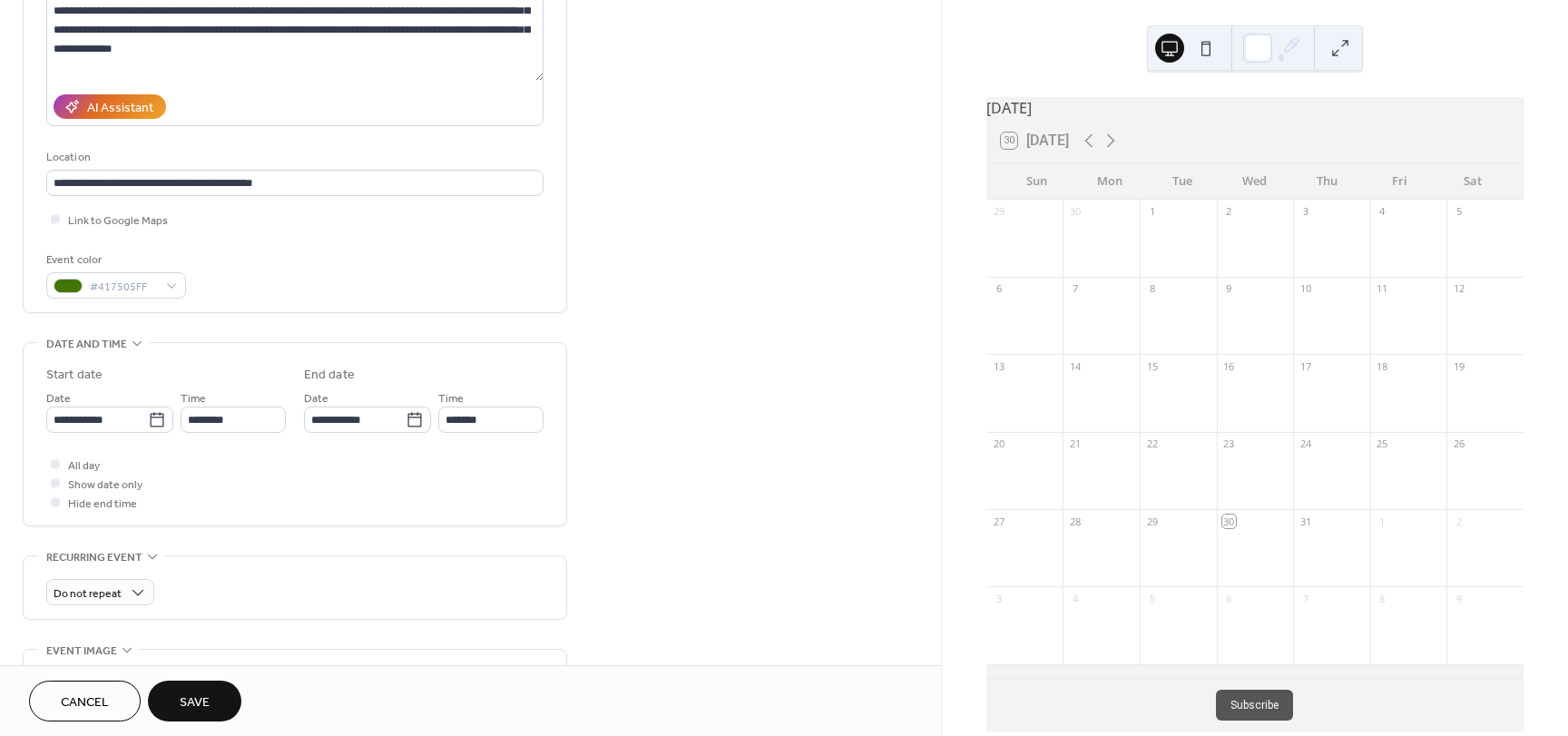 scroll, scrollTop: 363, scrollLeft: 0, axis: vertical 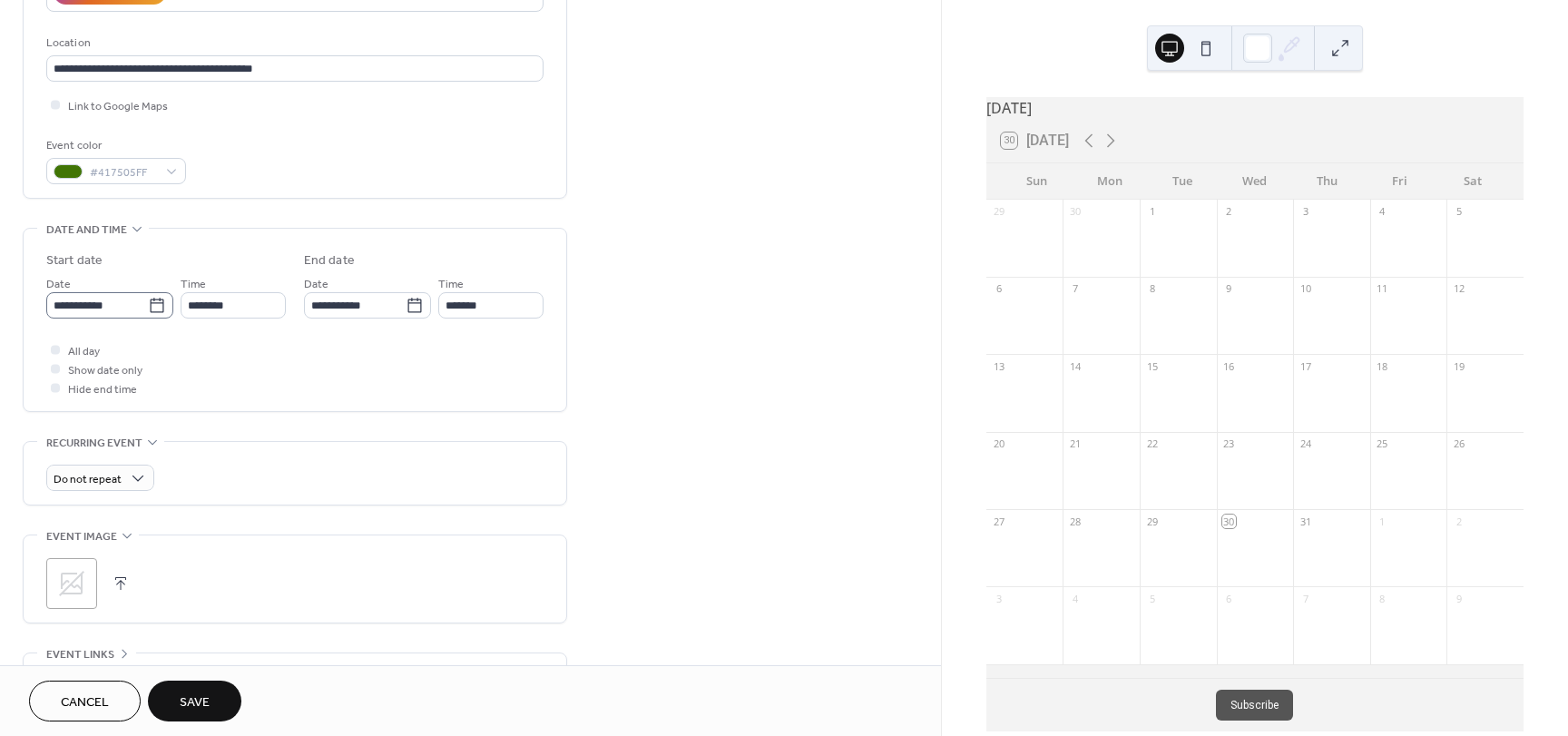 click 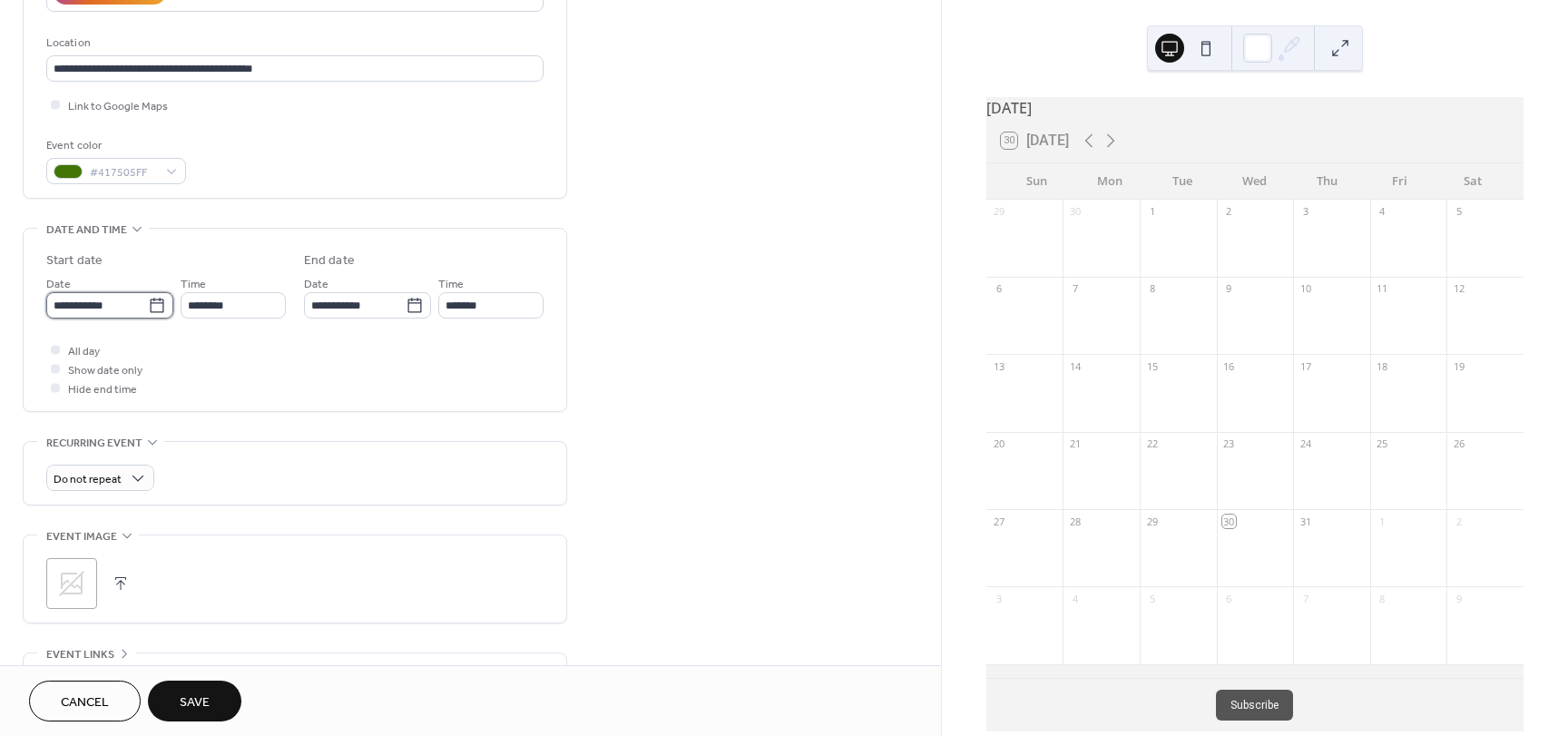 click on "**********" at bounding box center (97, 305) 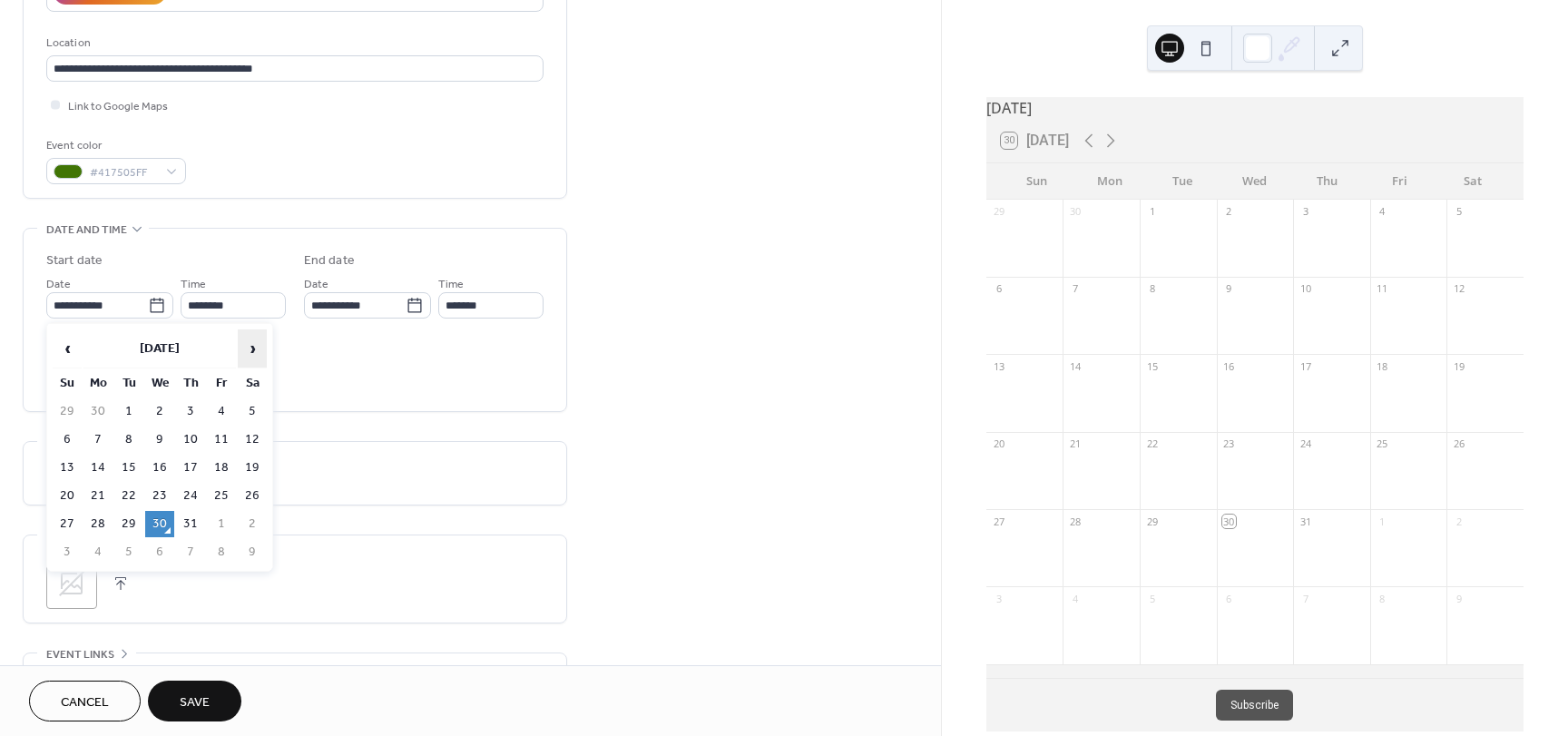 click on "›" at bounding box center (252, 348) 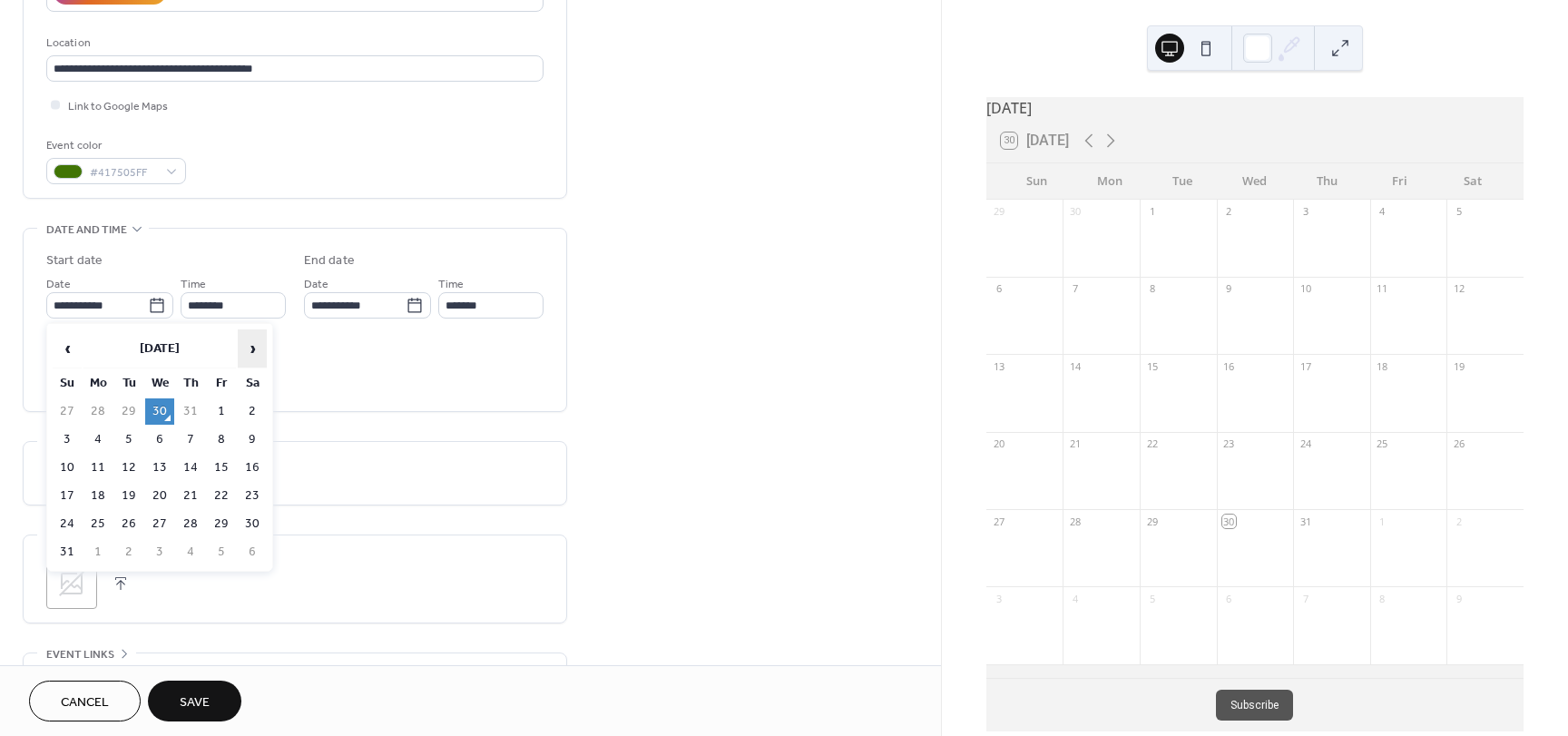 click on "›" at bounding box center [252, 348] 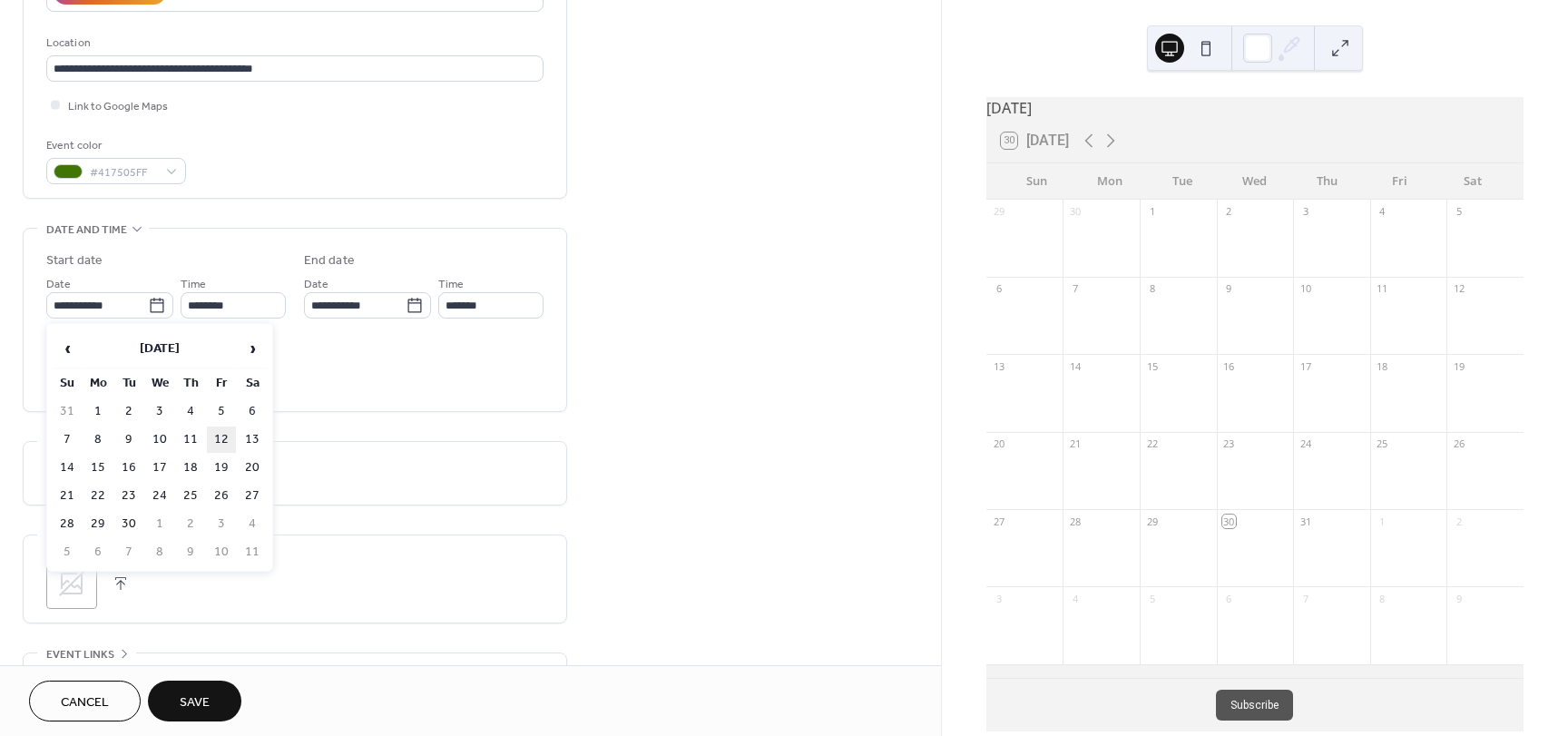 click on "12" at bounding box center [221, 439] 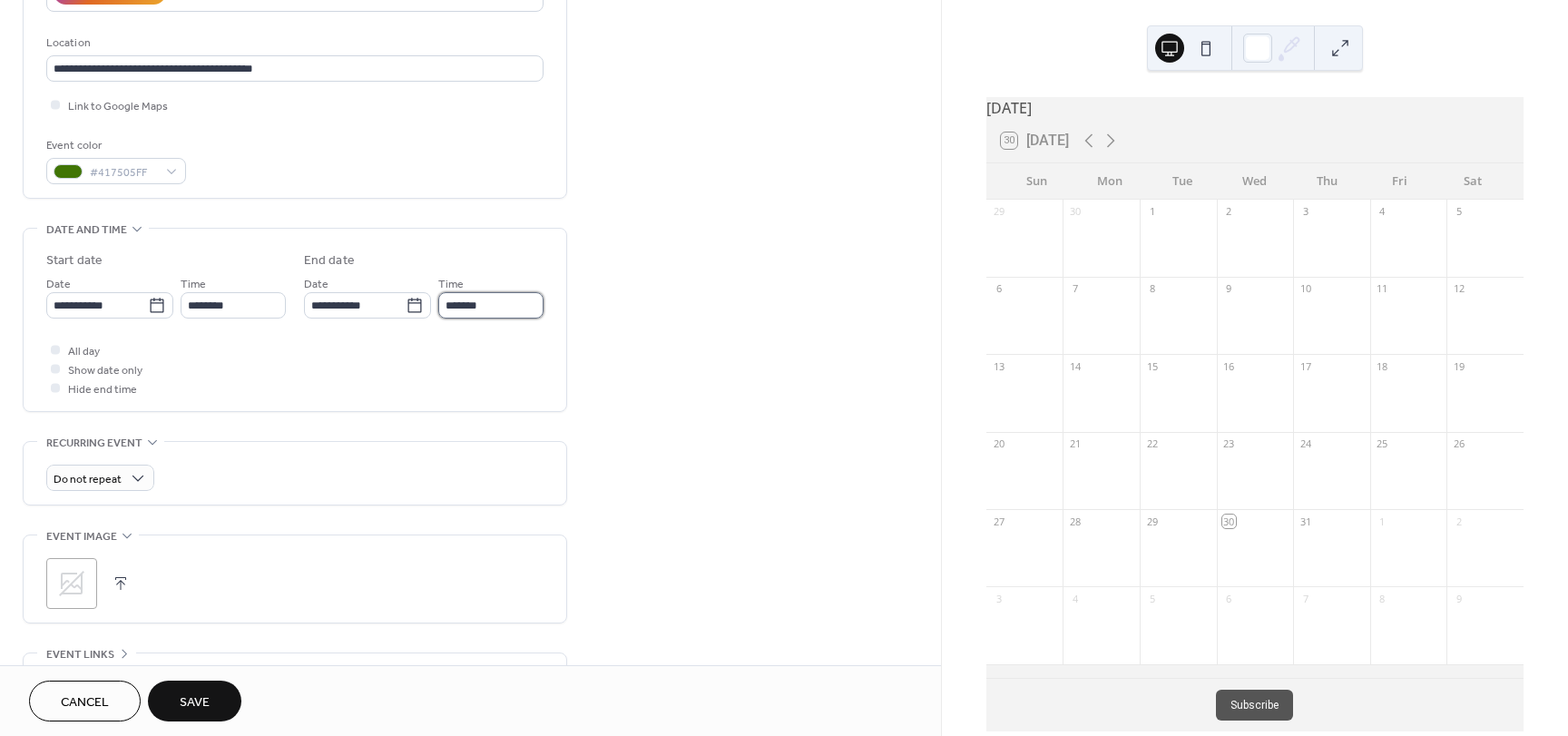 click on "*******" at bounding box center (491, 305) 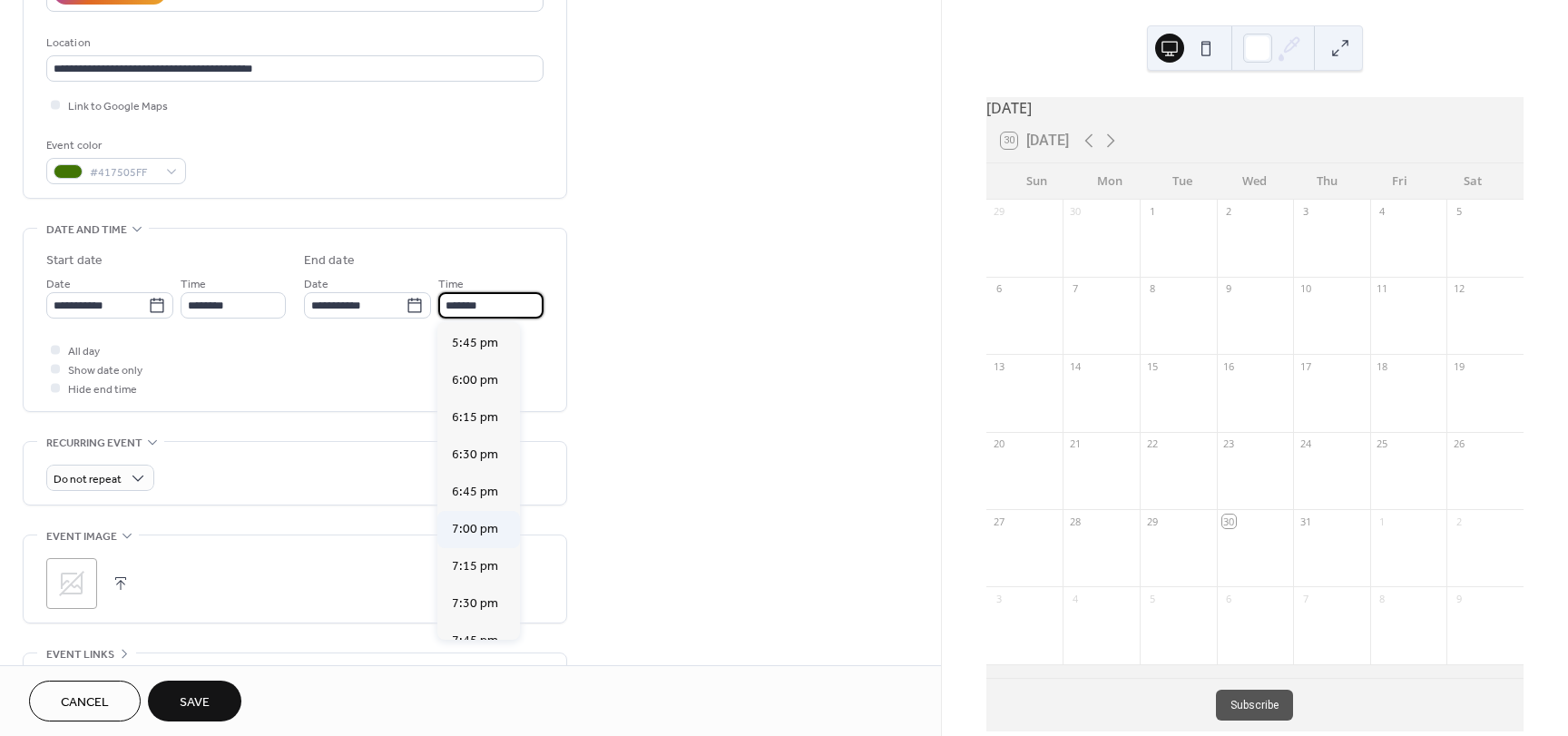 scroll, scrollTop: 817, scrollLeft: 0, axis: vertical 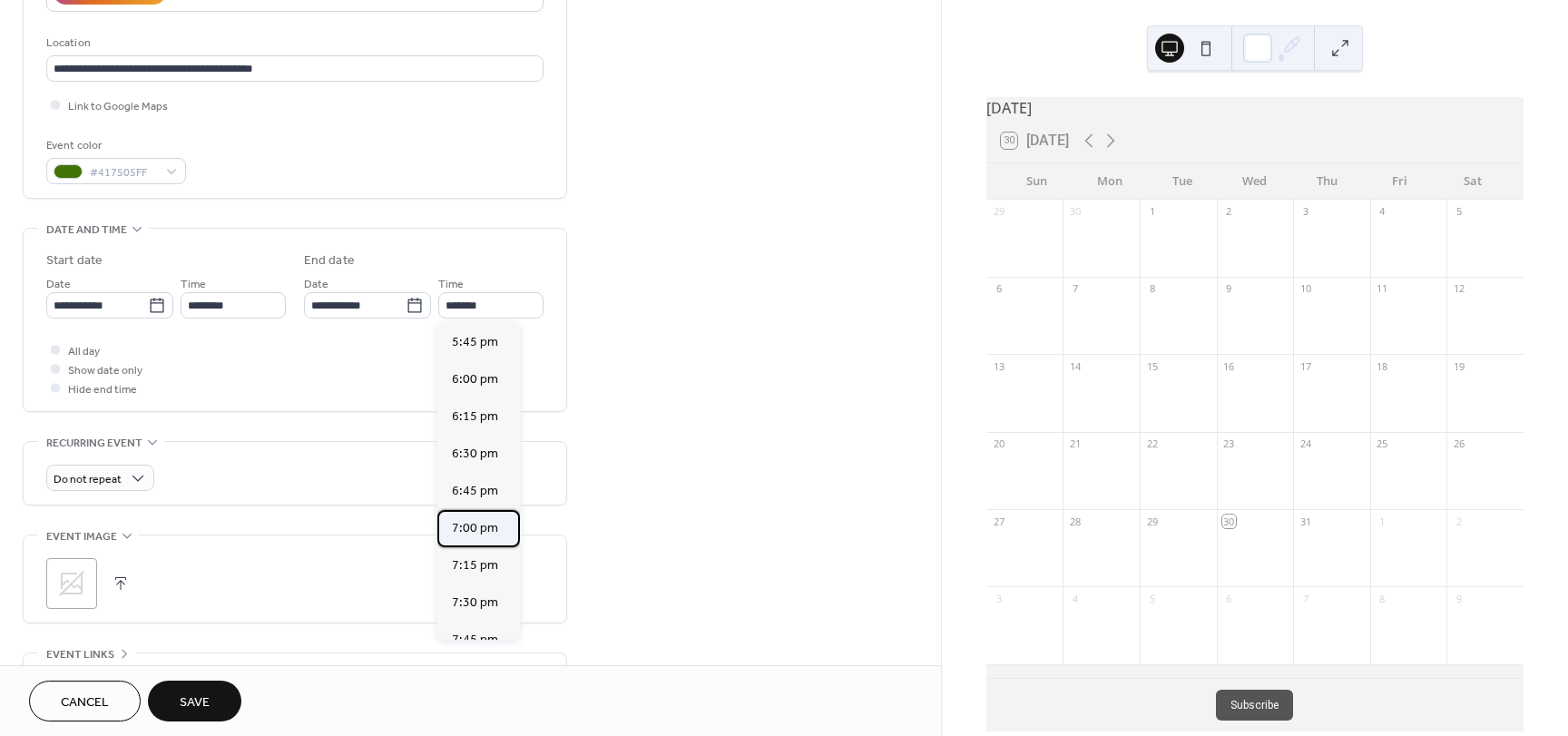click on "7:00 pm" at bounding box center (475, 528) 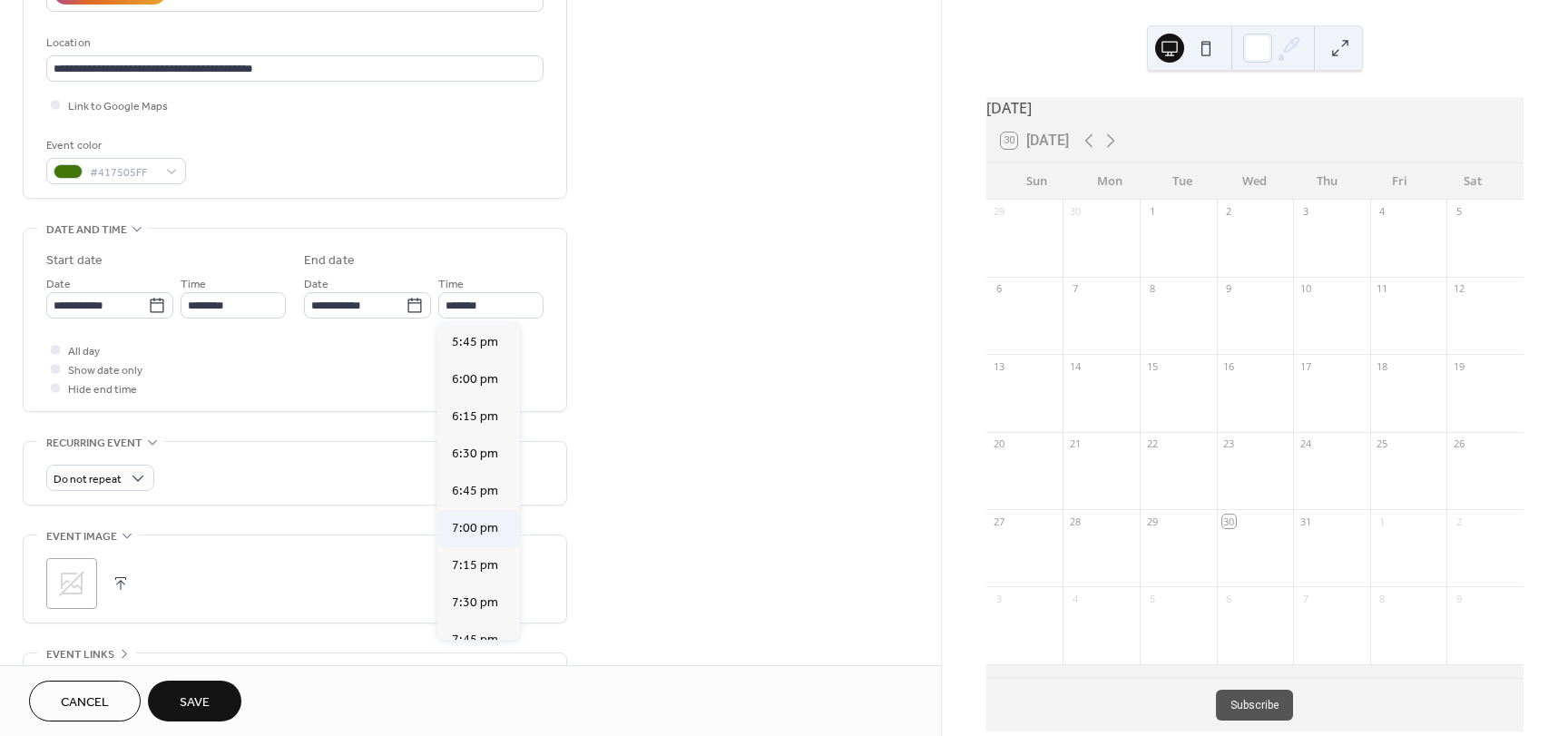 type on "*******" 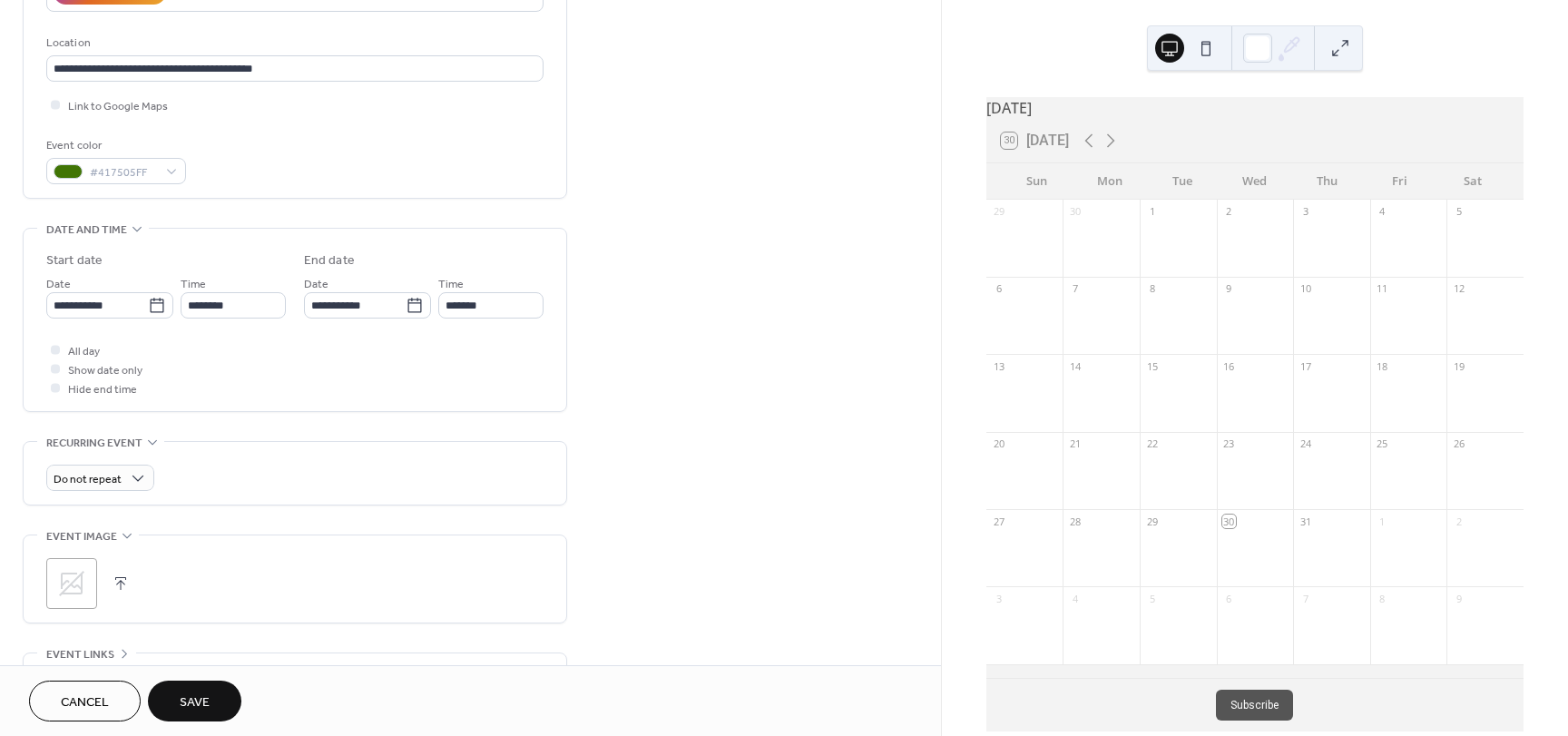 click on "All day Show date only Hide end time" at bounding box center (295, 368) 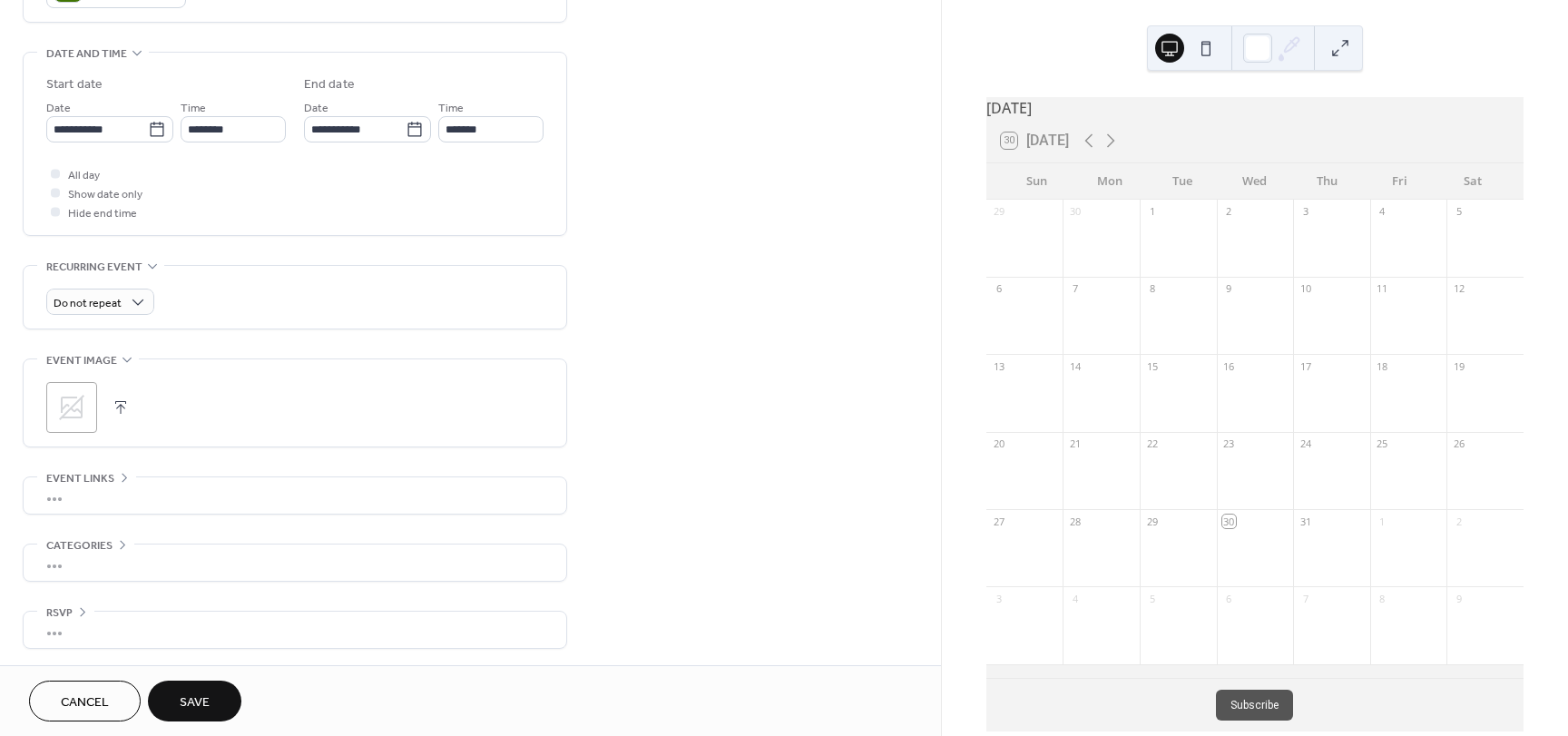 scroll, scrollTop: 541, scrollLeft: 0, axis: vertical 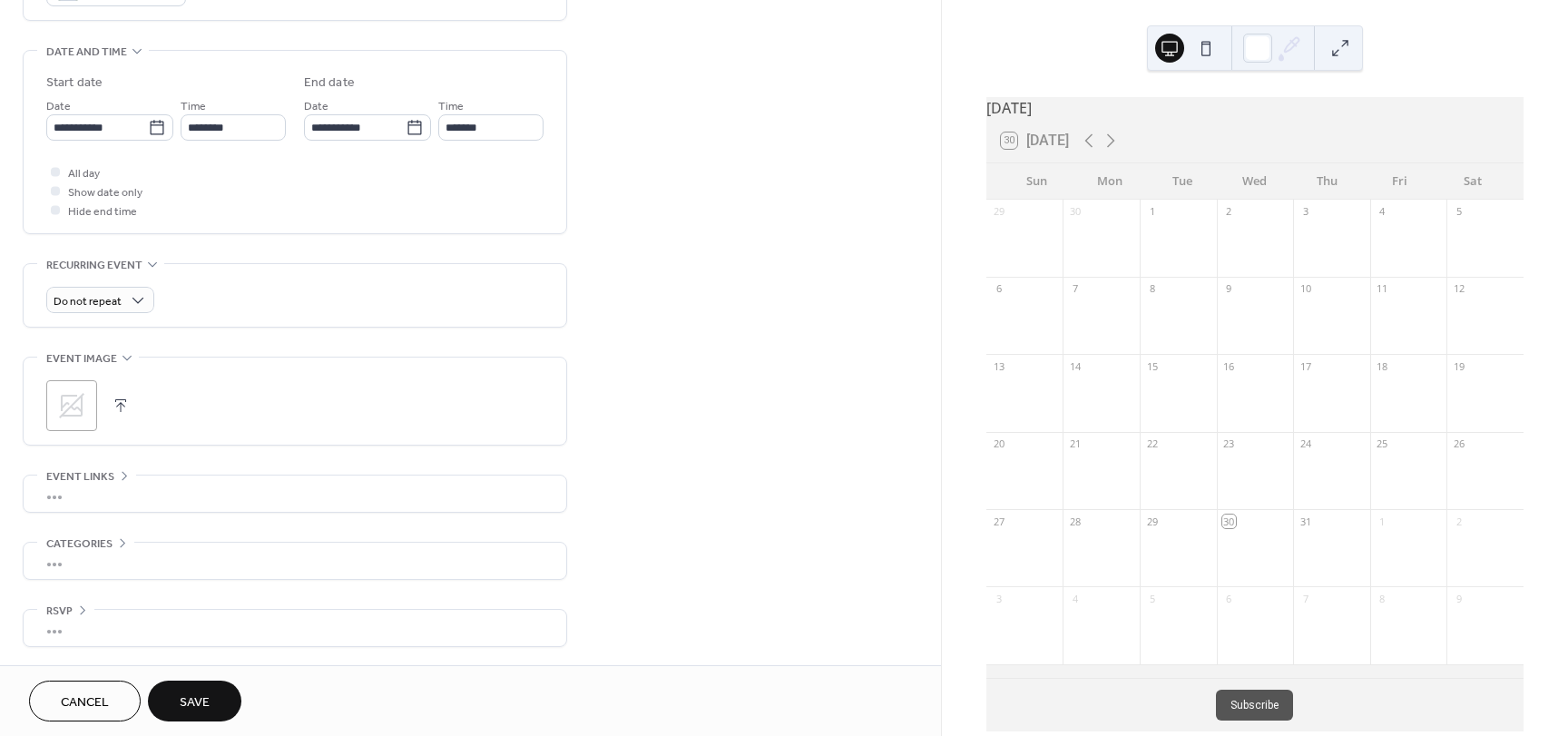 click at bounding box center [121, 406] 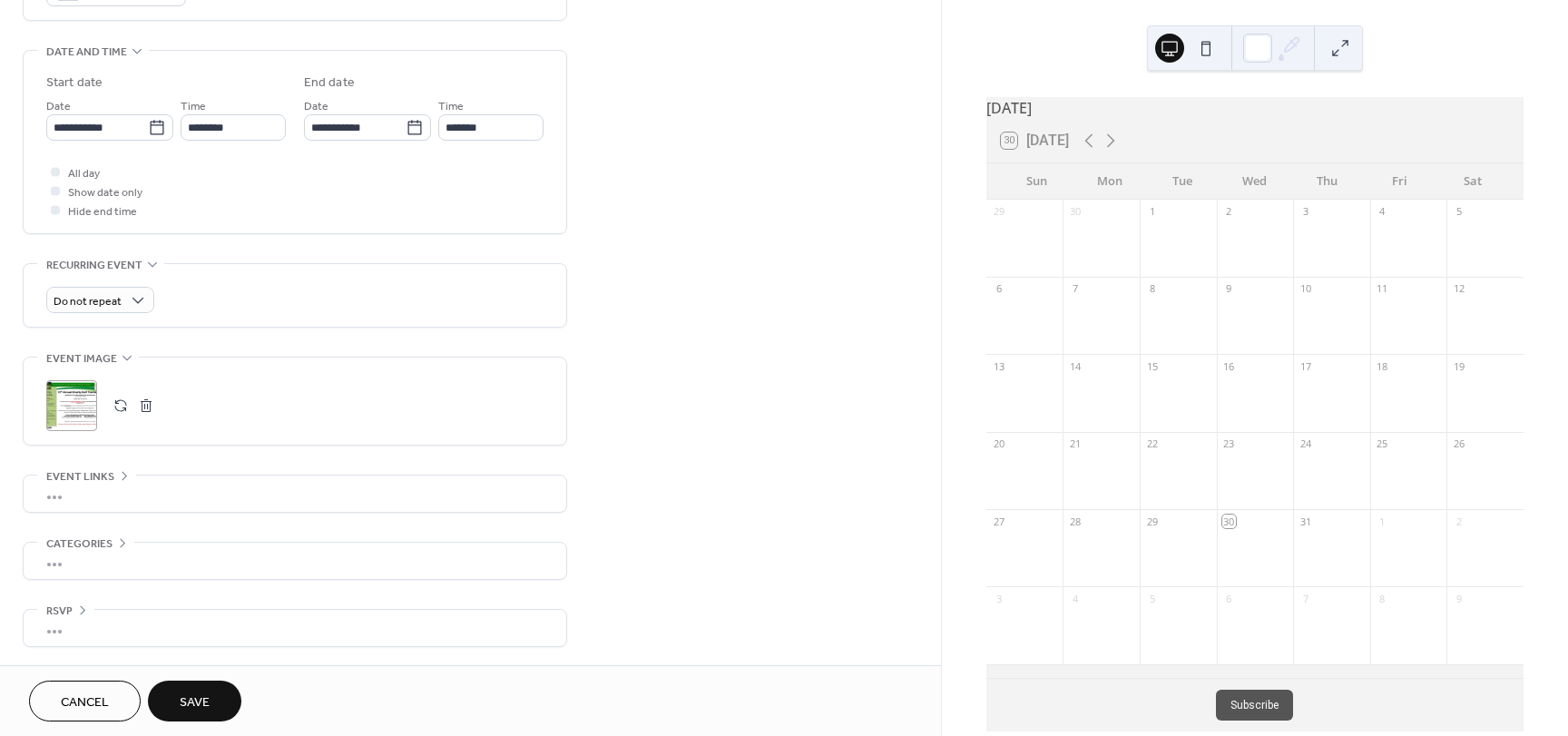 click on "•••" at bounding box center [295, 561] 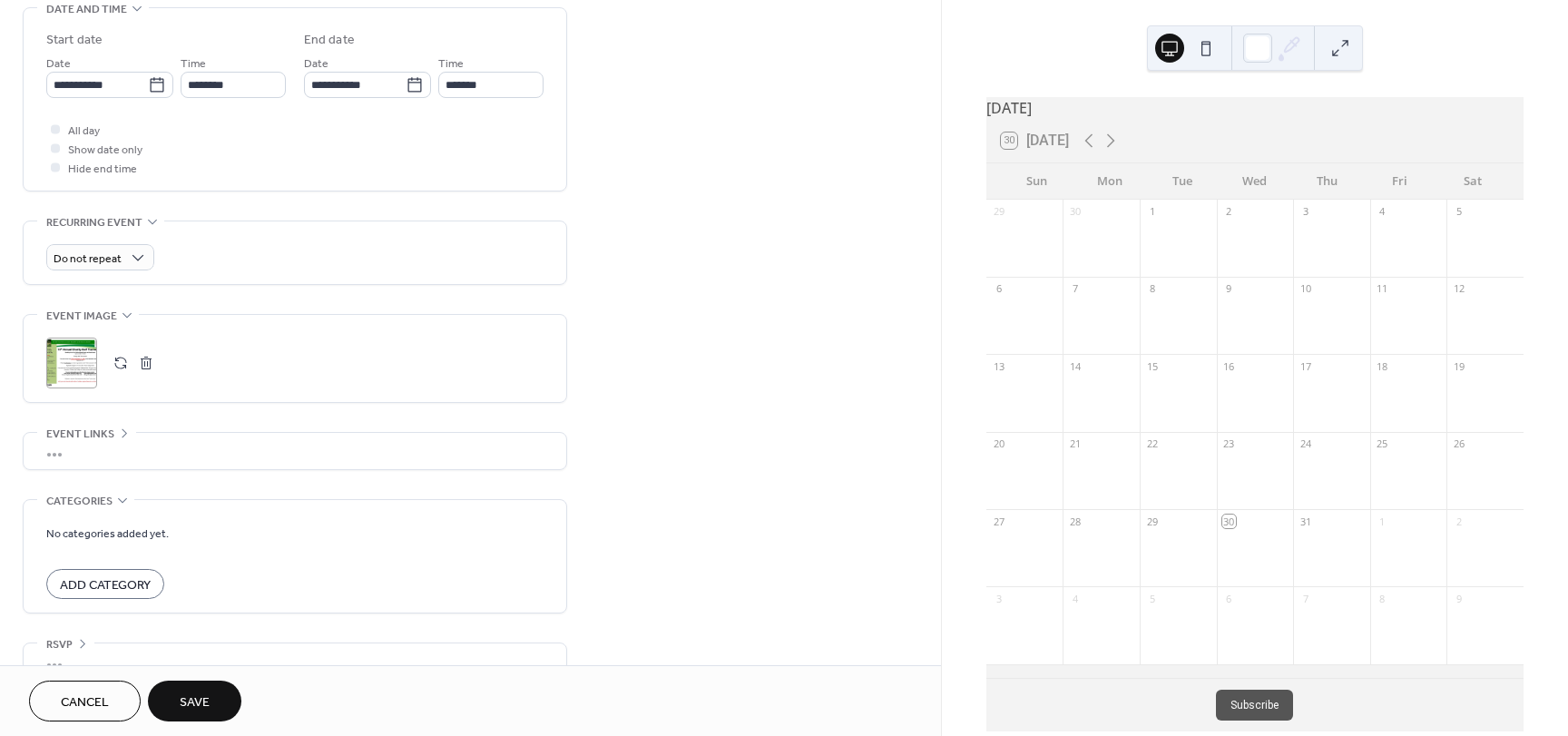 scroll, scrollTop: 617, scrollLeft: 0, axis: vertical 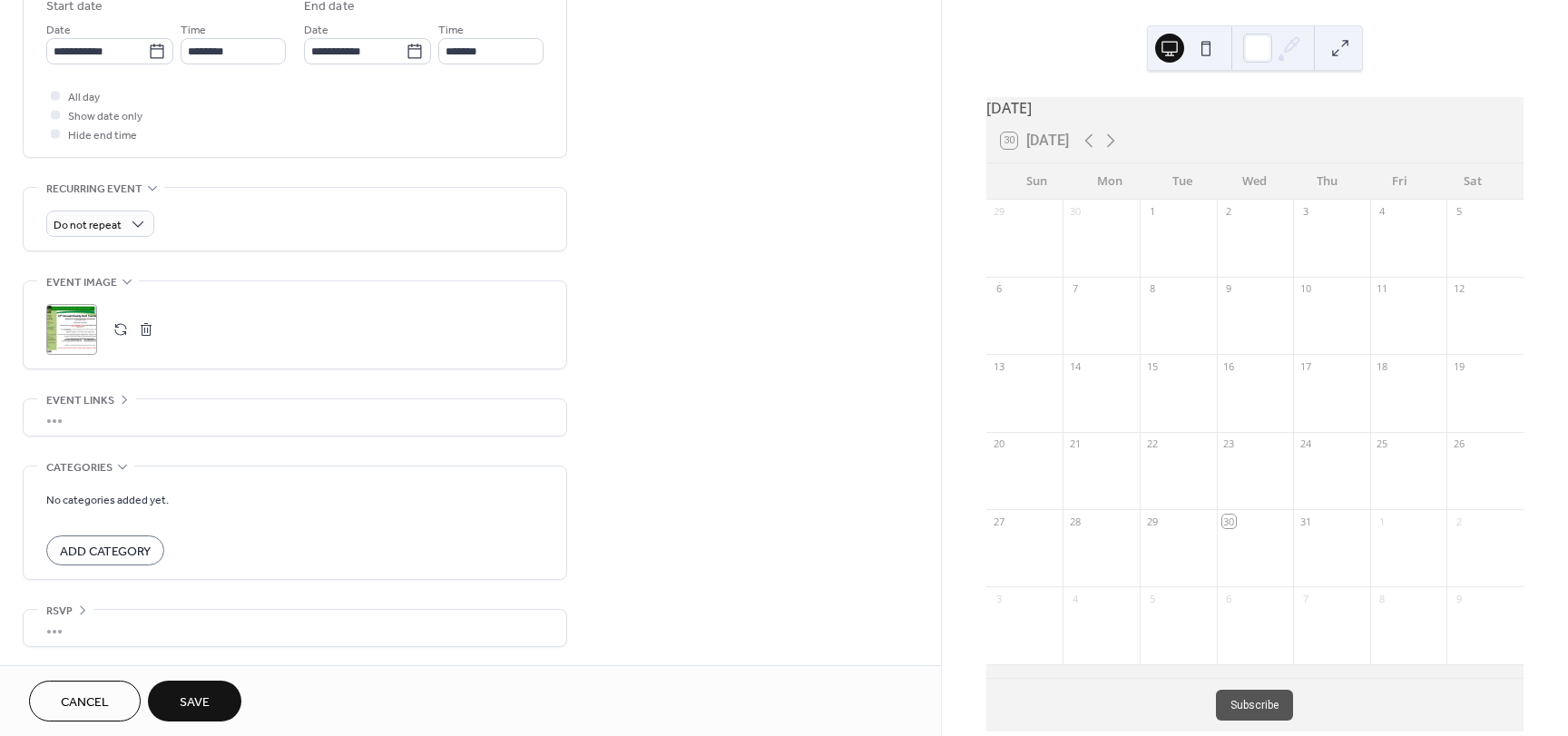 click on "Add Category" at bounding box center (105, 552) 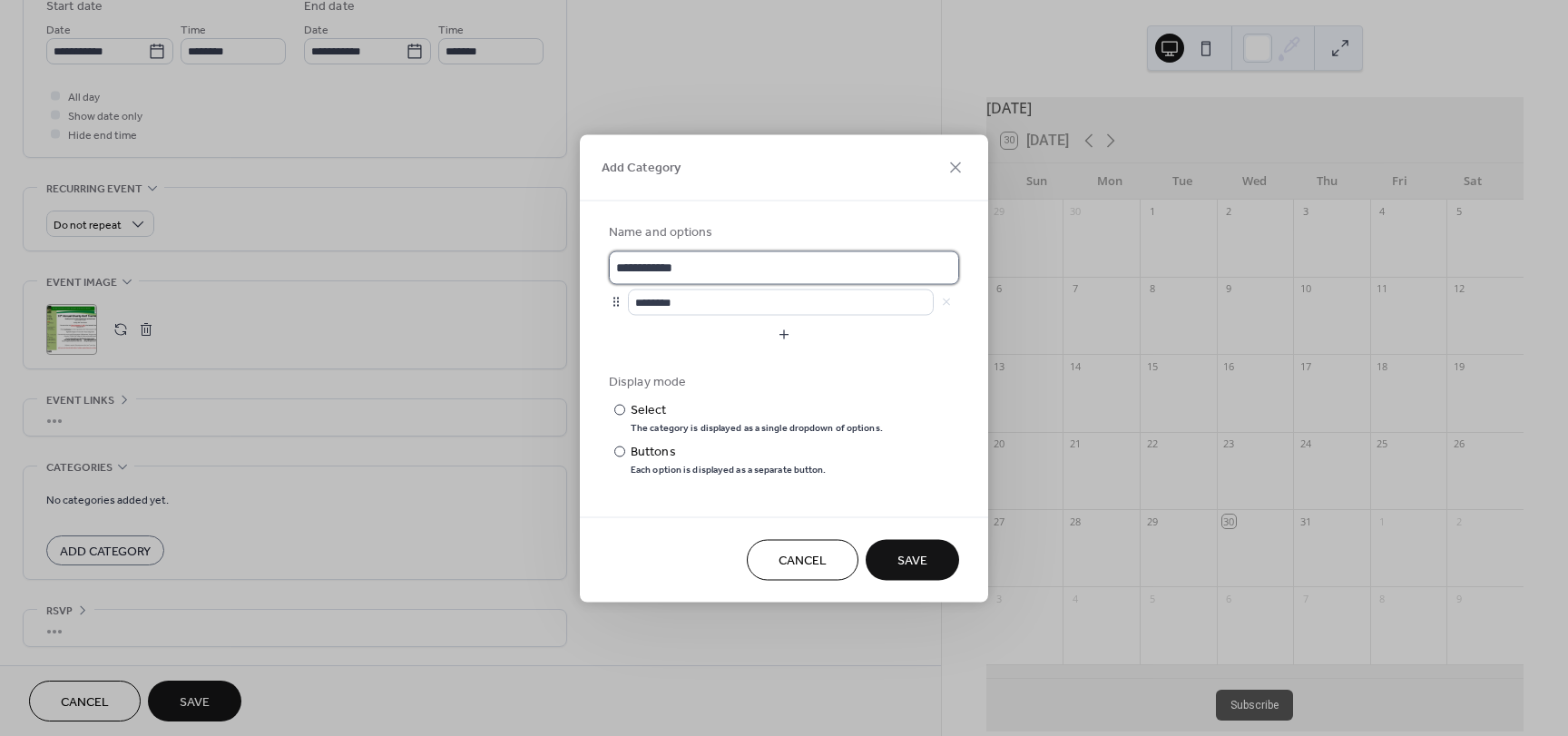 click on "**********" at bounding box center [784, 267] 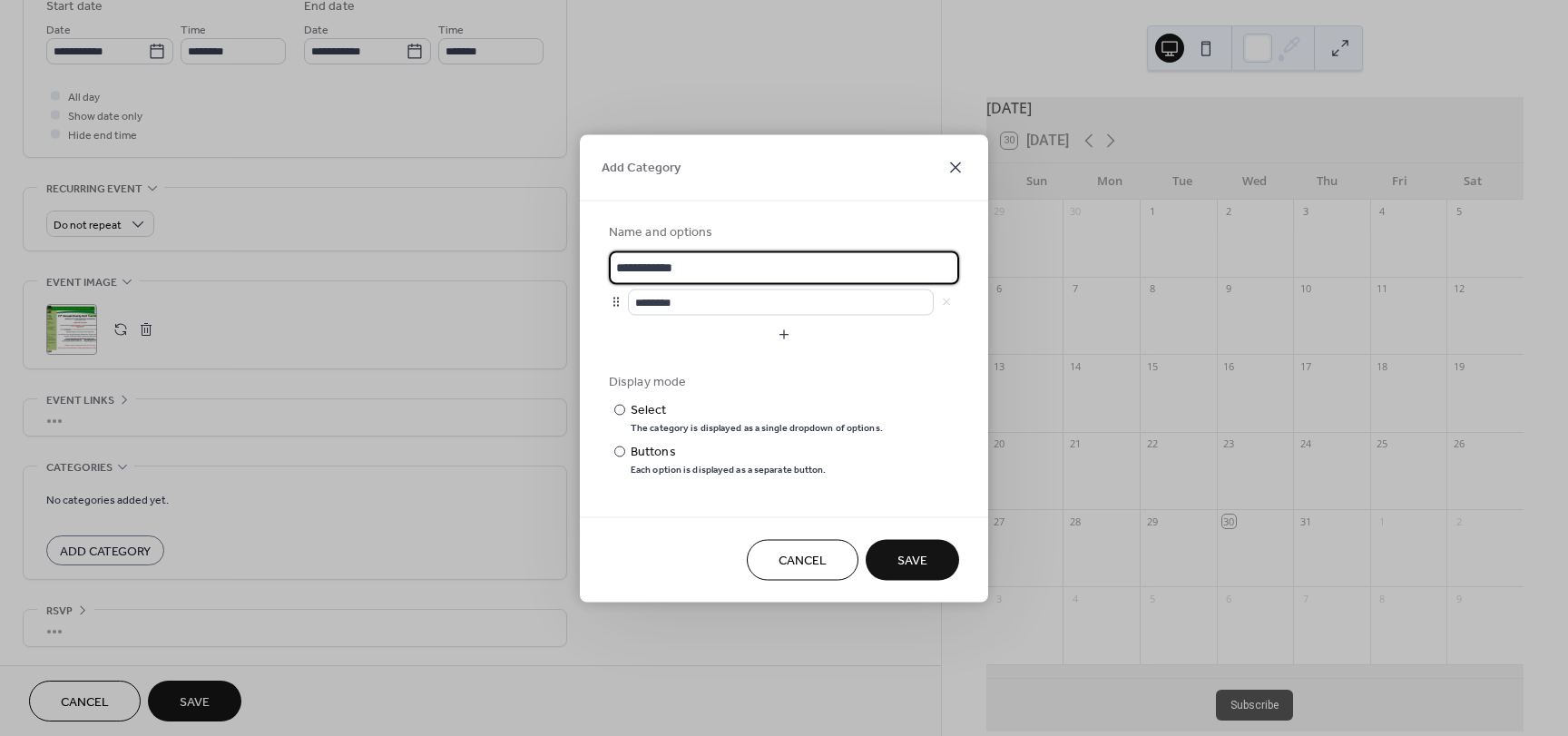 click 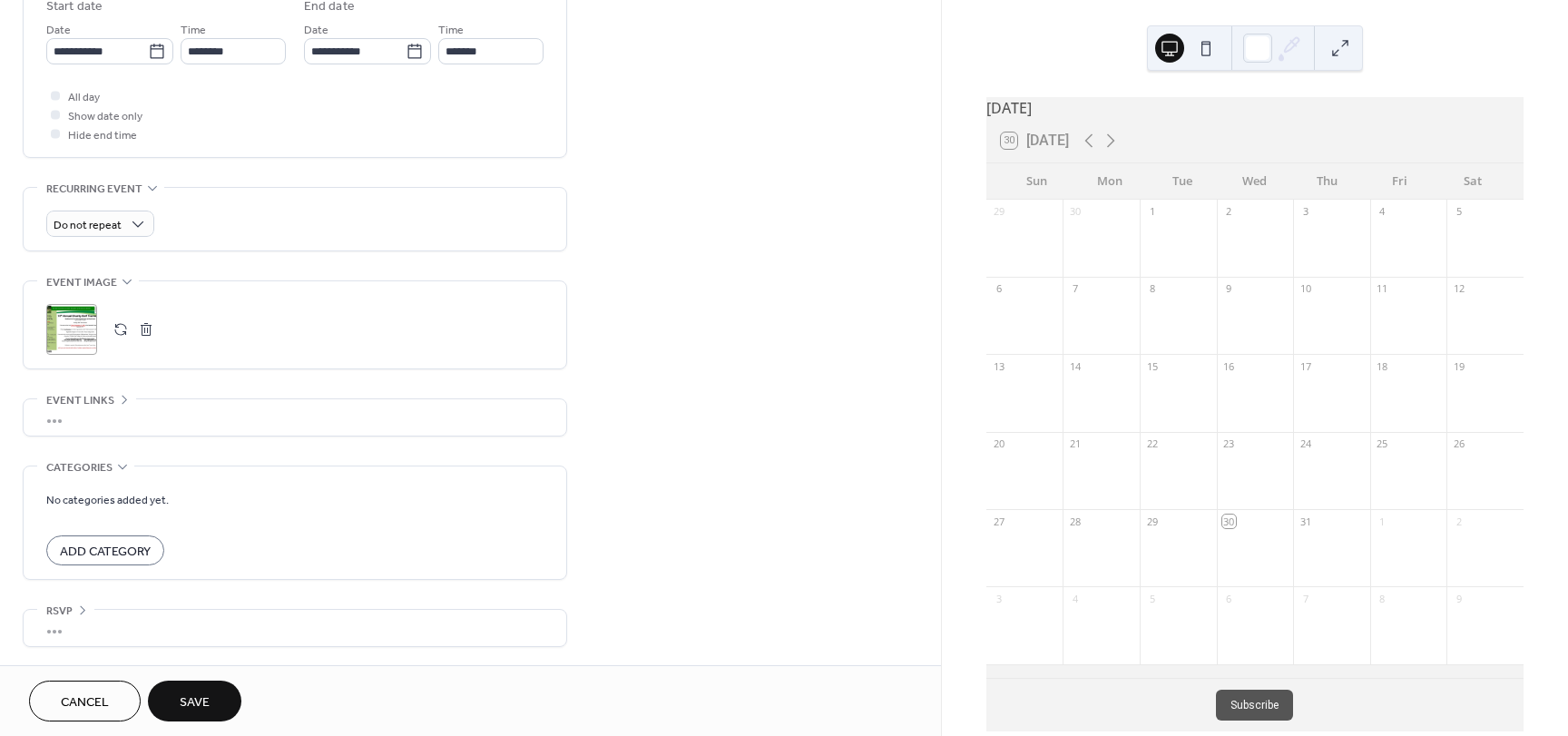 click on "•••" at bounding box center [295, 628] 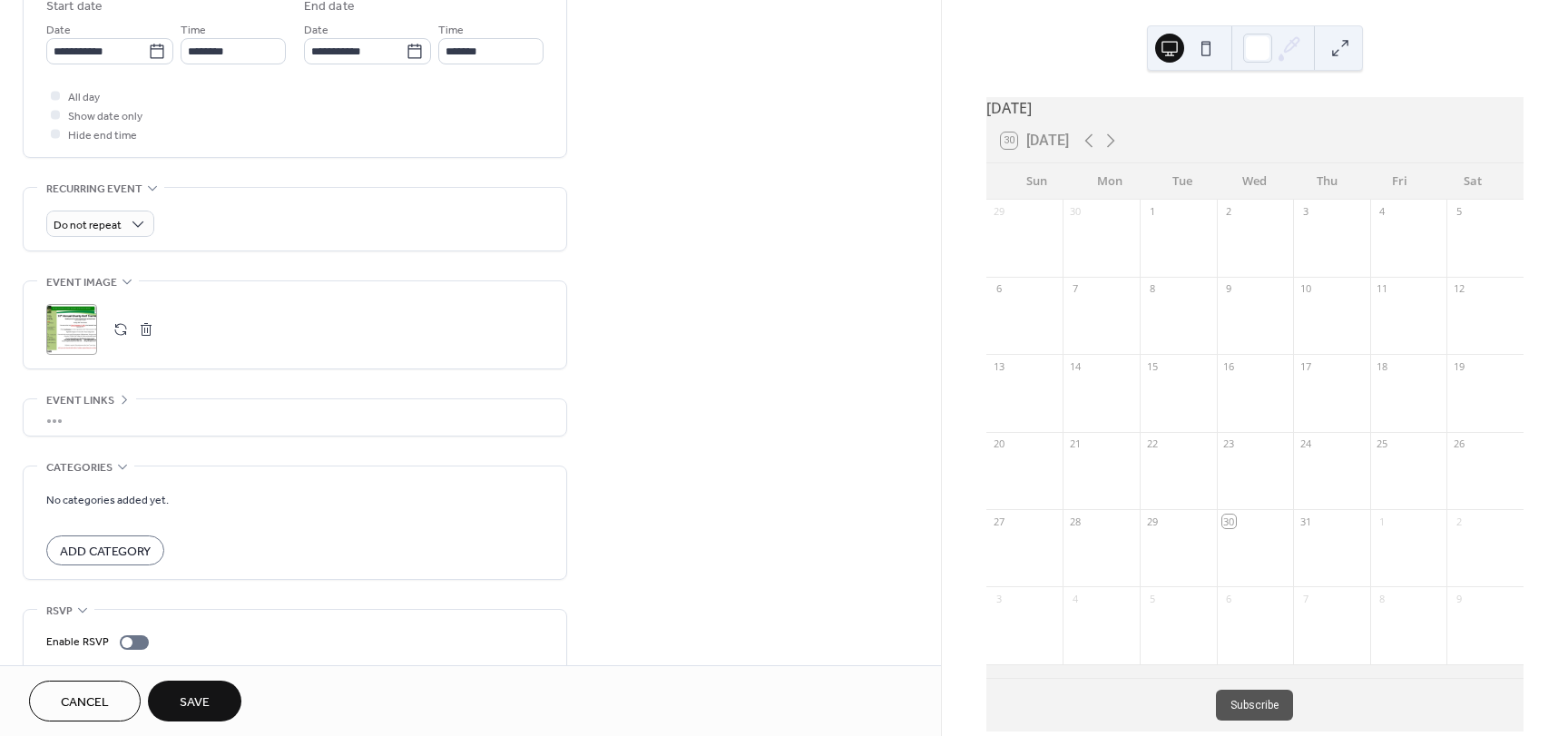scroll, scrollTop: 677, scrollLeft: 0, axis: vertical 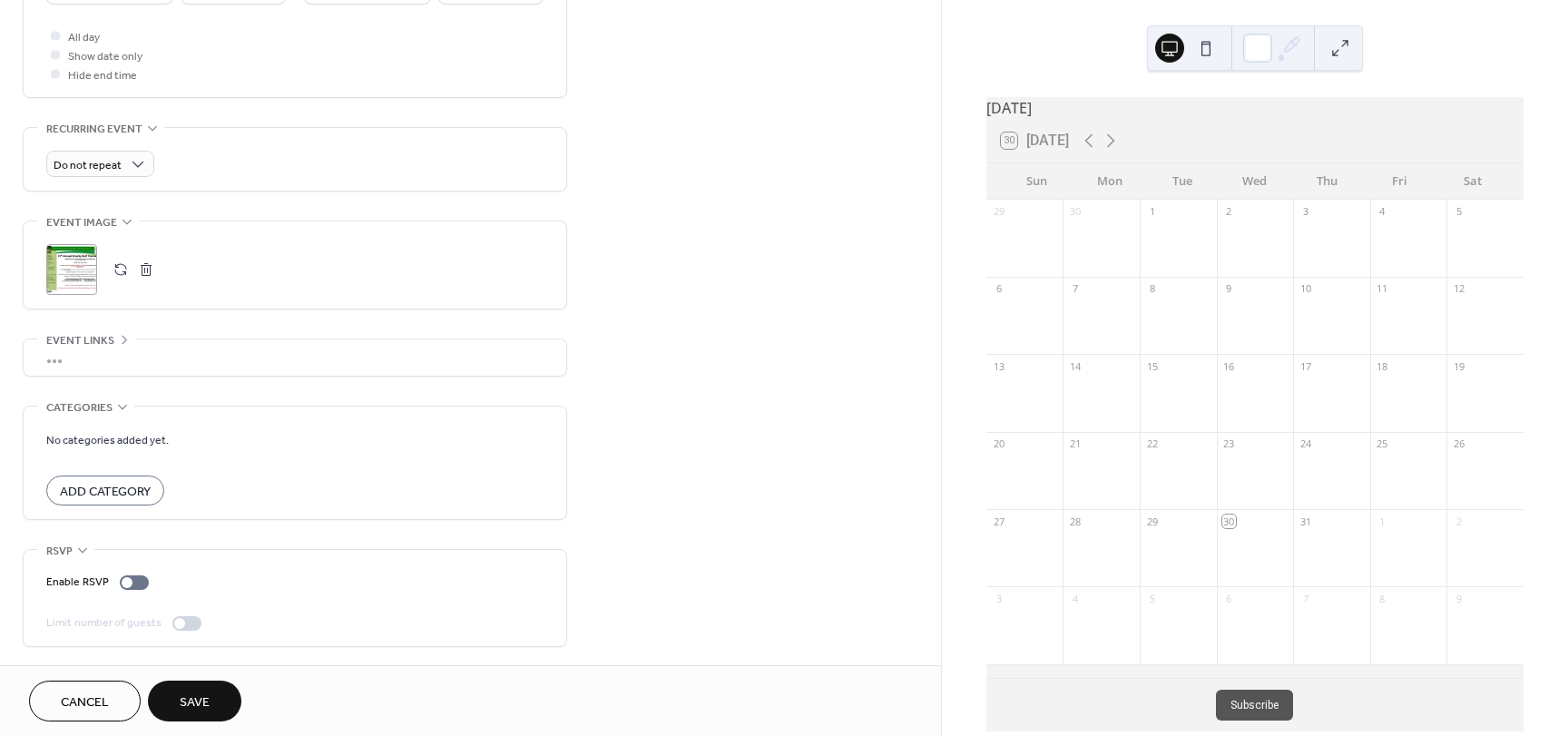 click 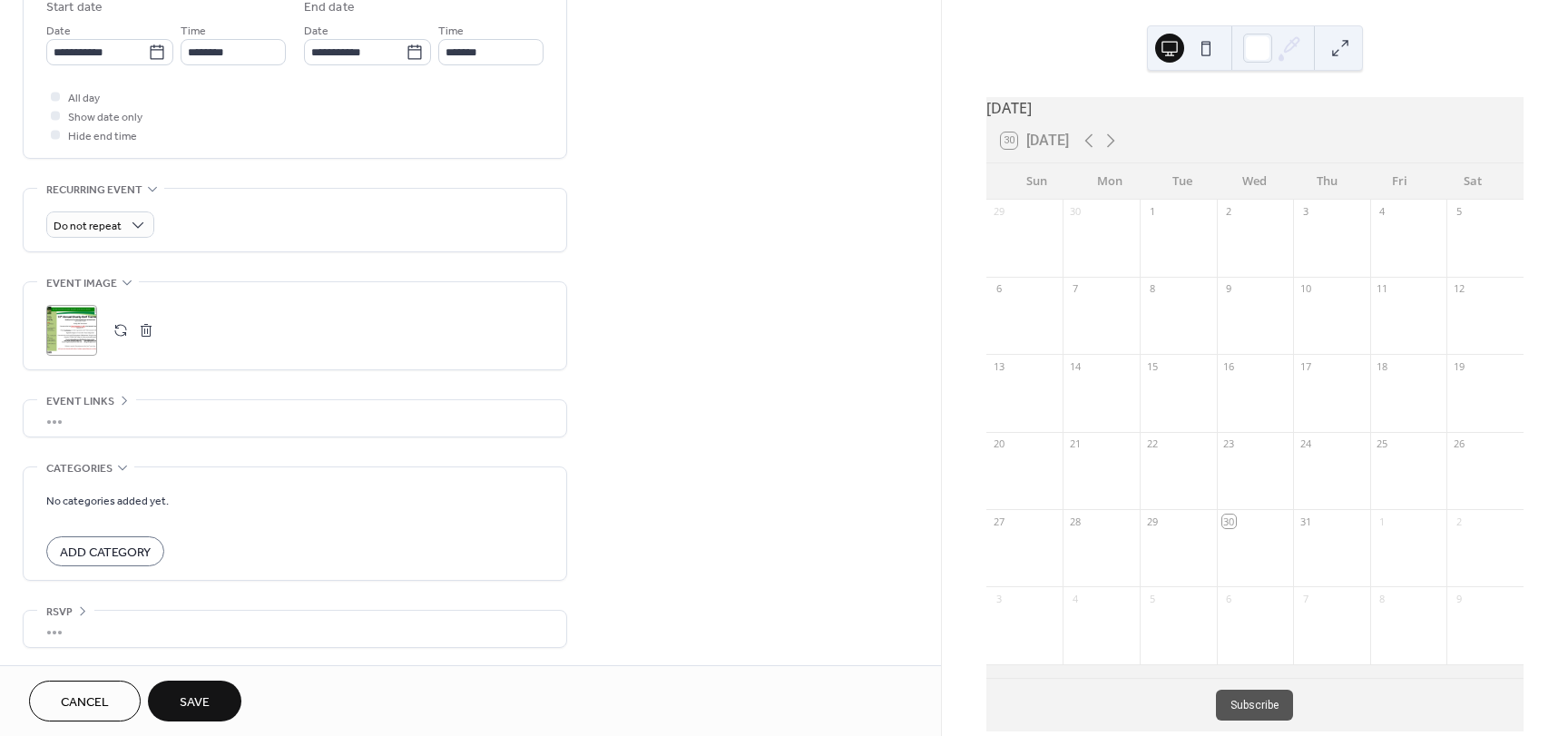 scroll, scrollTop: 617, scrollLeft: 0, axis: vertical 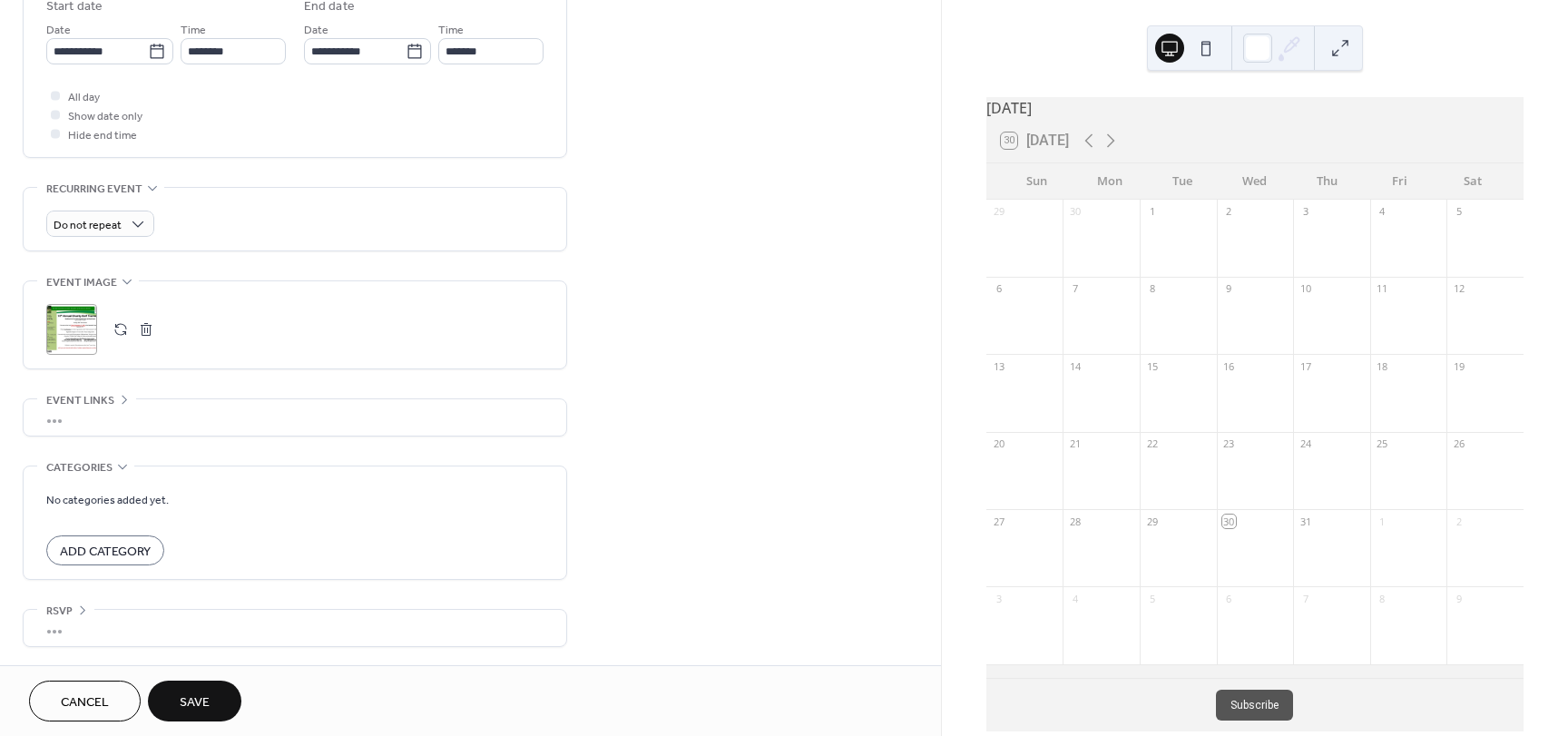 click 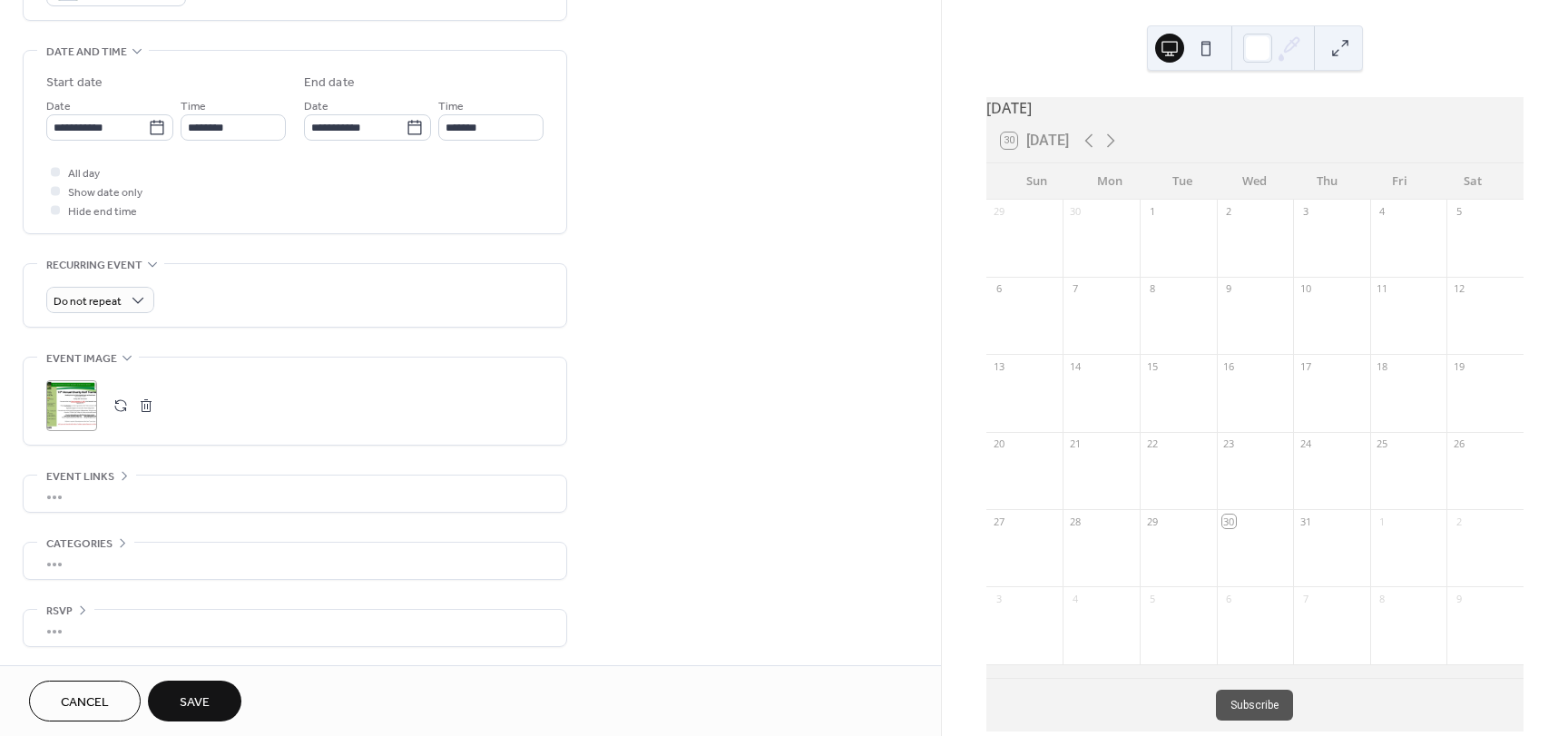 scroll, scrollTop: 541, scrollLeft: 0, axis: vertical 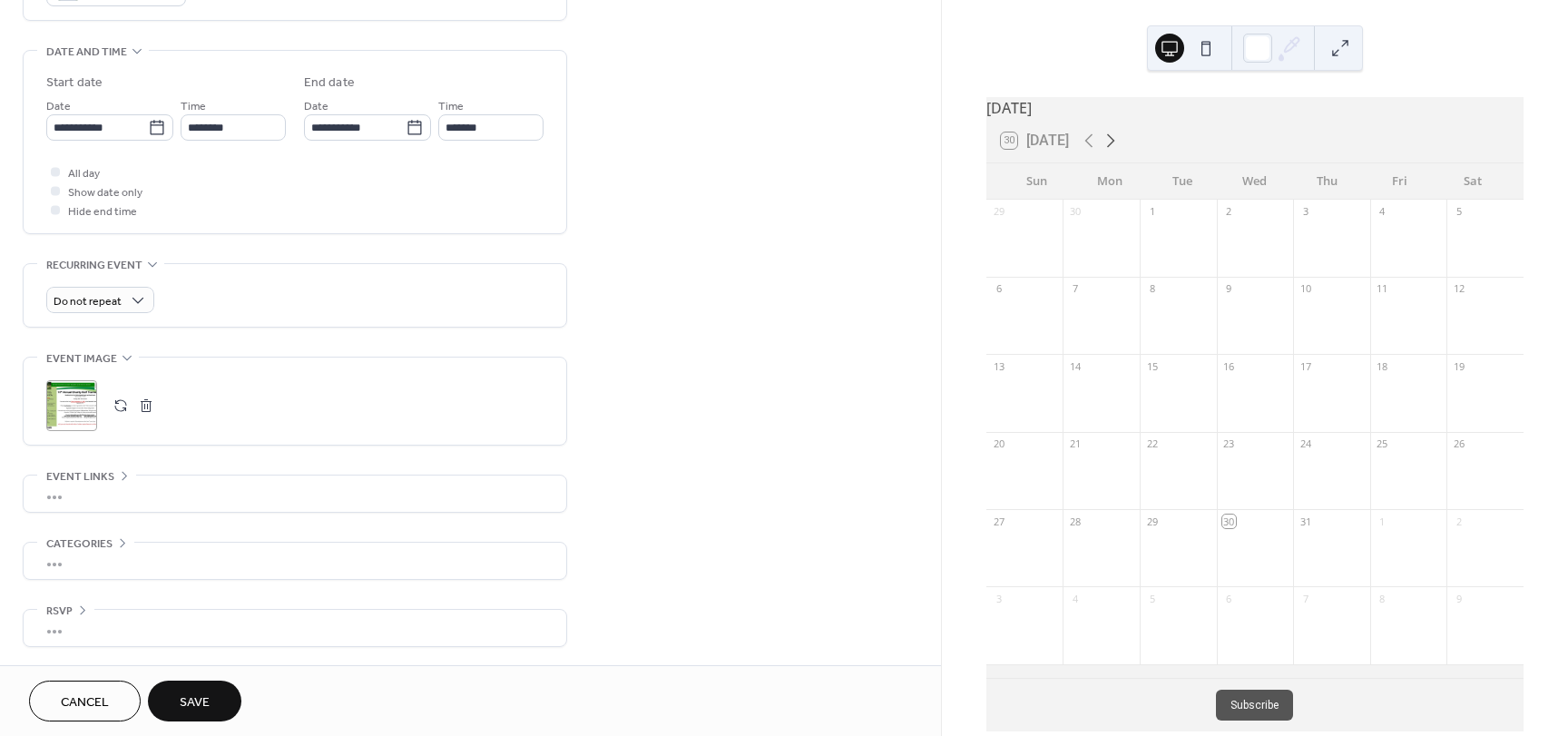 click 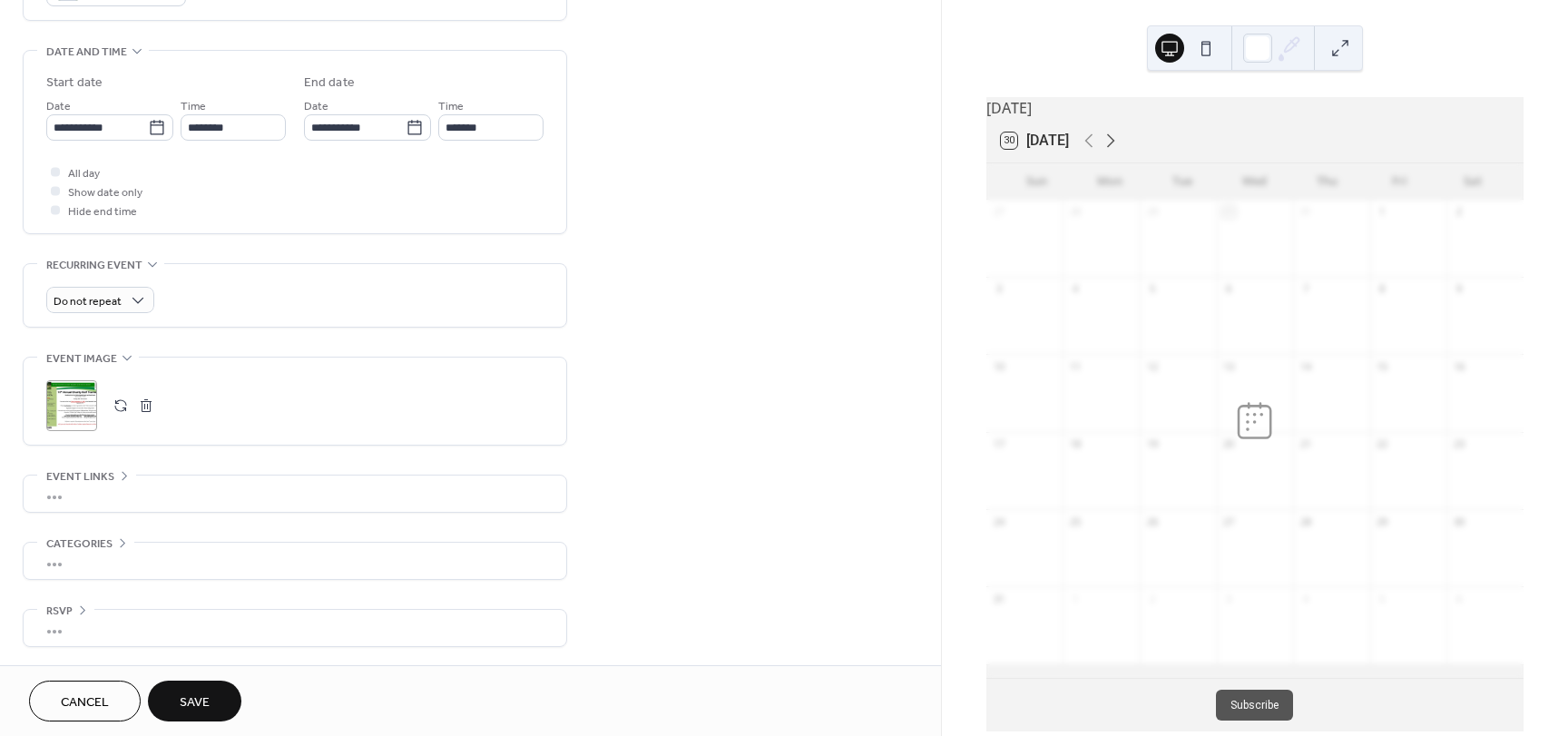 click 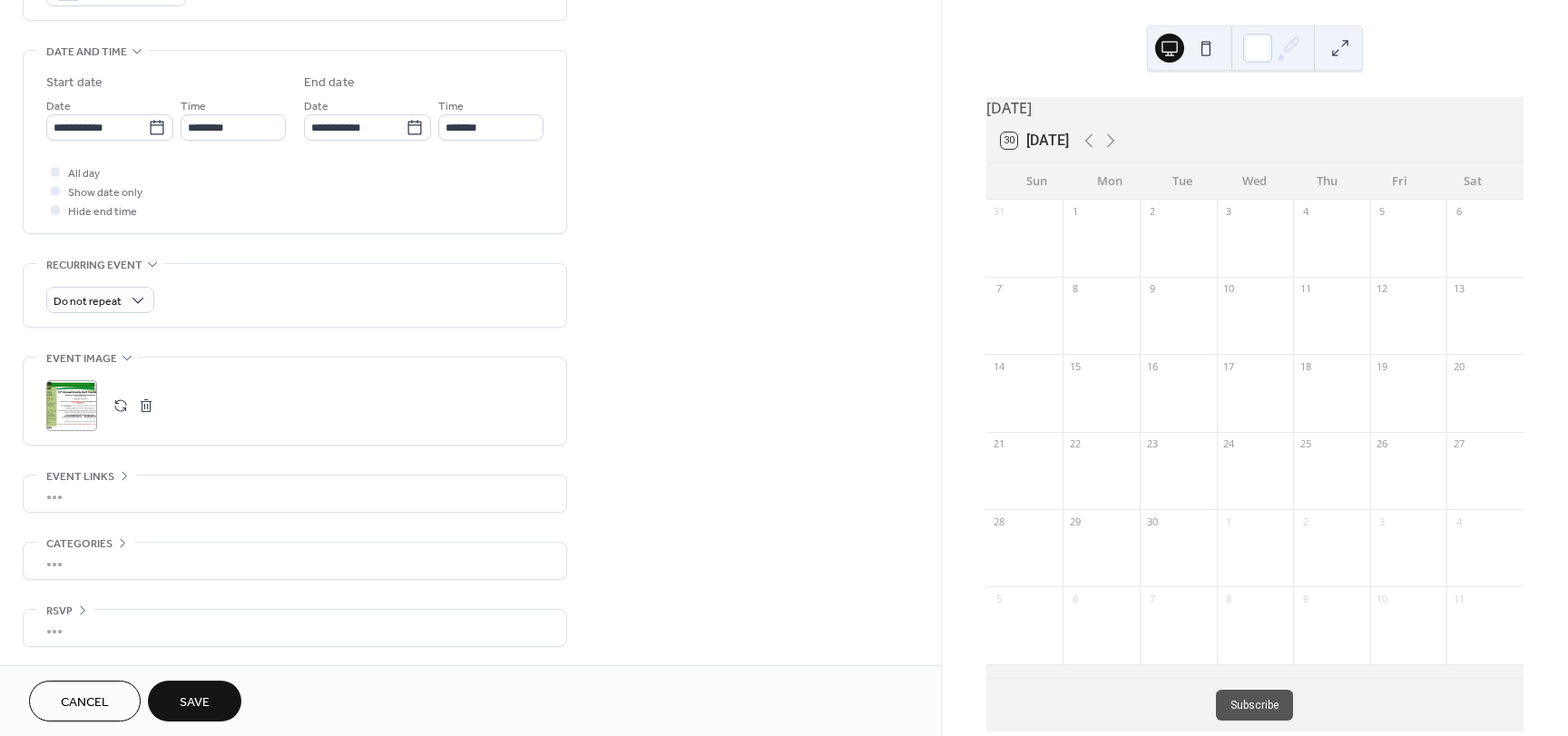 click on "Save" at bounding box center [194, 701] 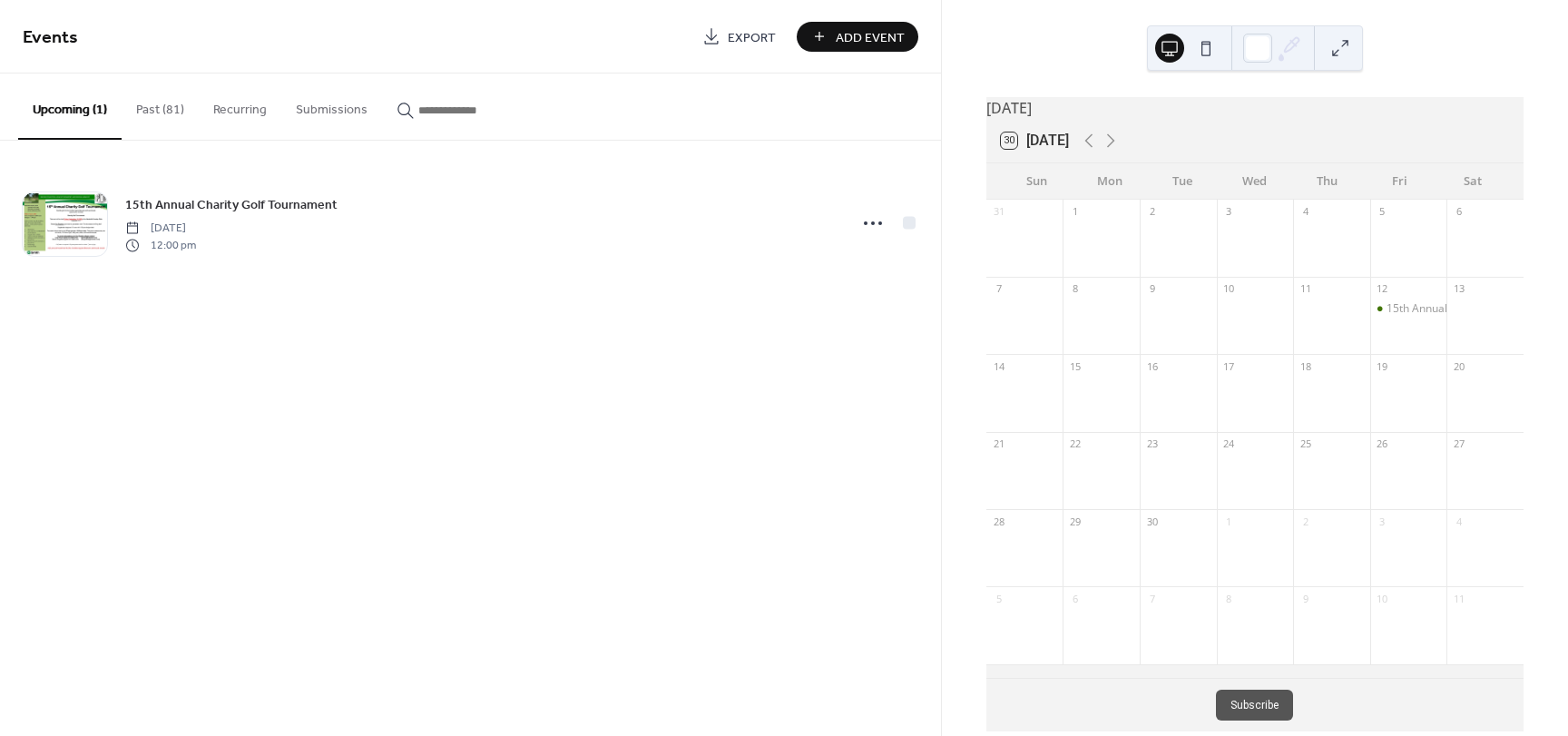 click on "Subscribe" at bounding box center [1254, 705] 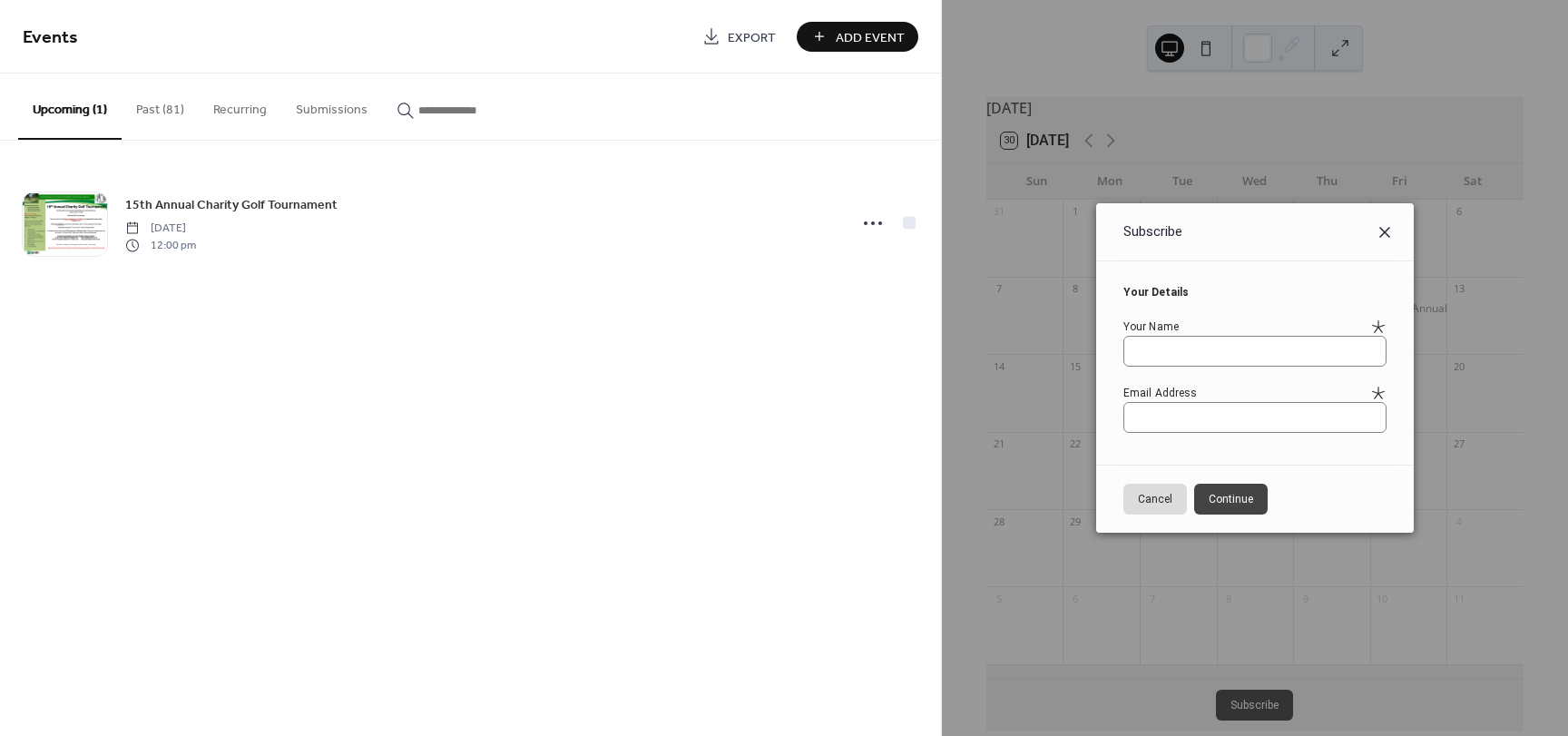 click 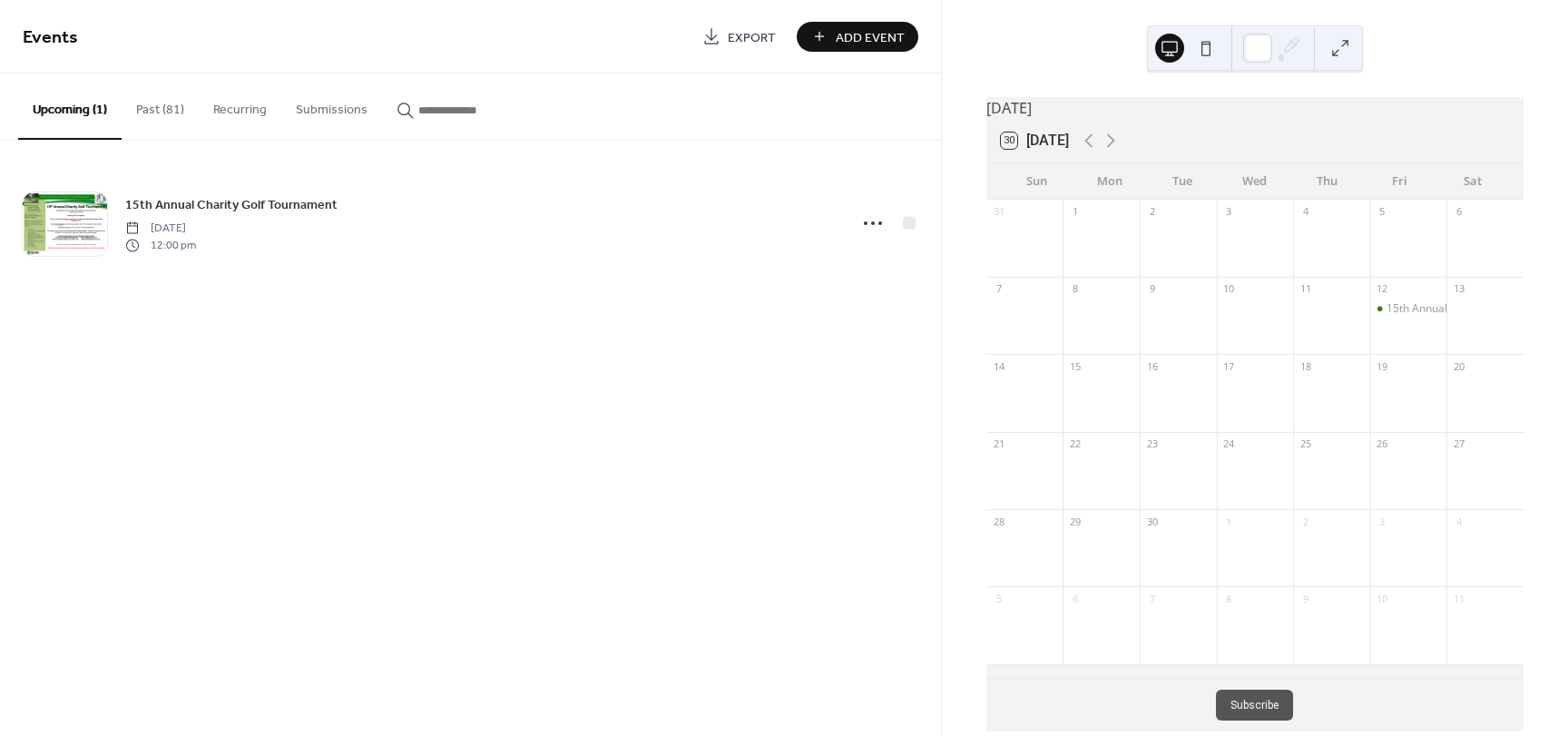 click on "Add Event" at bounding box center (870, 37) 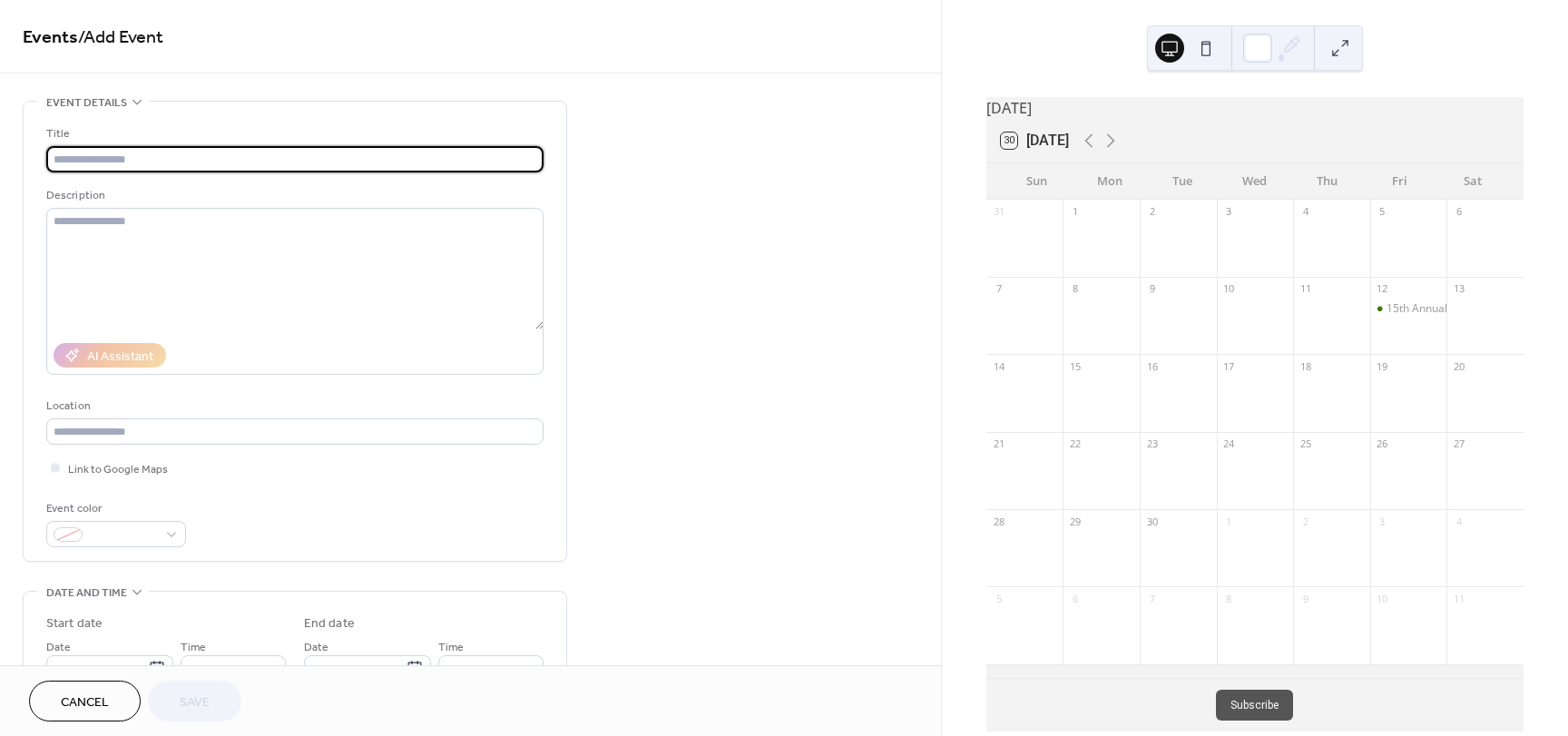 click at bounding box center (295, 159) 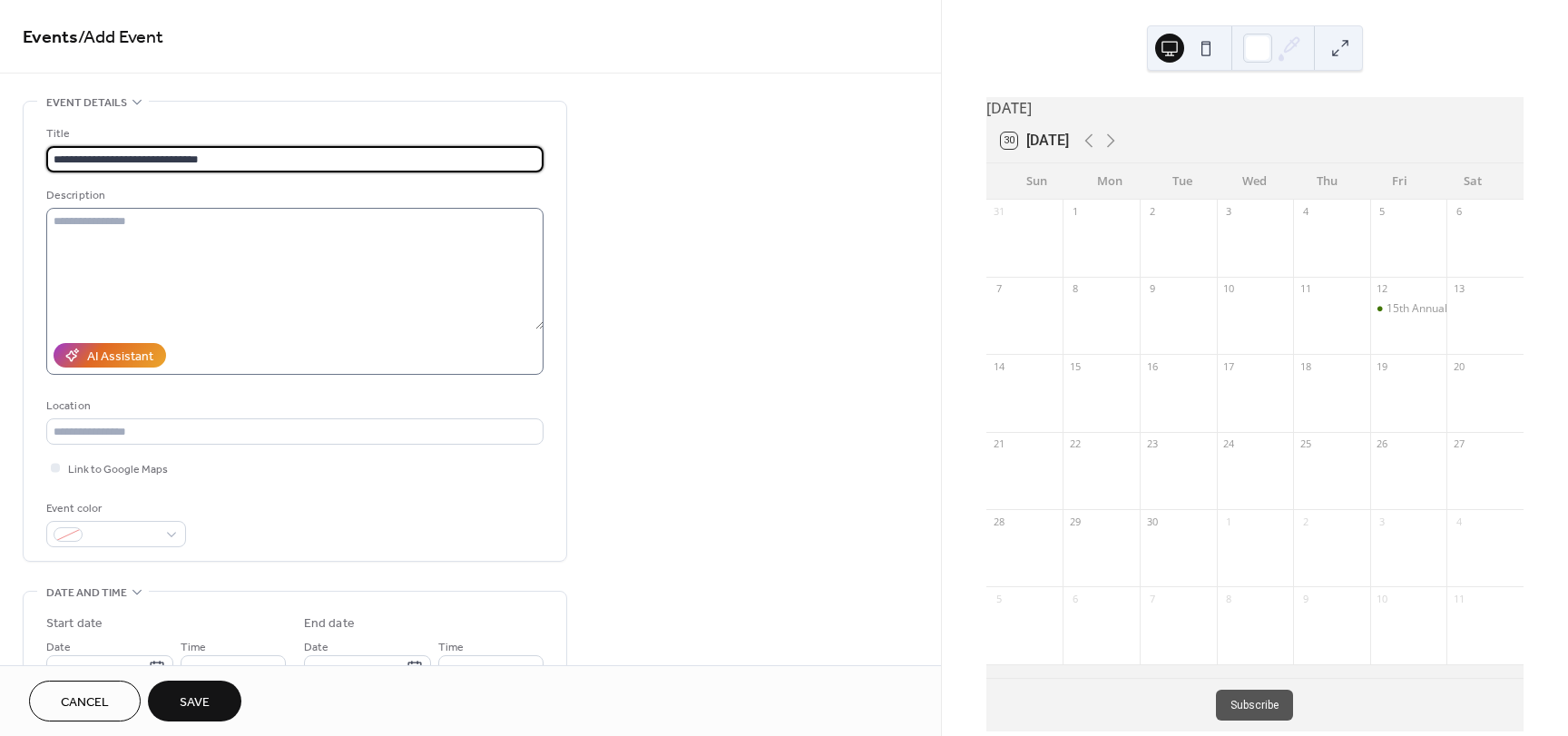 type on "**********" 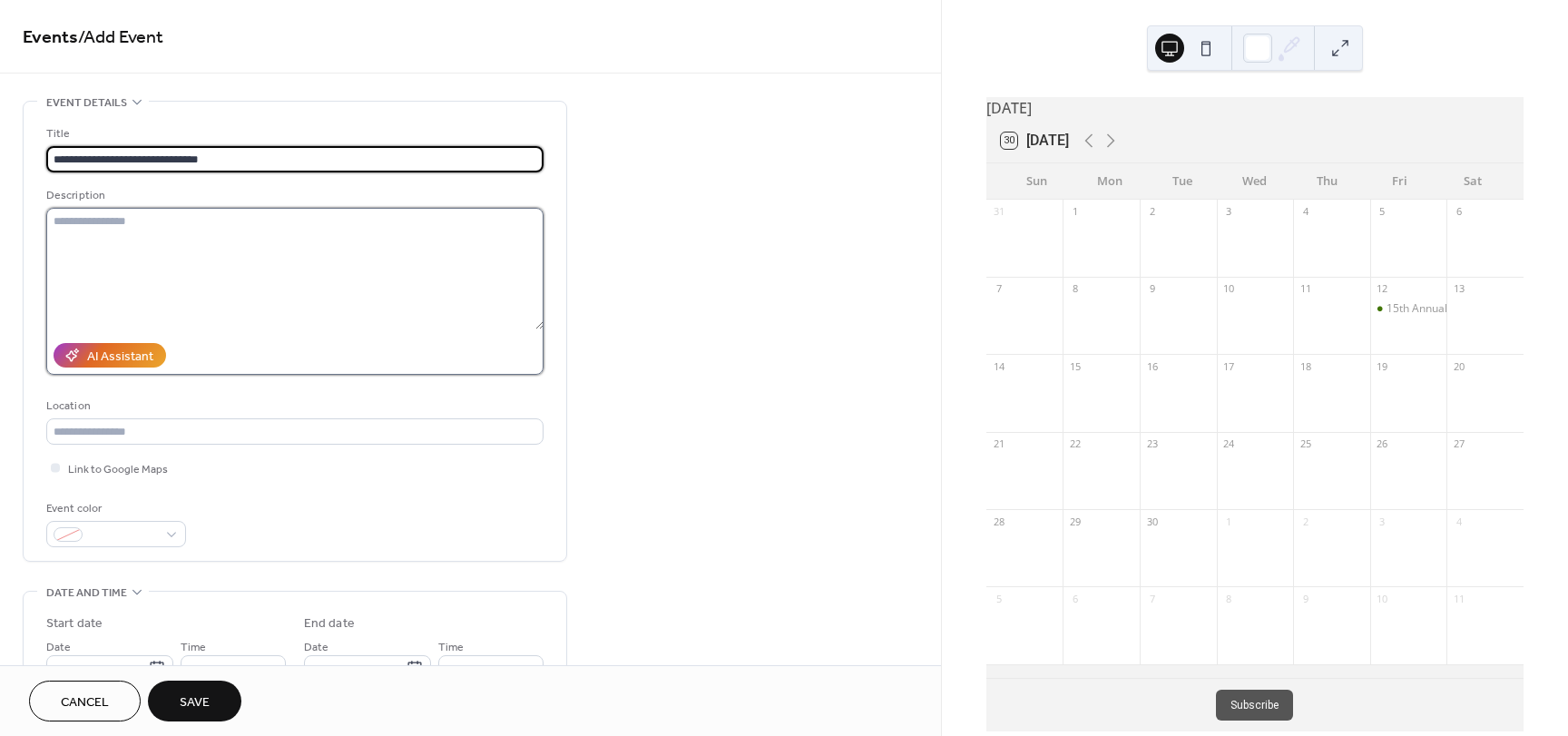 click at bounding box center [295, 269] 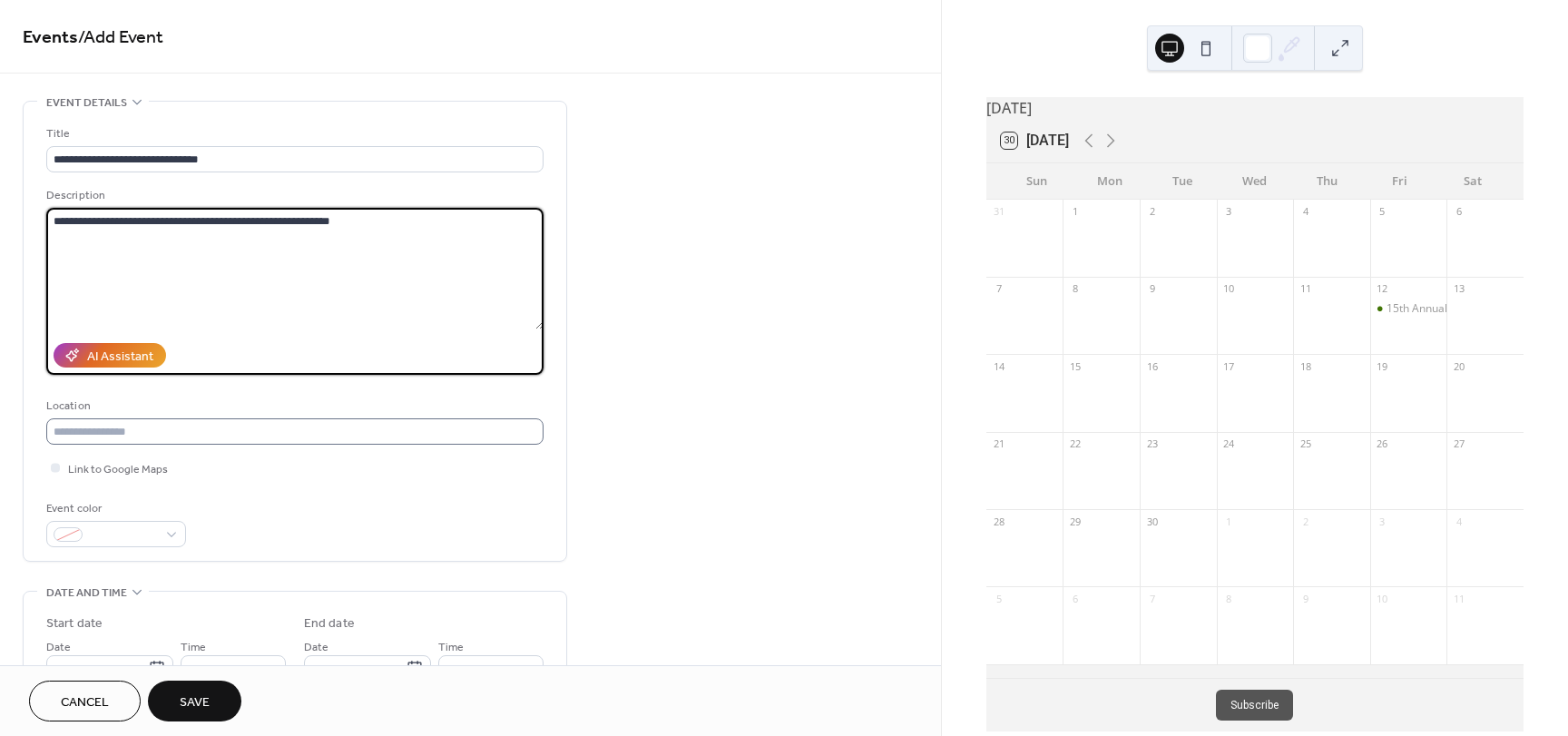 type on "**********" 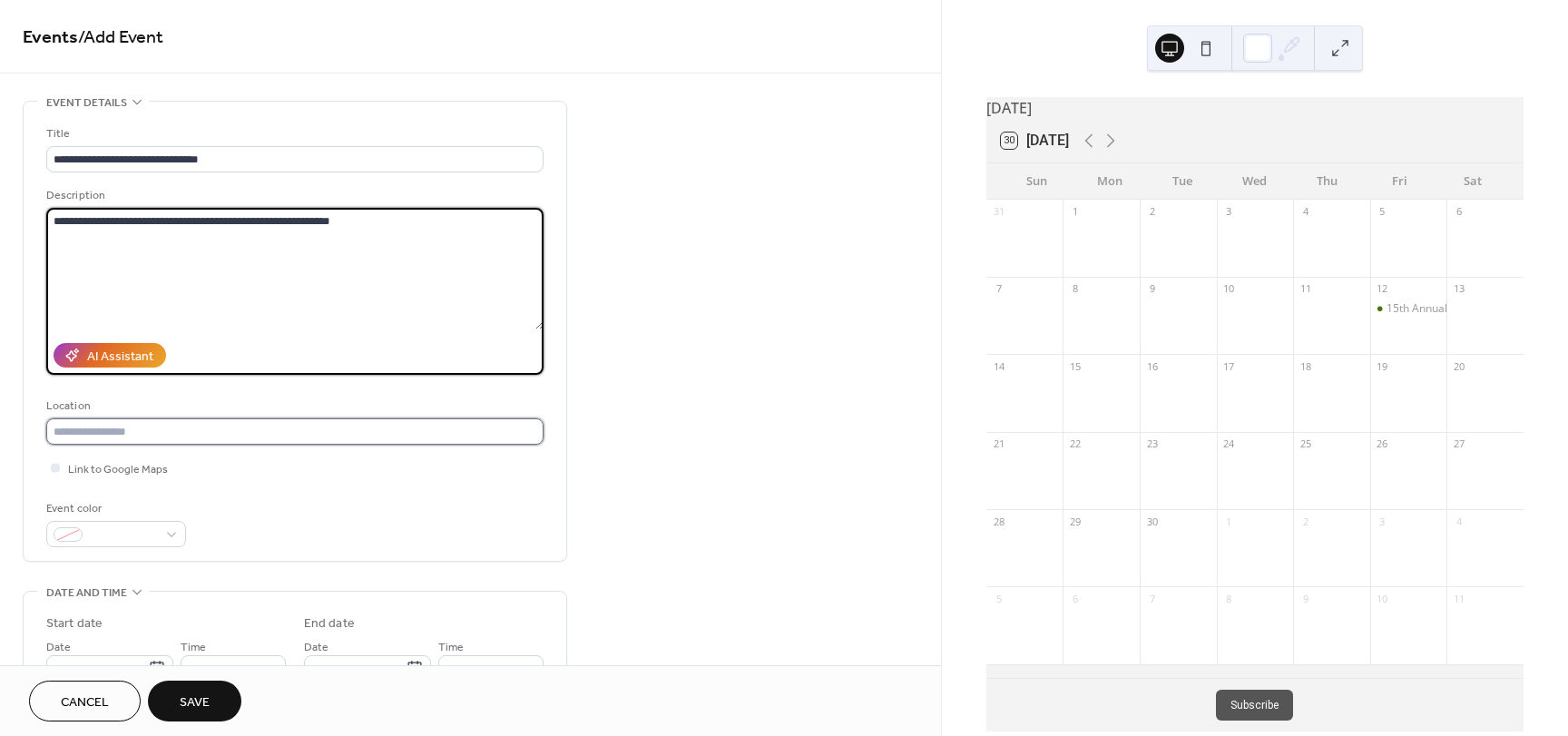 click at bounding box center [295, 431] 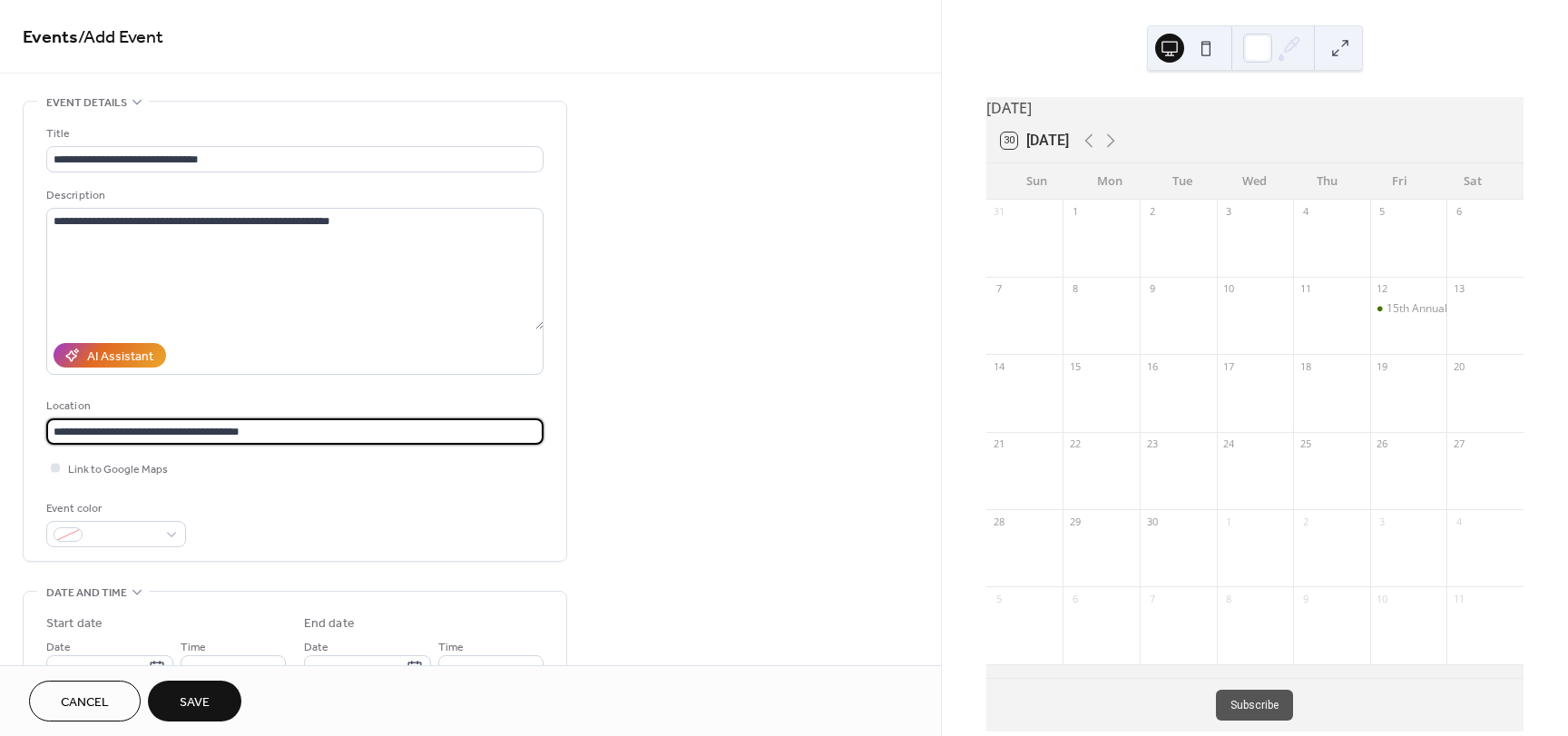 type on "**********" 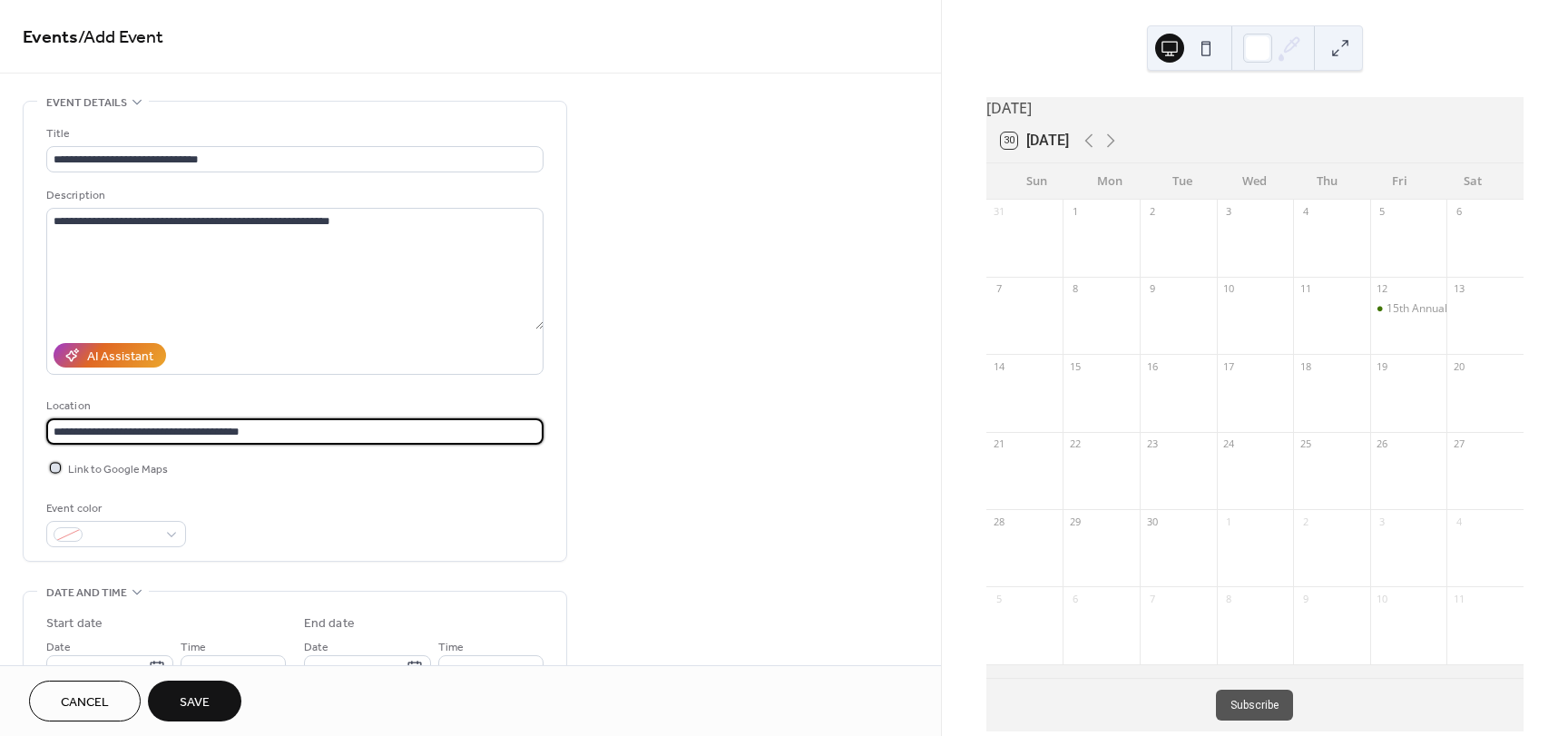 click at bounding box center [55, 467] 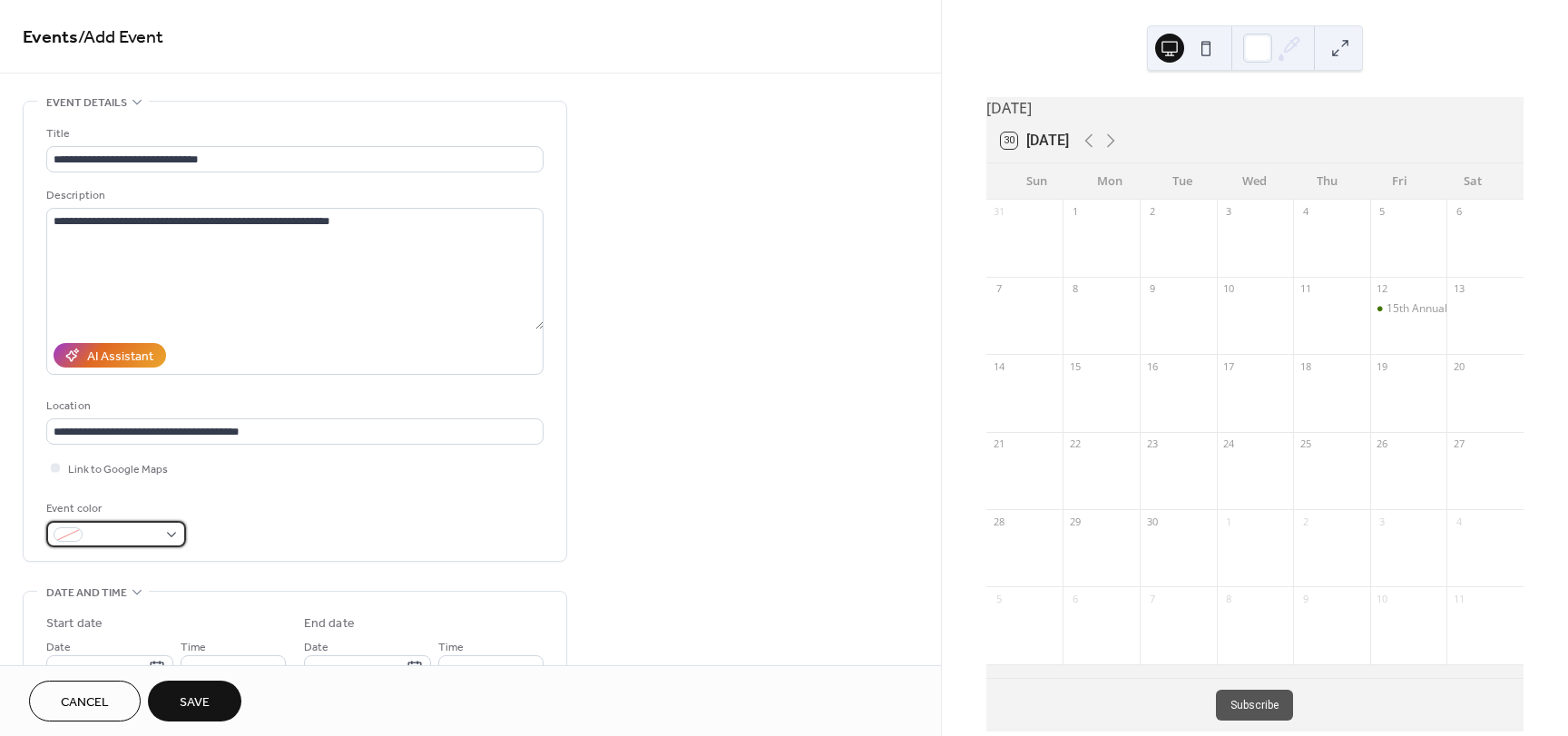 click at bounding box center (123, 535) 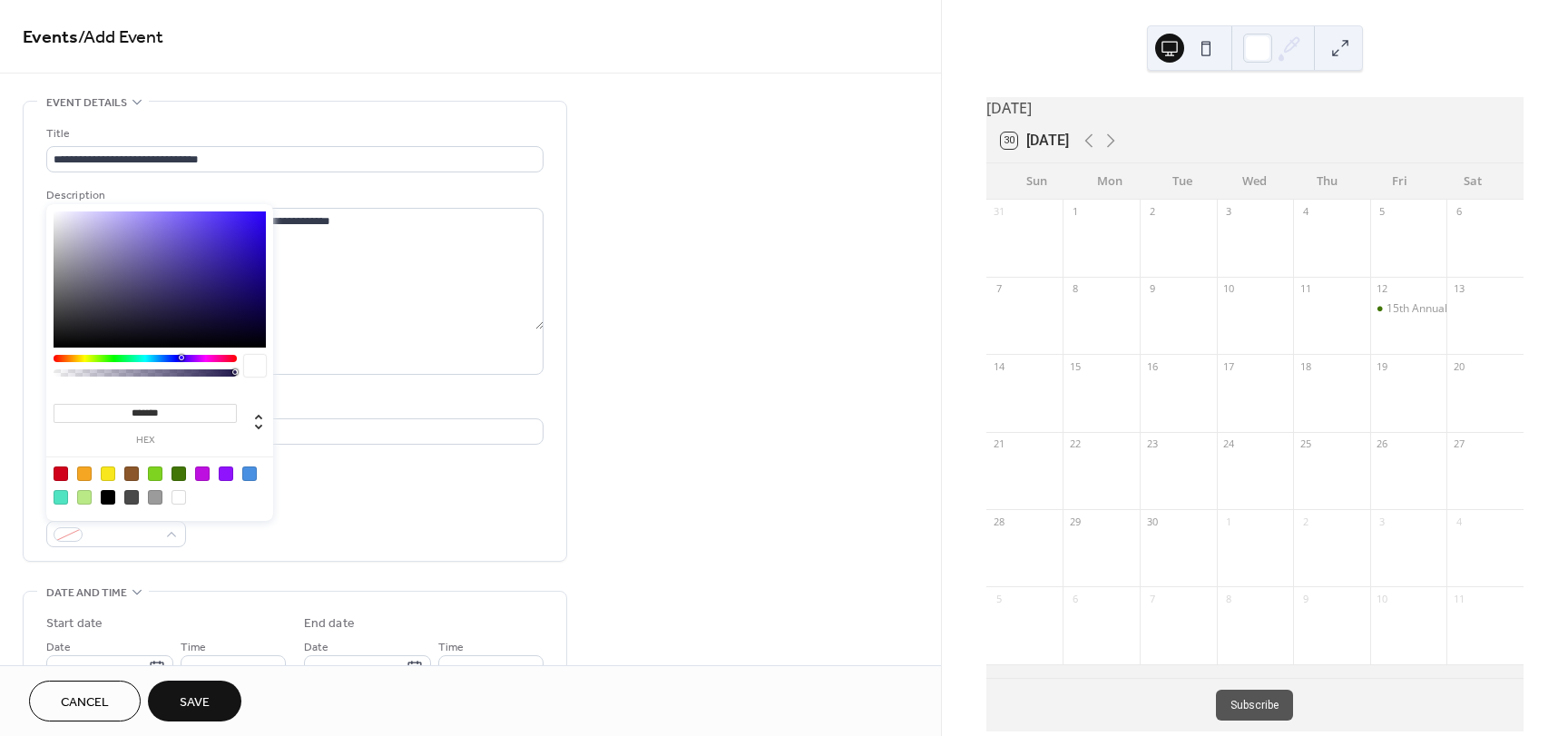 click at bounding box center (250, 474) 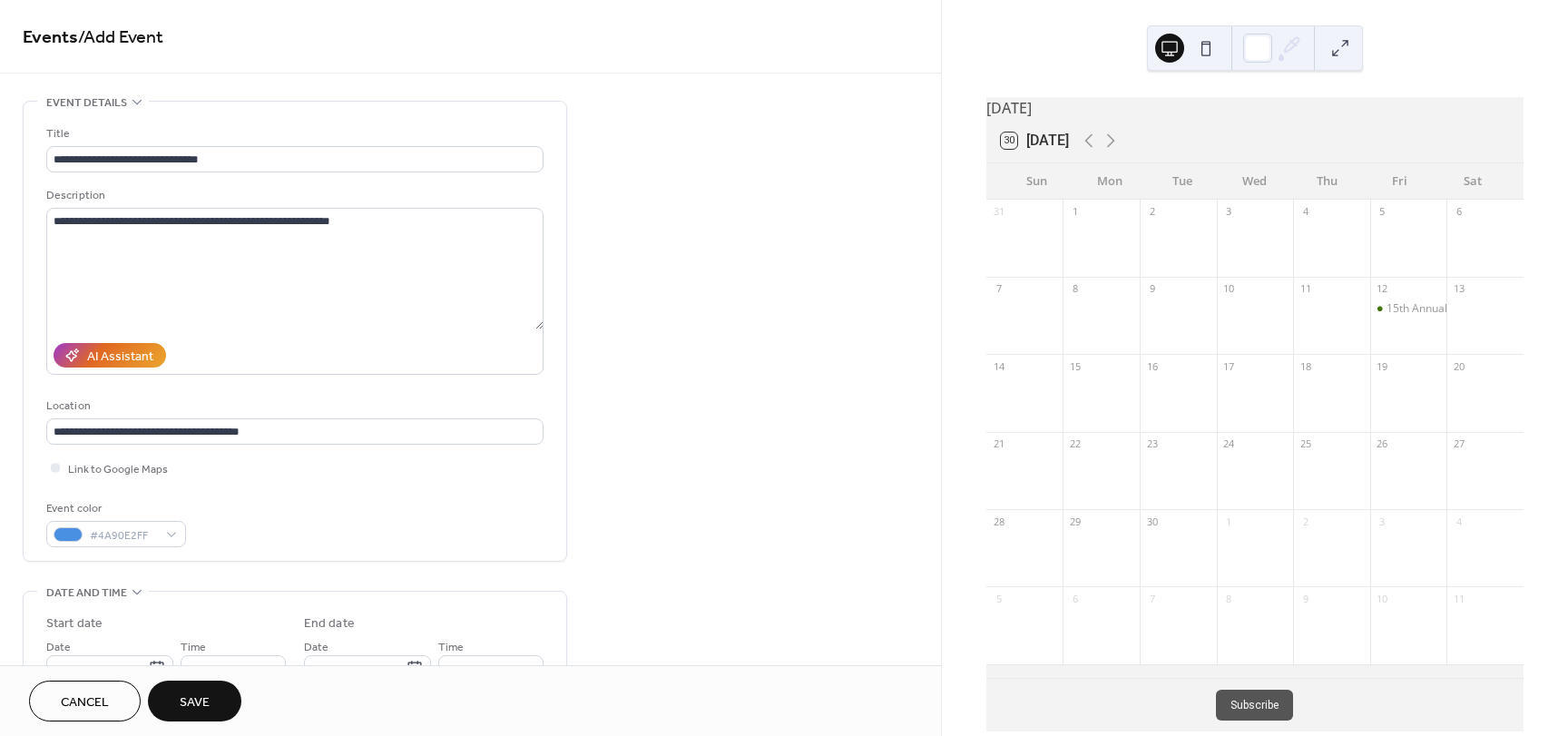 click on "Event color #4A90E2FF" at bounding box center (295, 523) 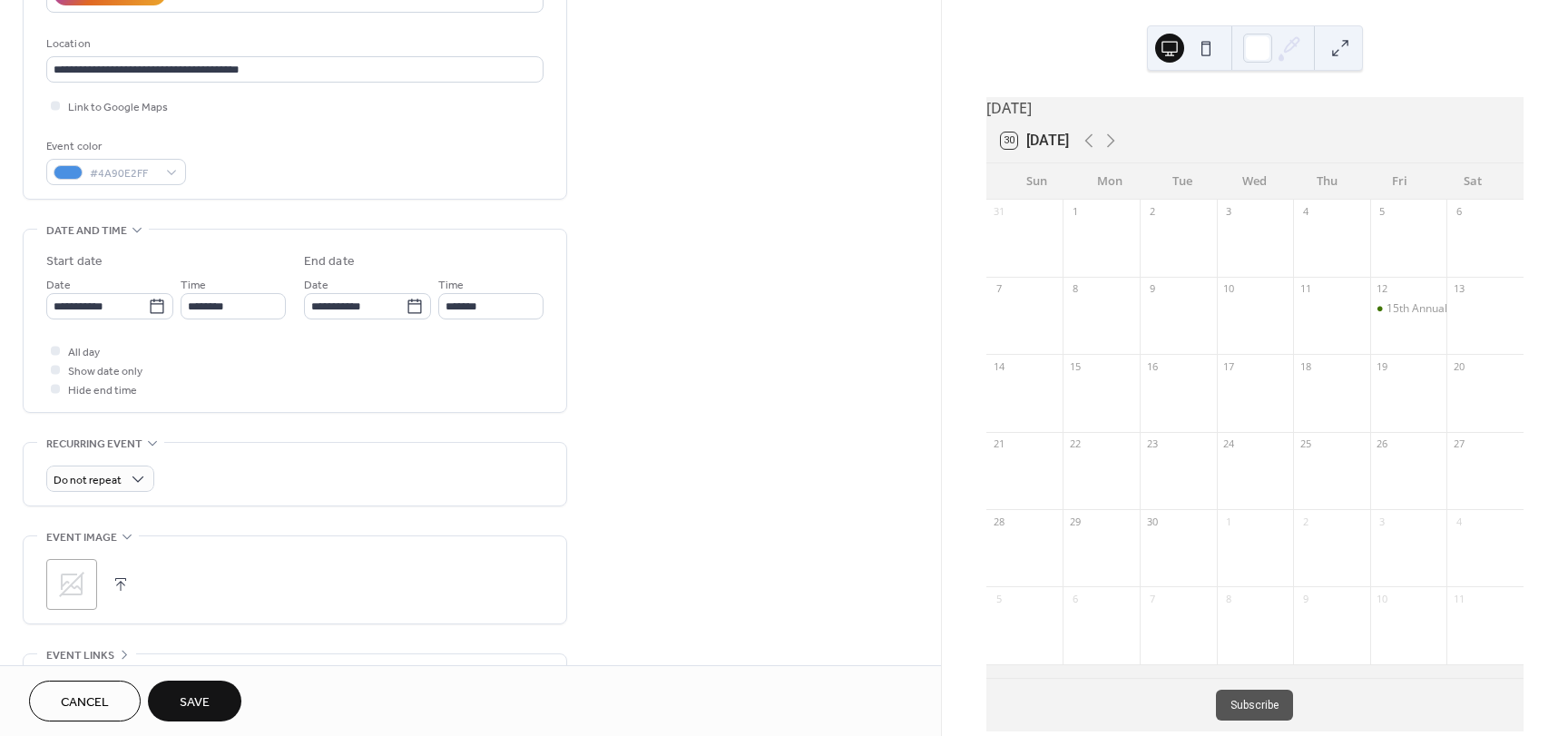 scroll, scrollTop: 363, scrollLeft: 0, axis: vertical 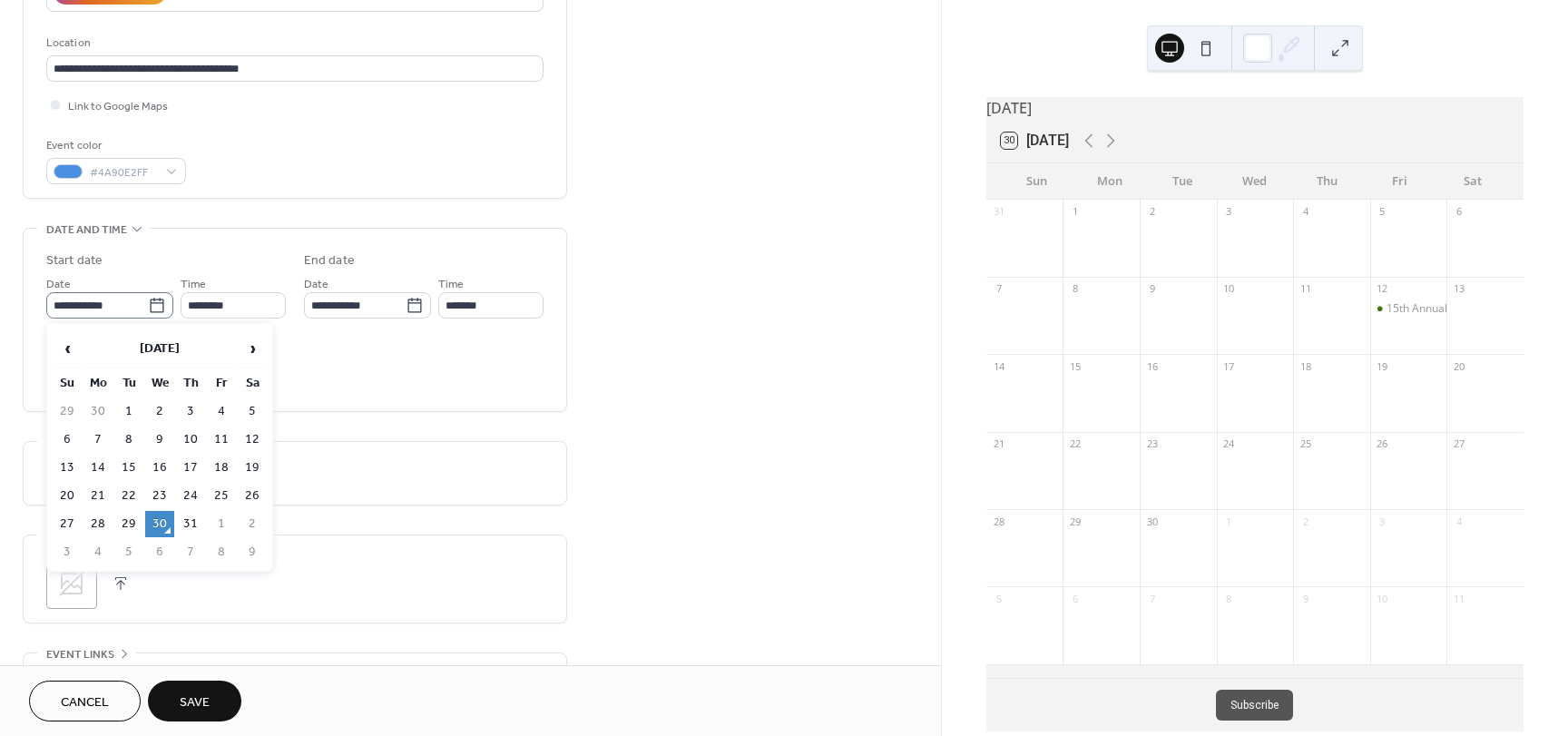 click 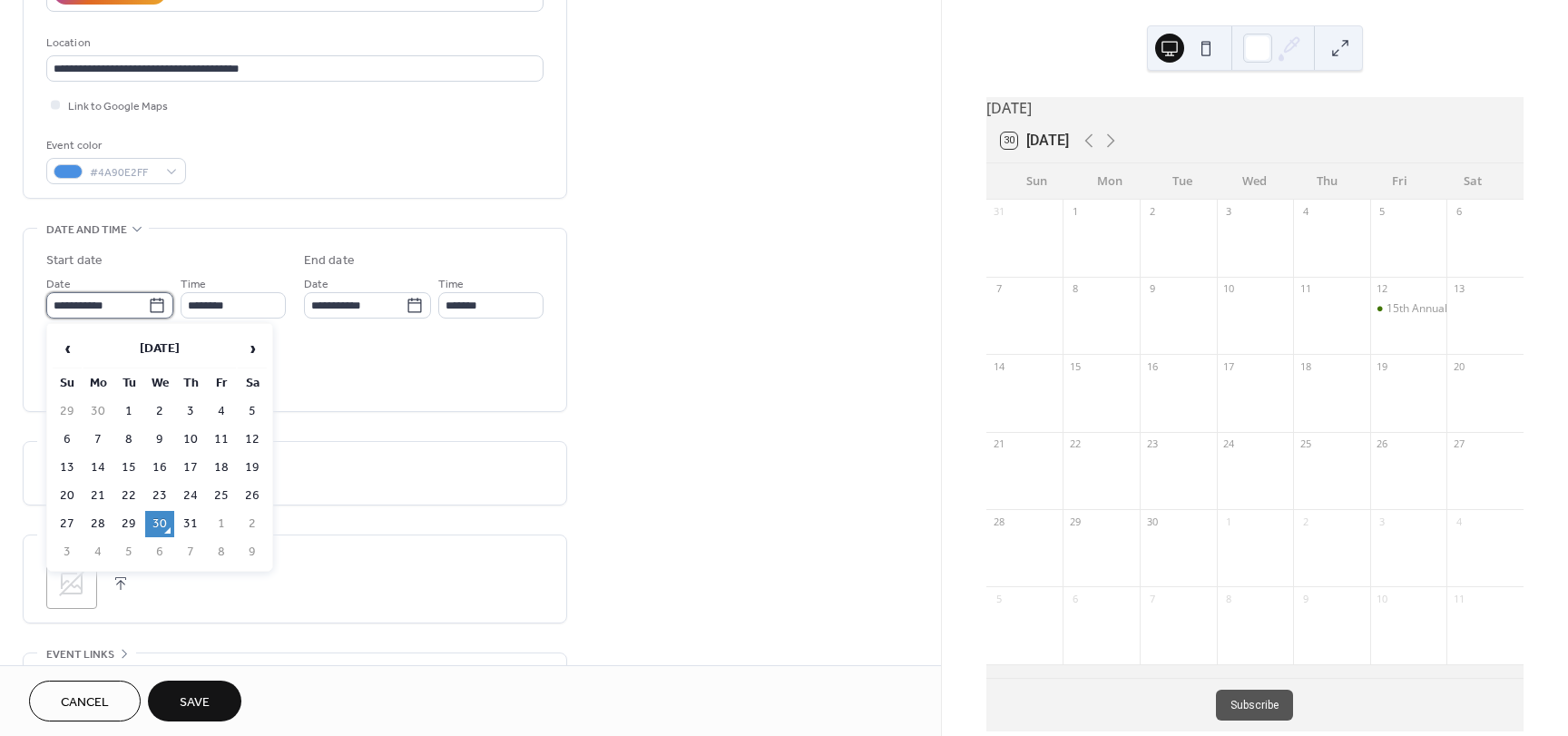 click on "**********" at bounding box center (97, 305) 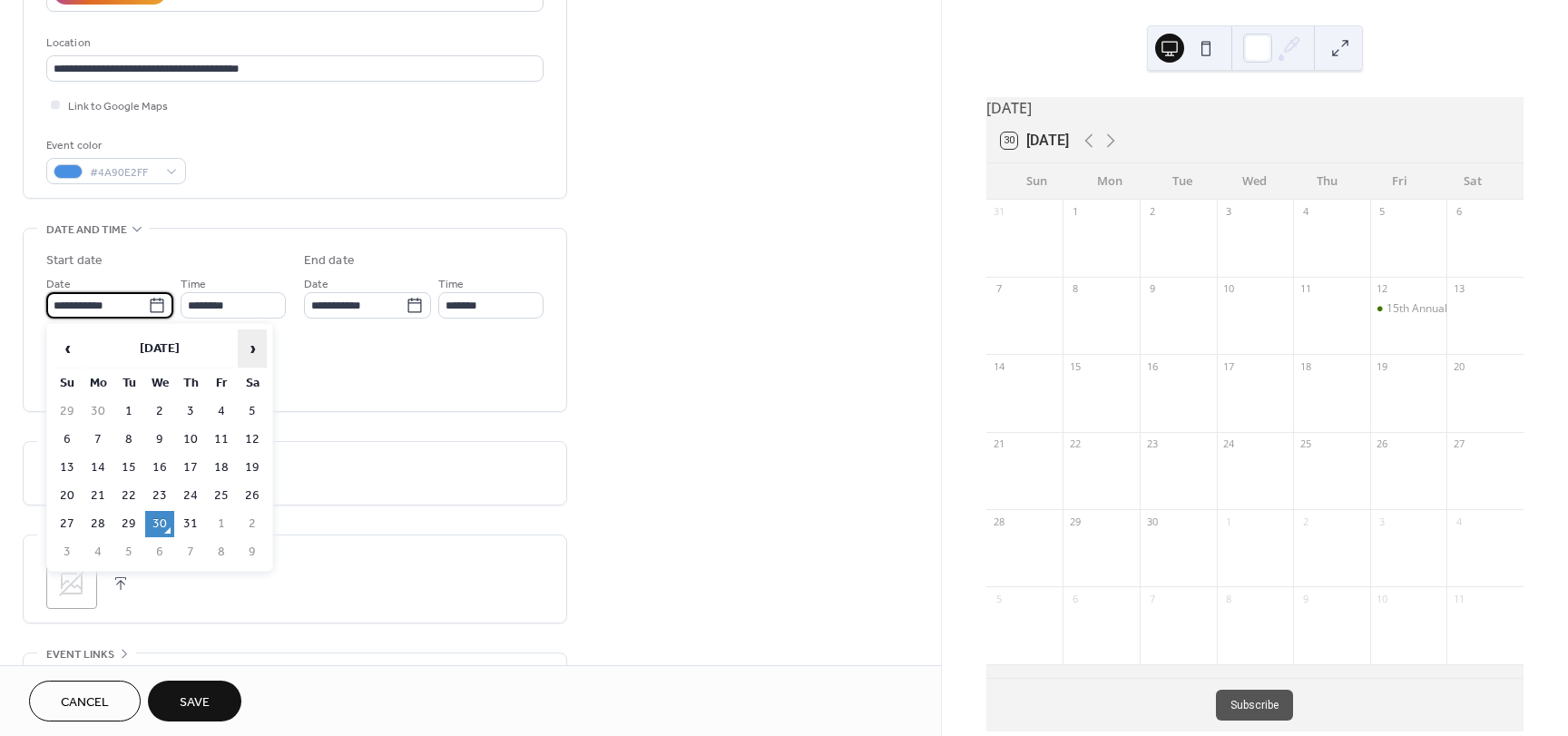 click on "›" at bounding box center (252, 348) 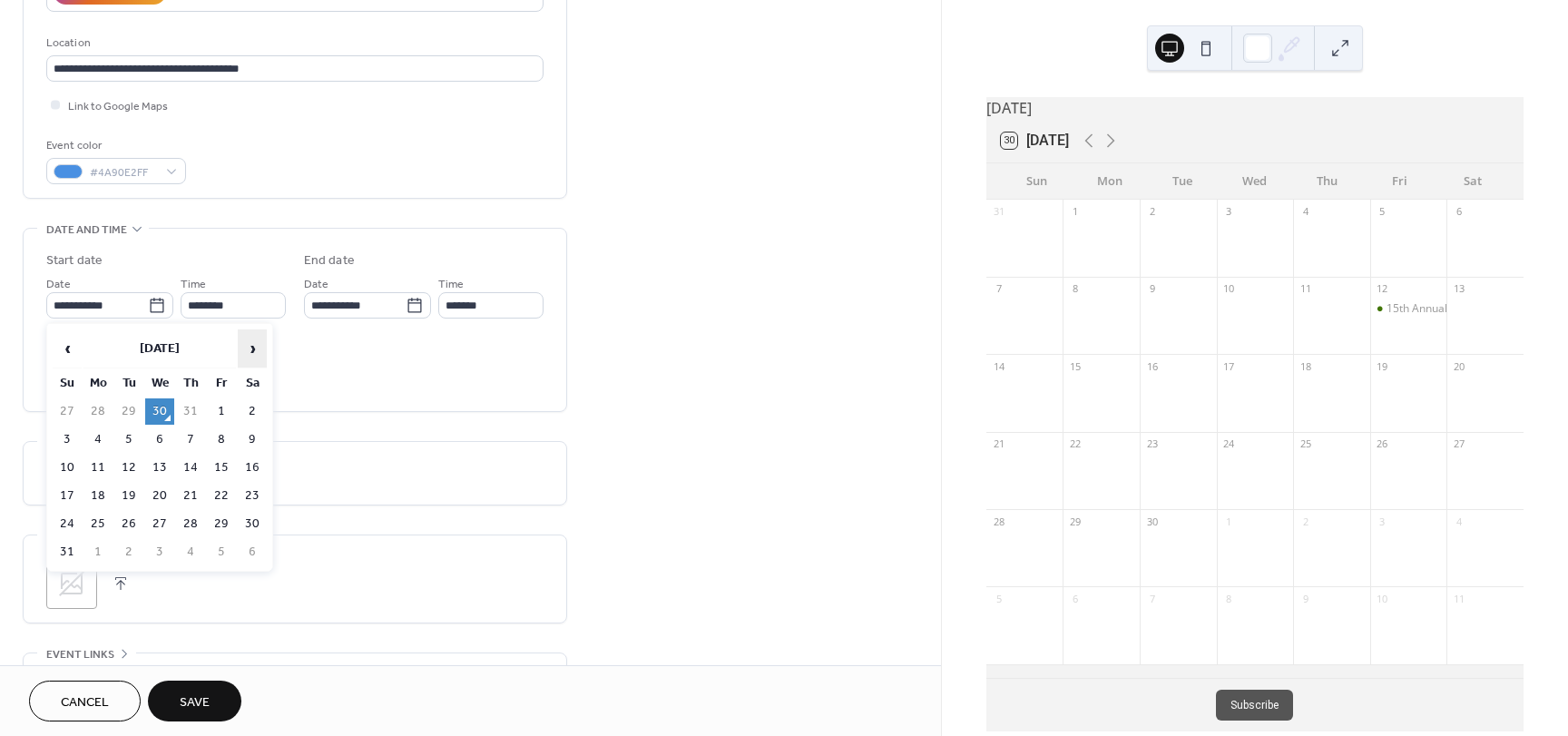 click on "›" at bounding box center (252, 348) 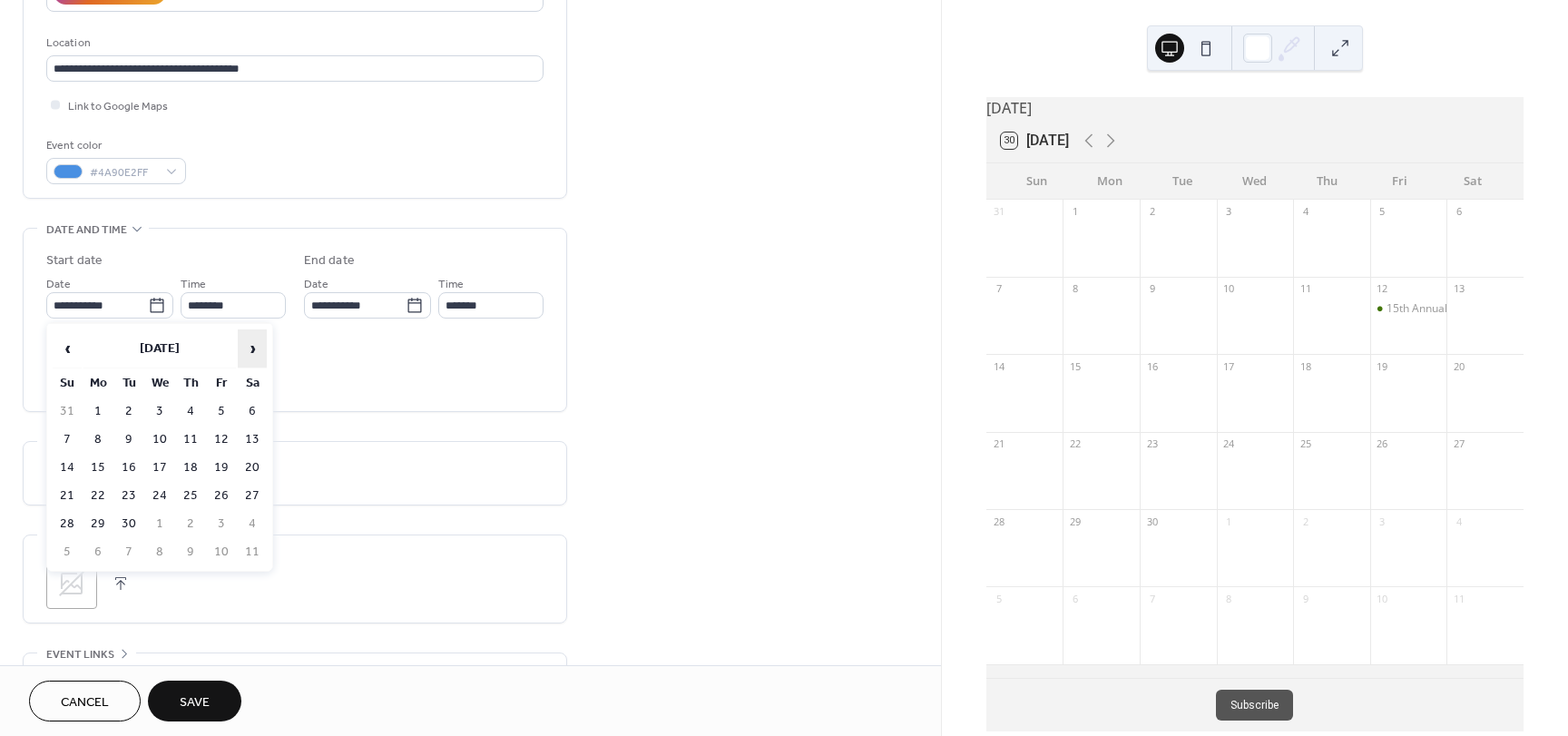 click on "›" at bounding box center [252, 348] 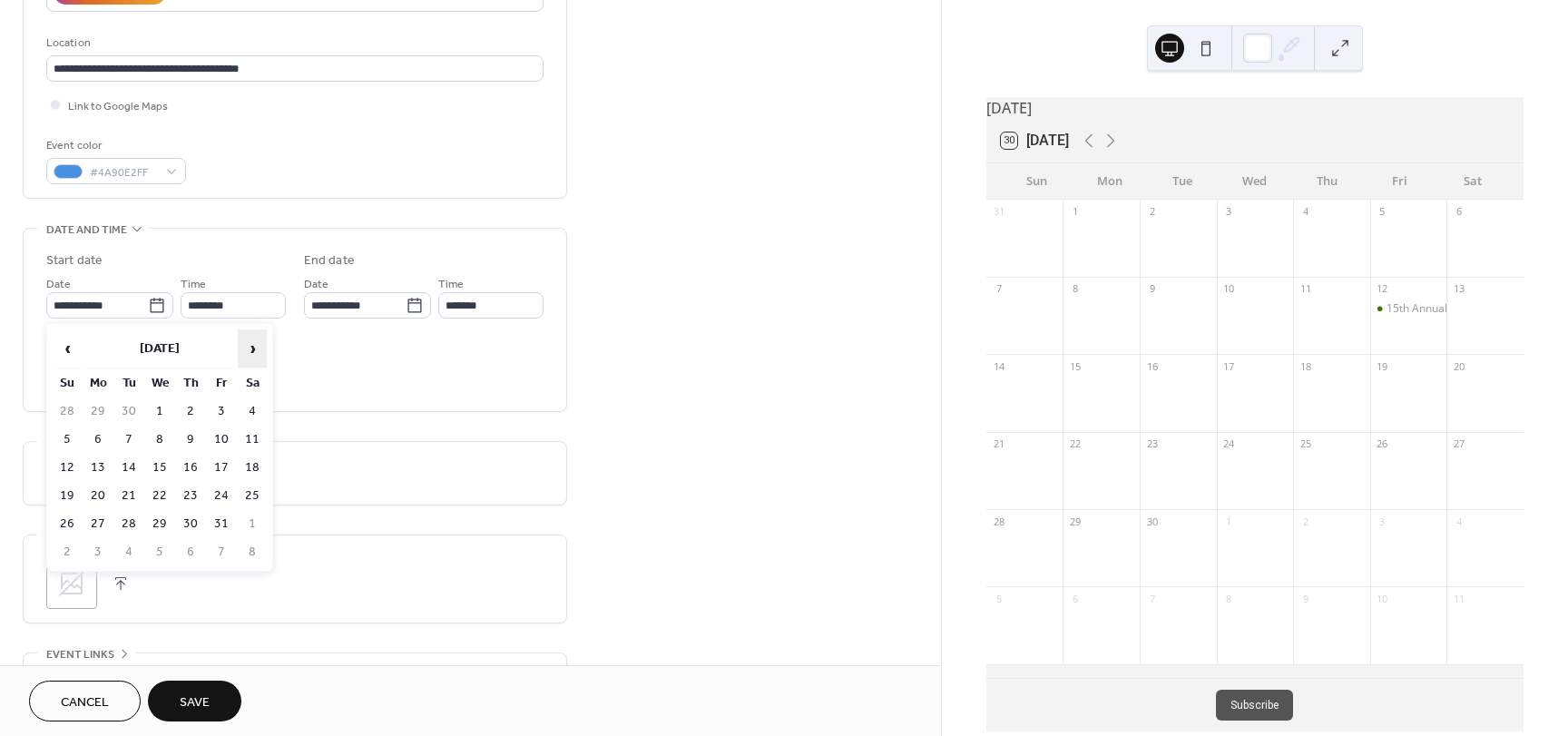 click on "›" at bounding box center (252, 348) 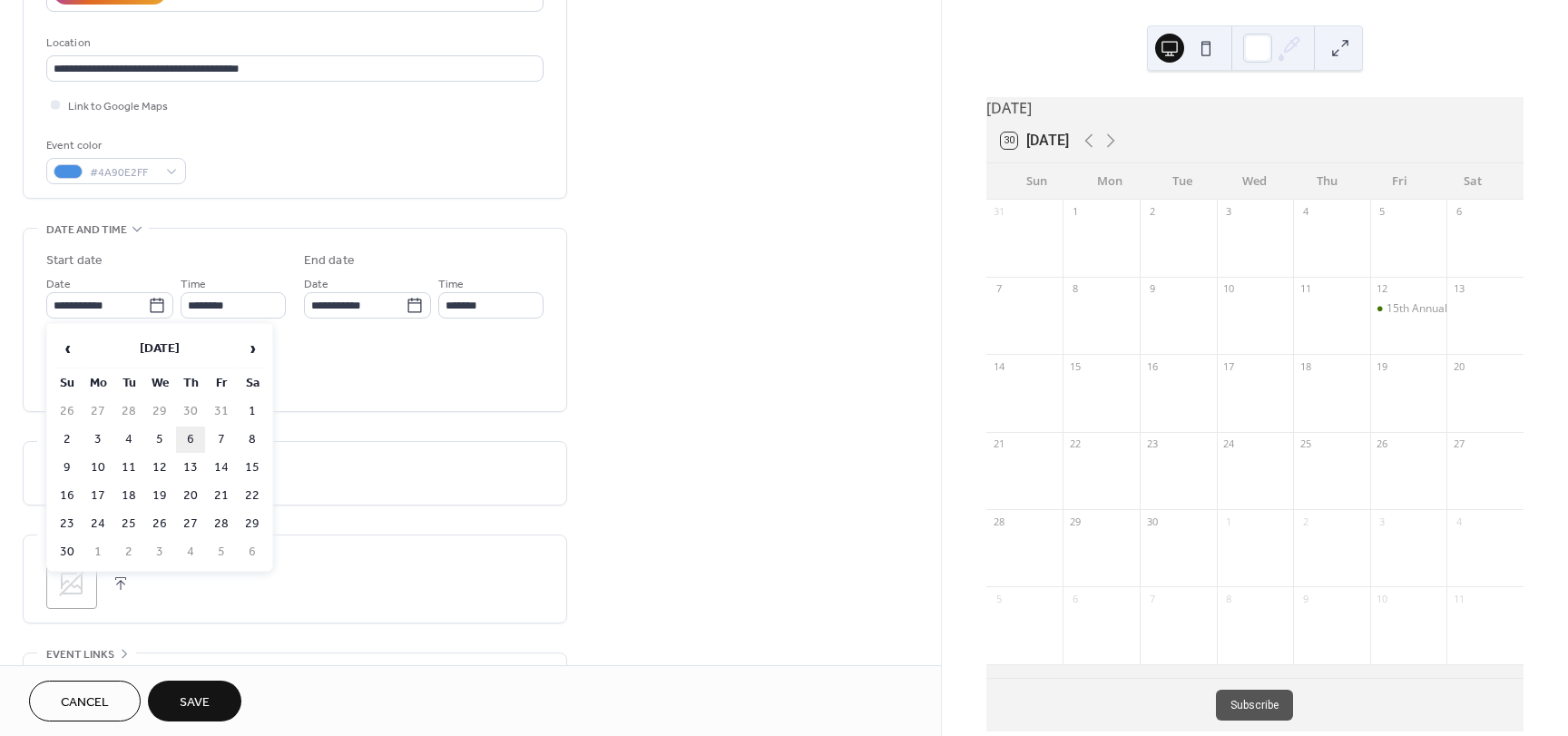 click on "6" at bounding box center [191, 439] 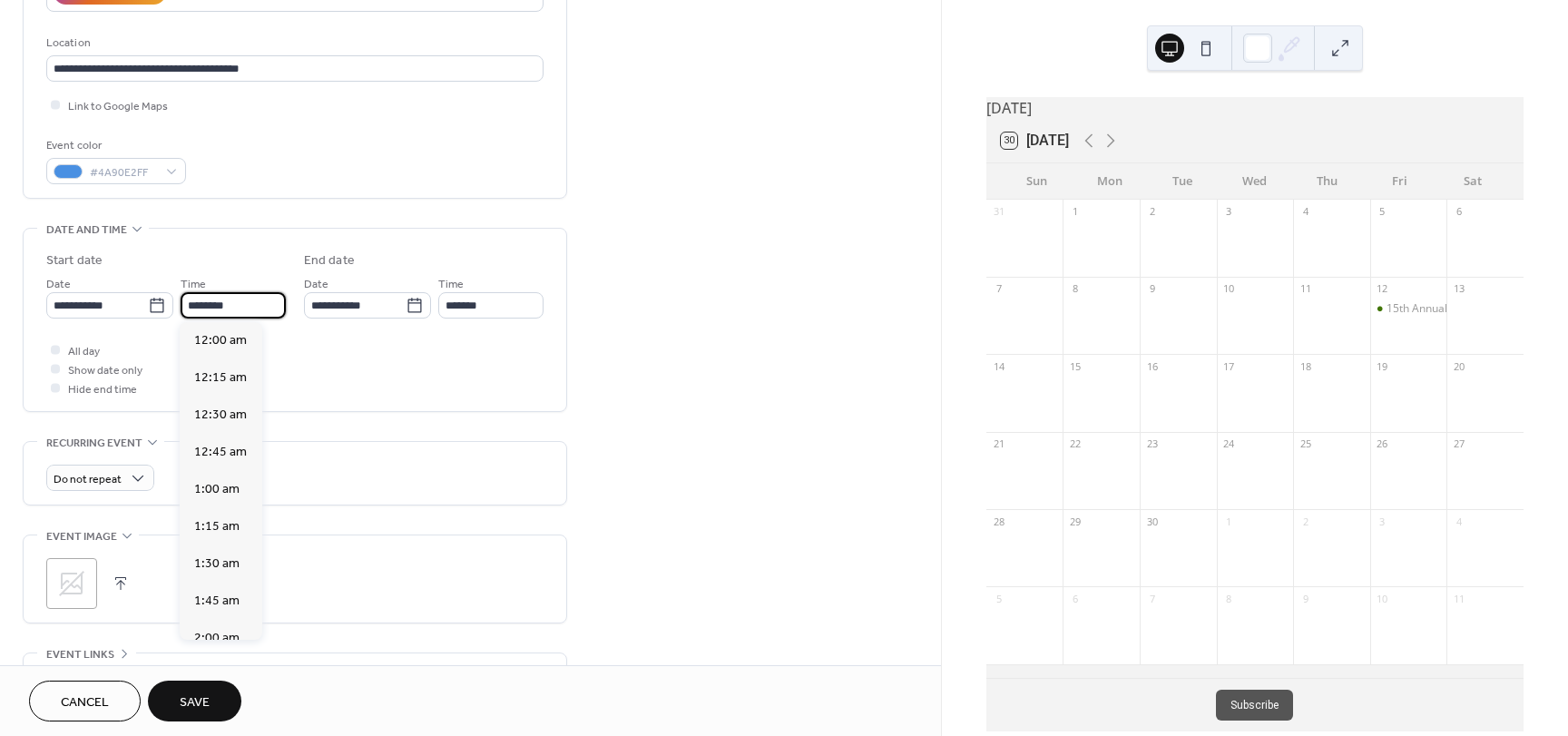 click on "********" at bounding box center [233, 305] 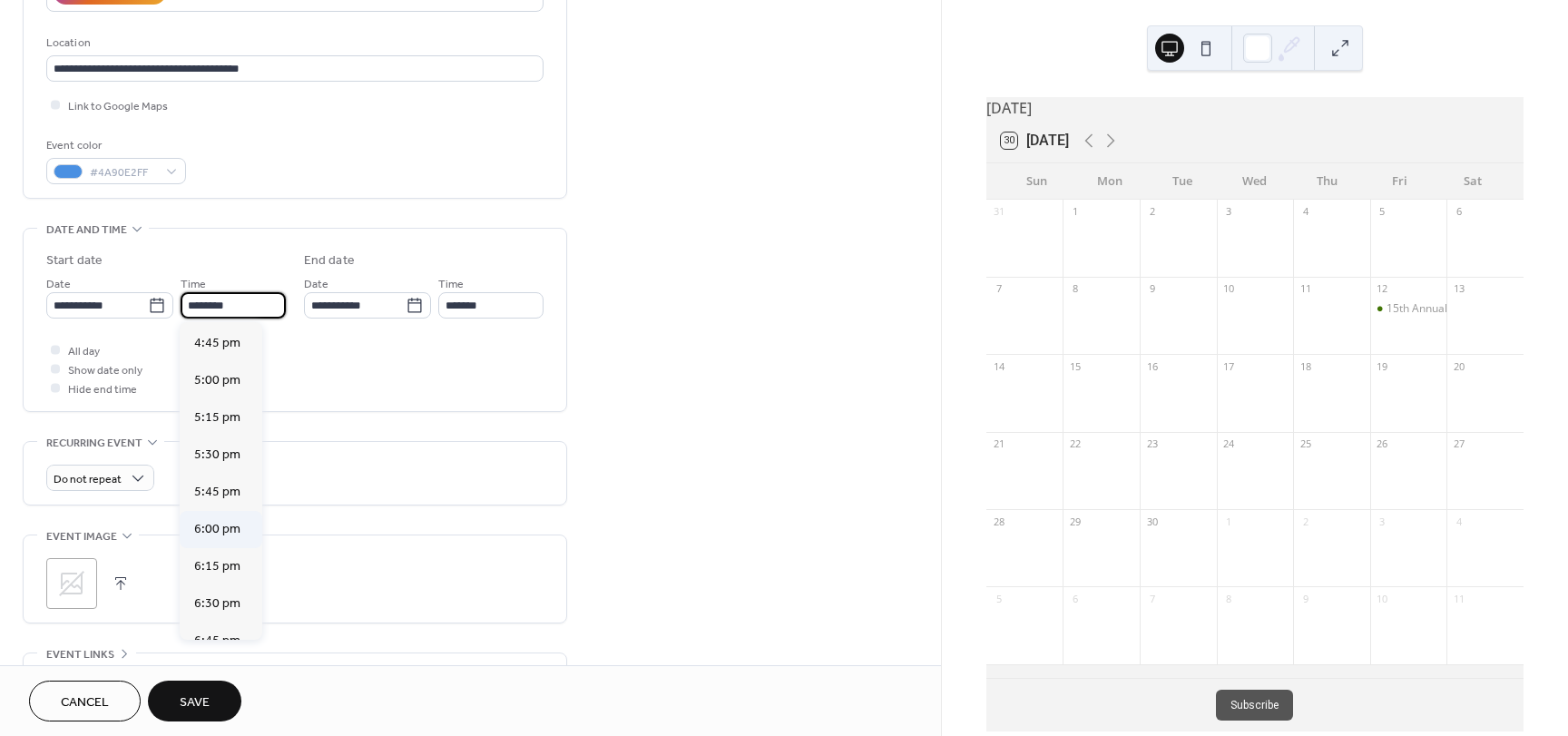 scroll, scrollTop: 2512, scrollLeft: 0, axis: vertical 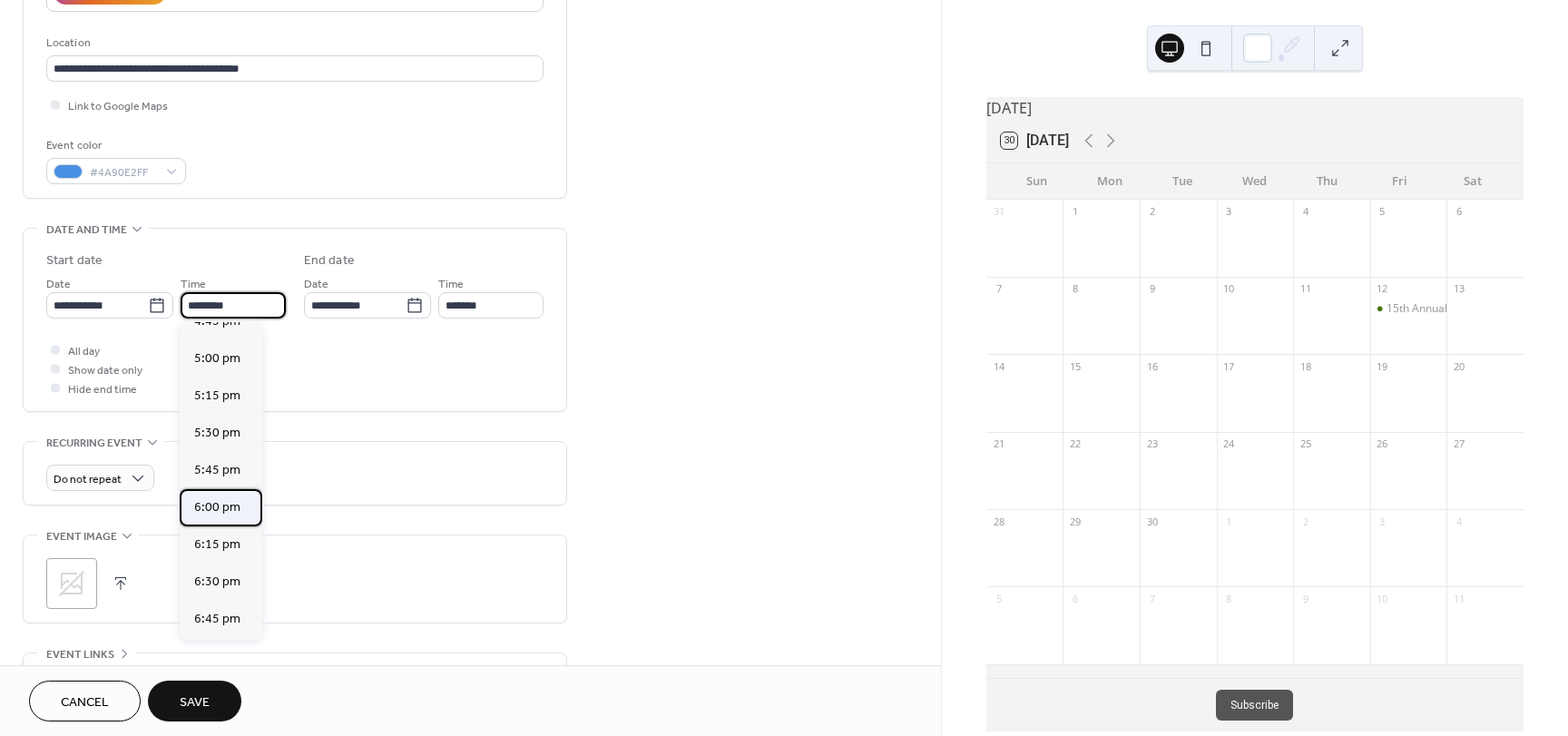 click on "6:00 pm" at bounding box center (217, 507) 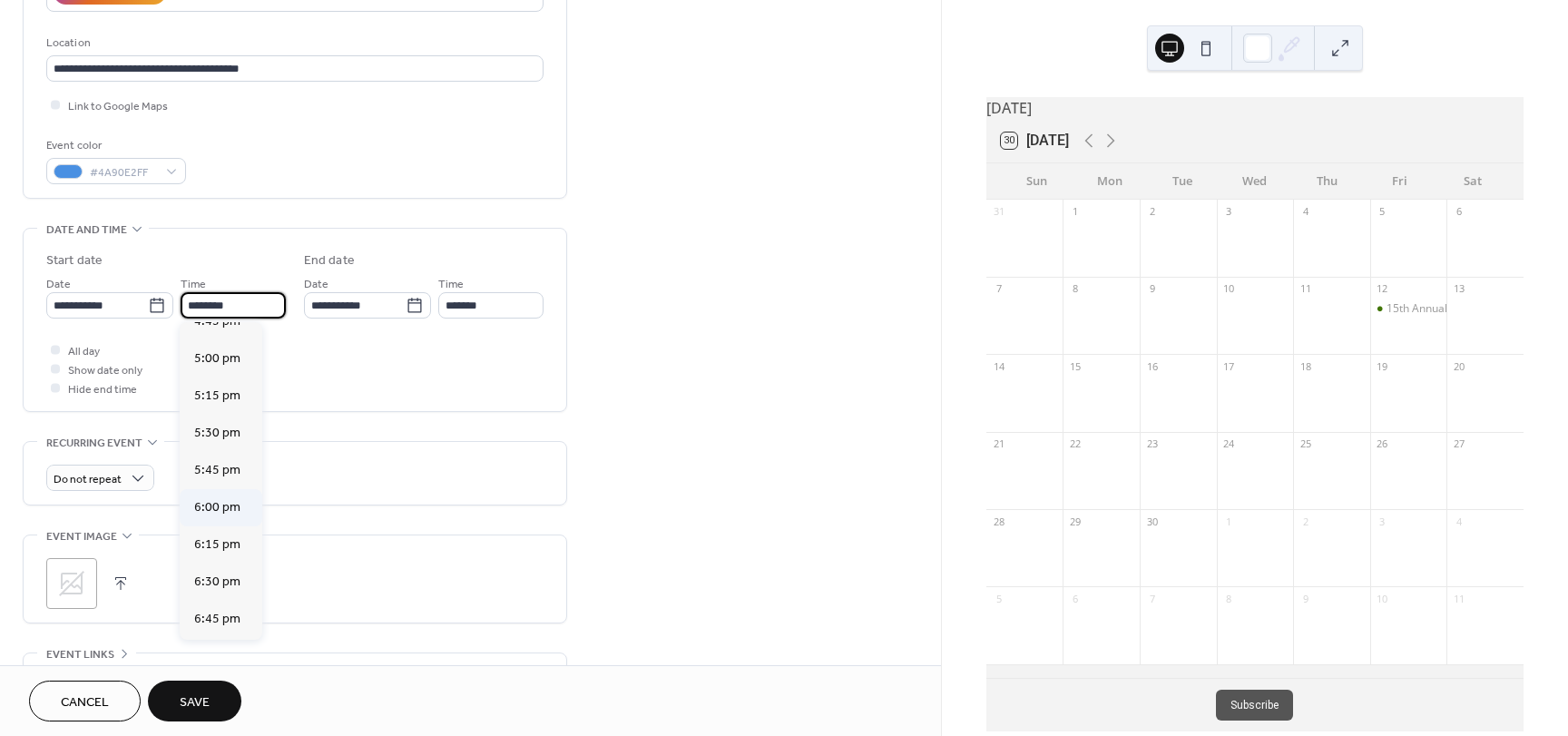 type on "*******" 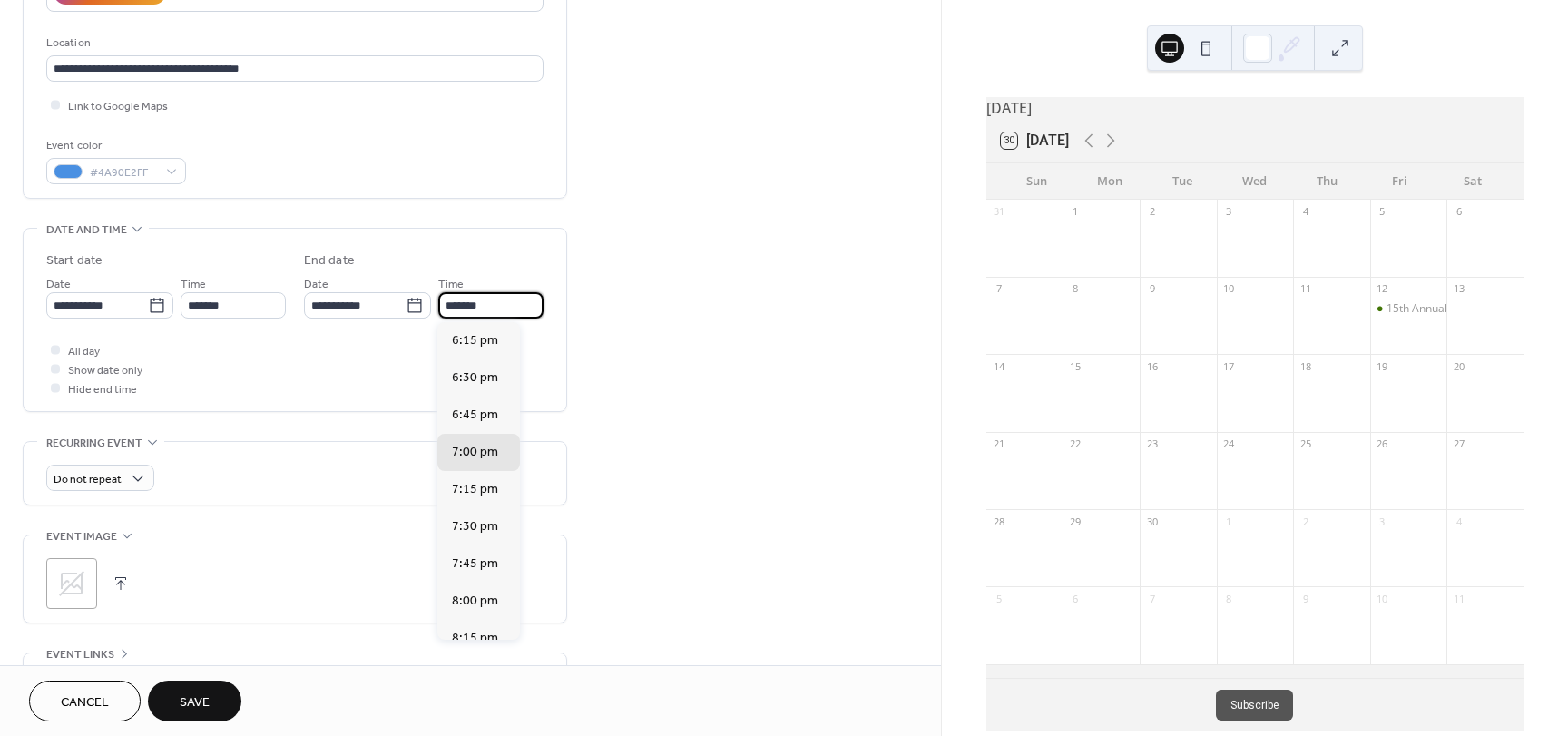 click on "*******" at bounding box center (491, 305) 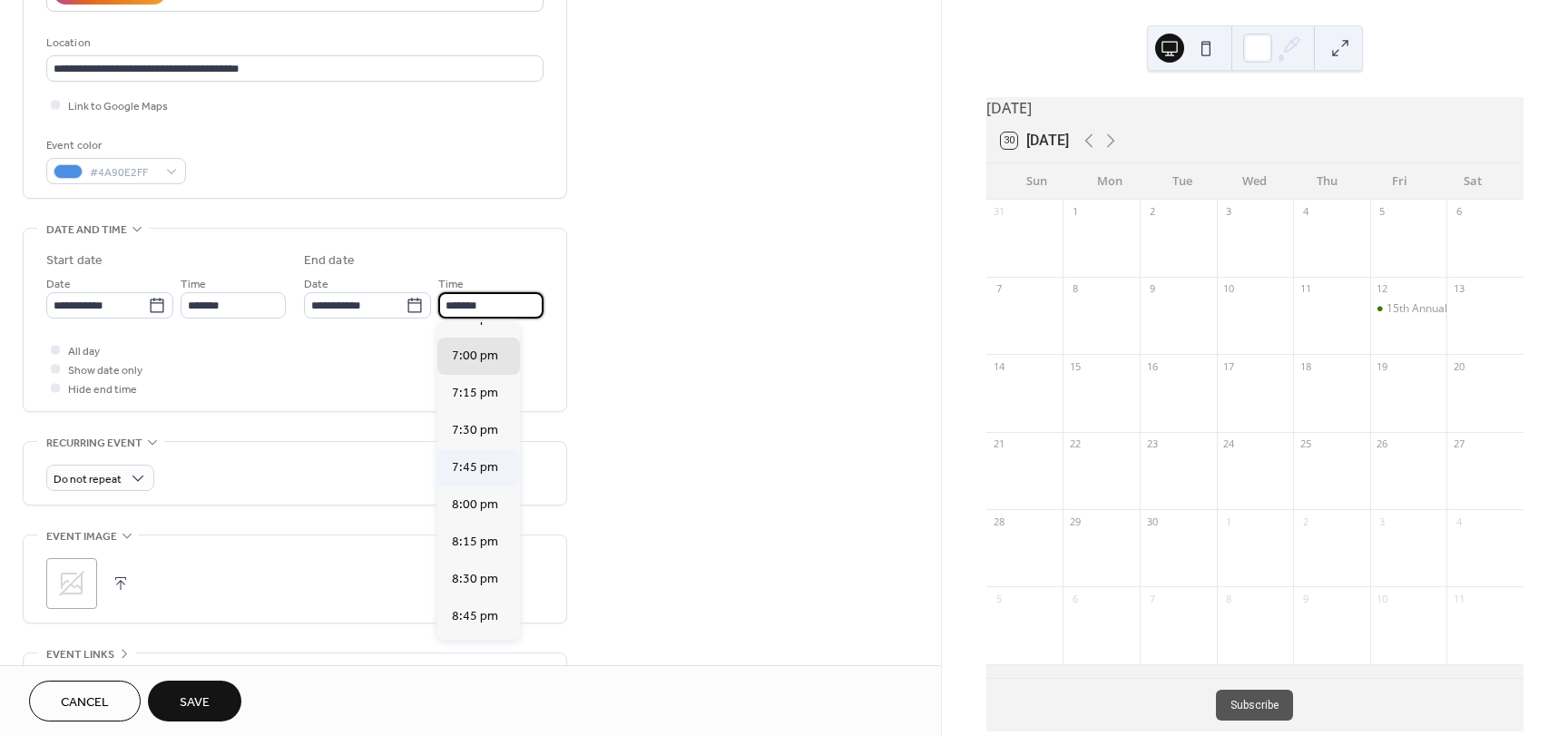 scroll, scrollTop: 182, scrollLeft: 0, axis: vertical 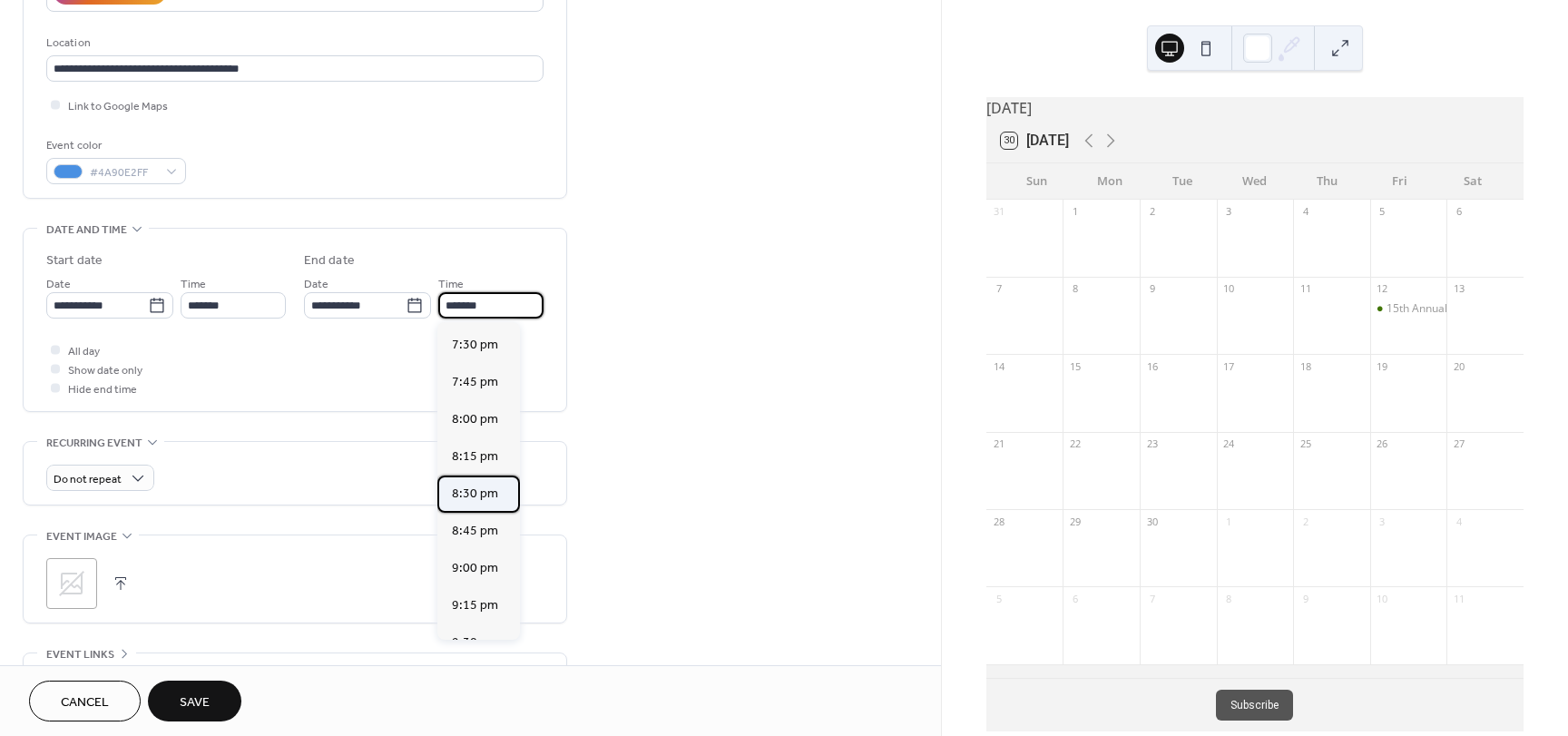 click on "8:30 pm" at bounding box center (475, 494) 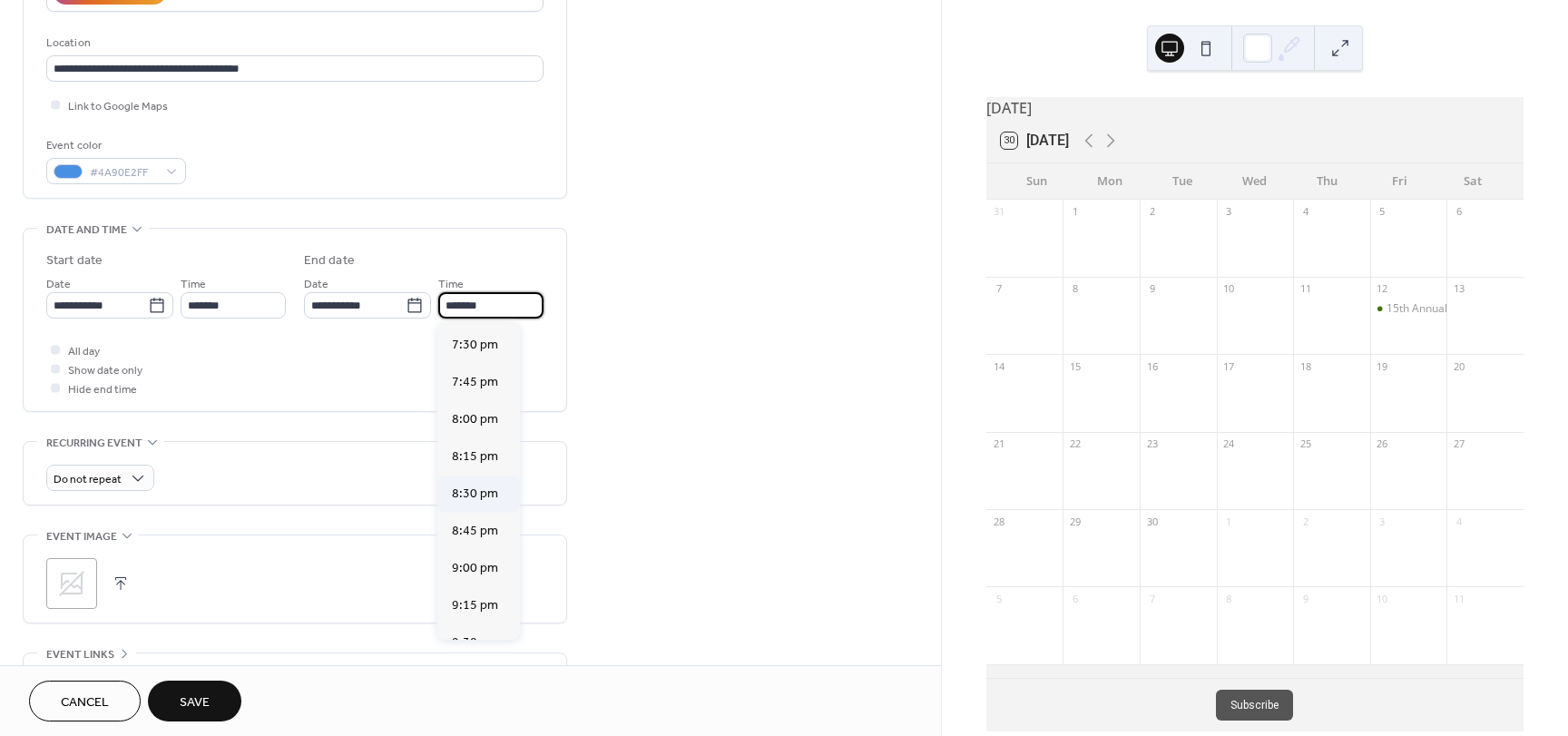 type on "*******" 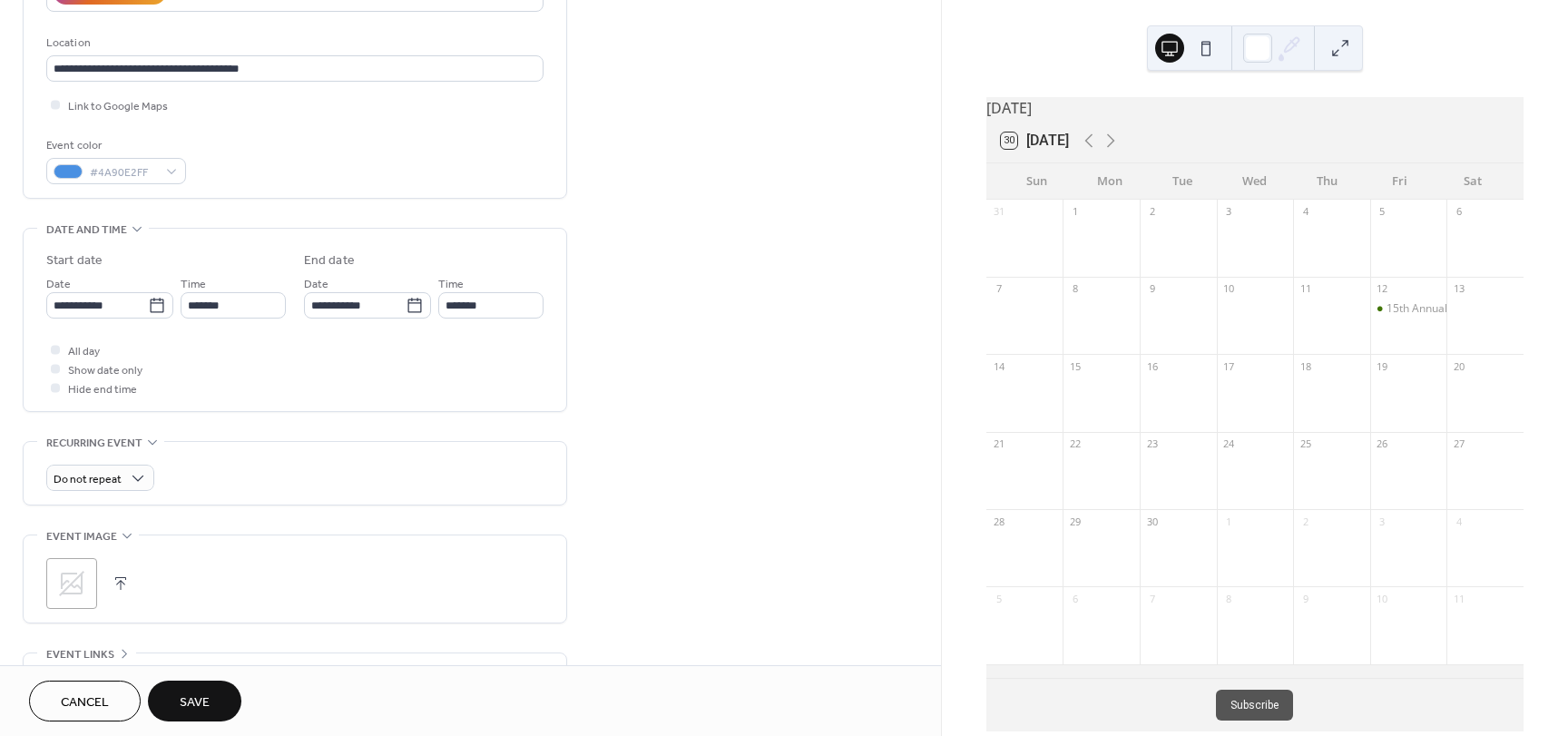 click at bounding box center [121, 584] 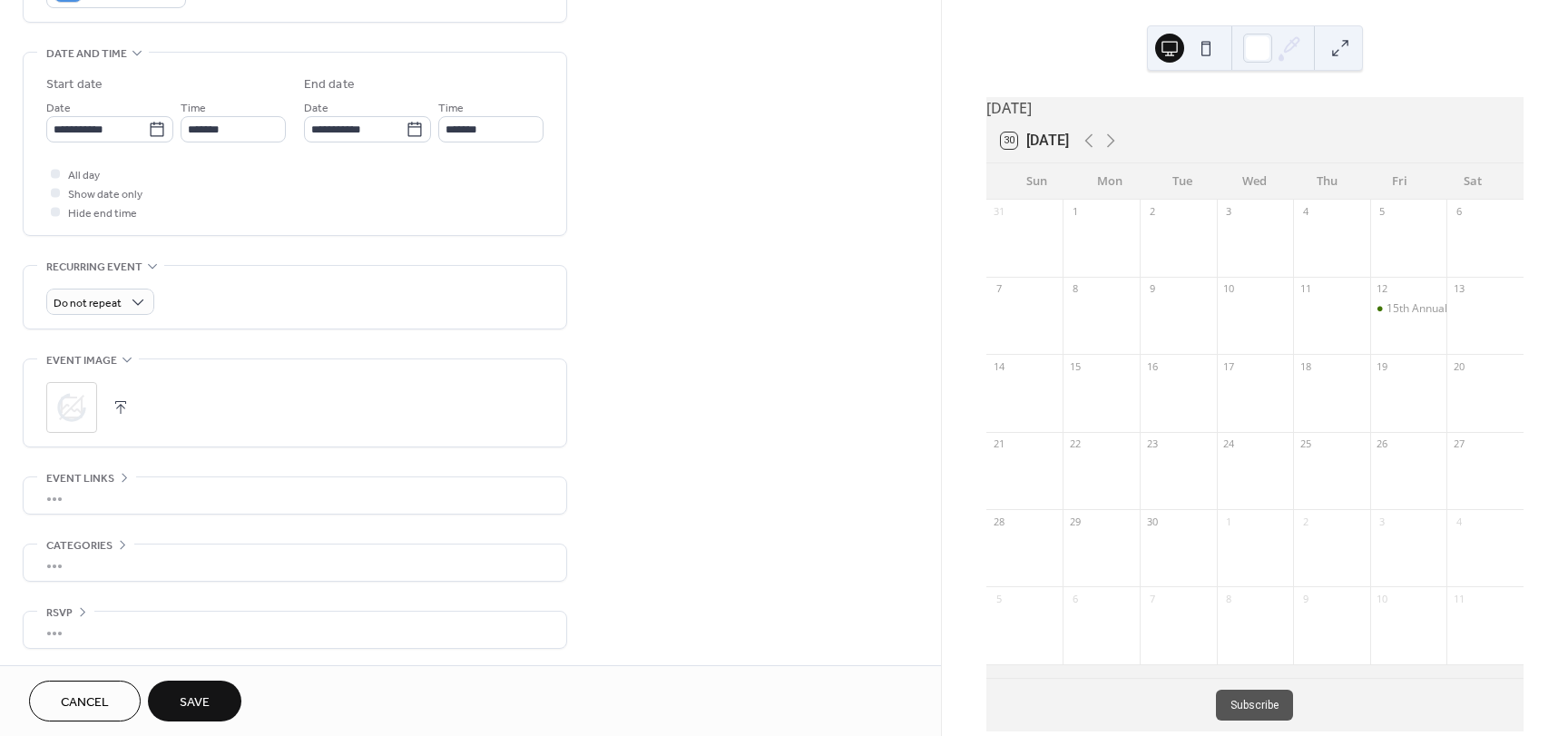 scroll, scrollTop: 541, scrollLeft: 0, axis: vertical 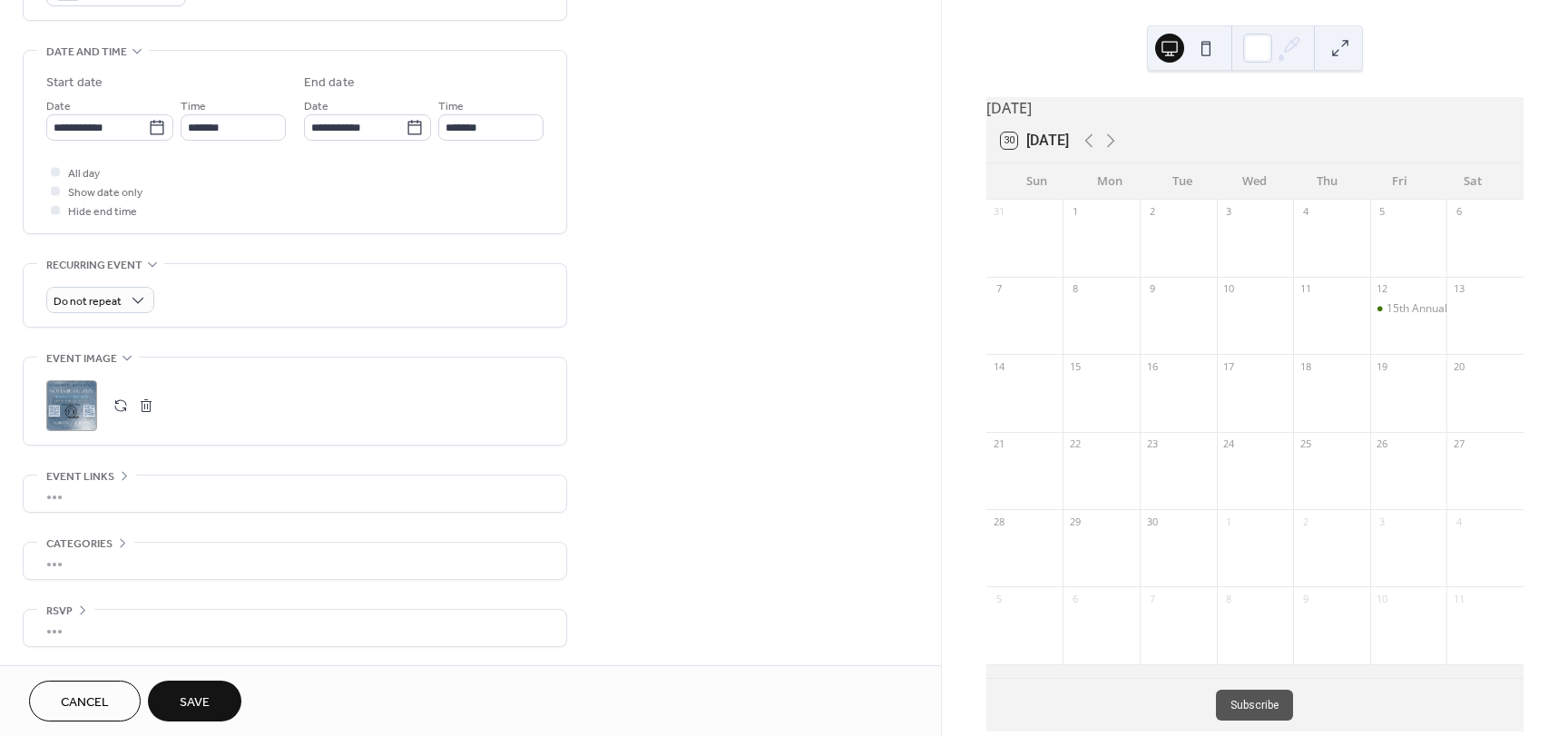 click on "•••" at bounding box center [295, 494] 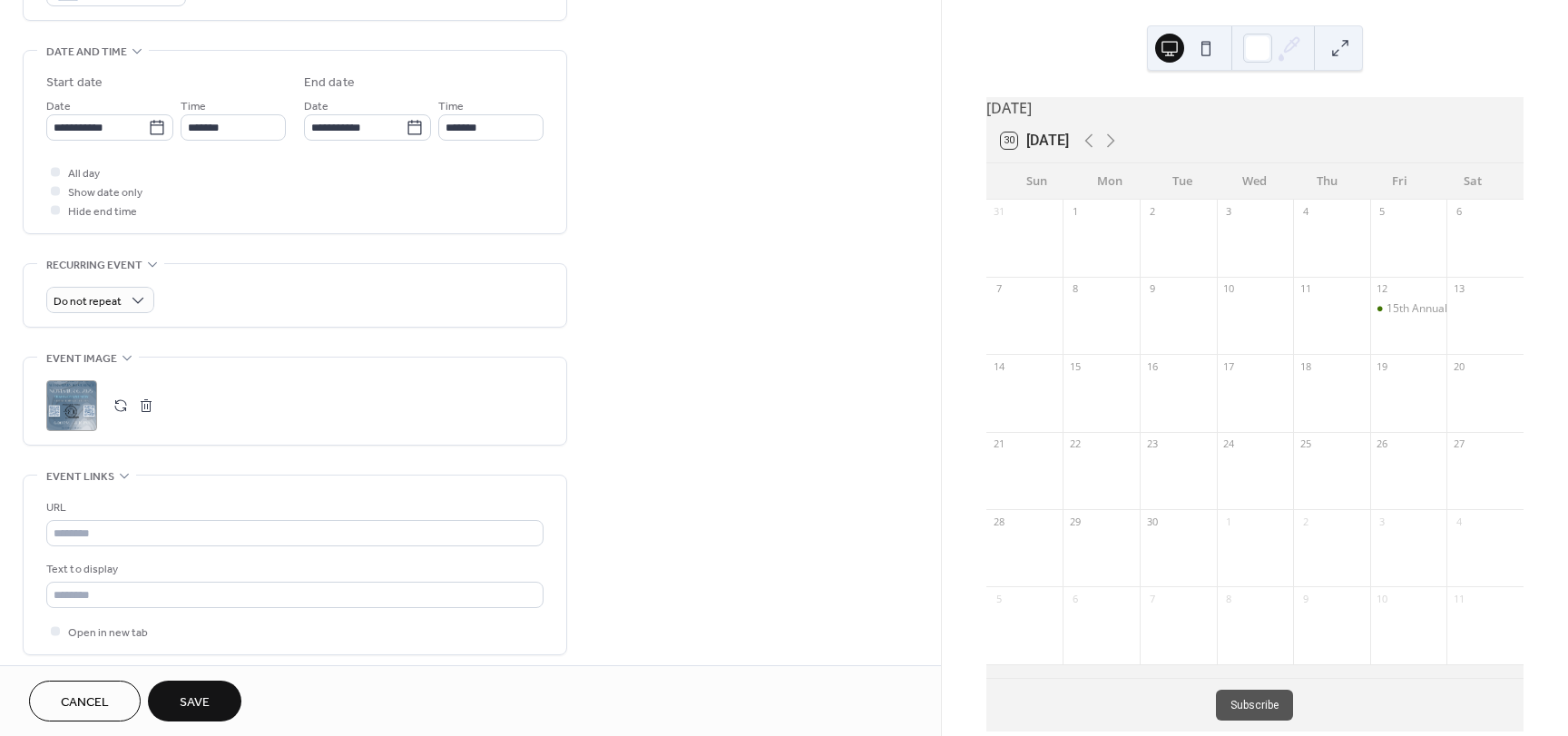 scroll, scrollTop: 541, scrollLeft: 0, axis: vertical 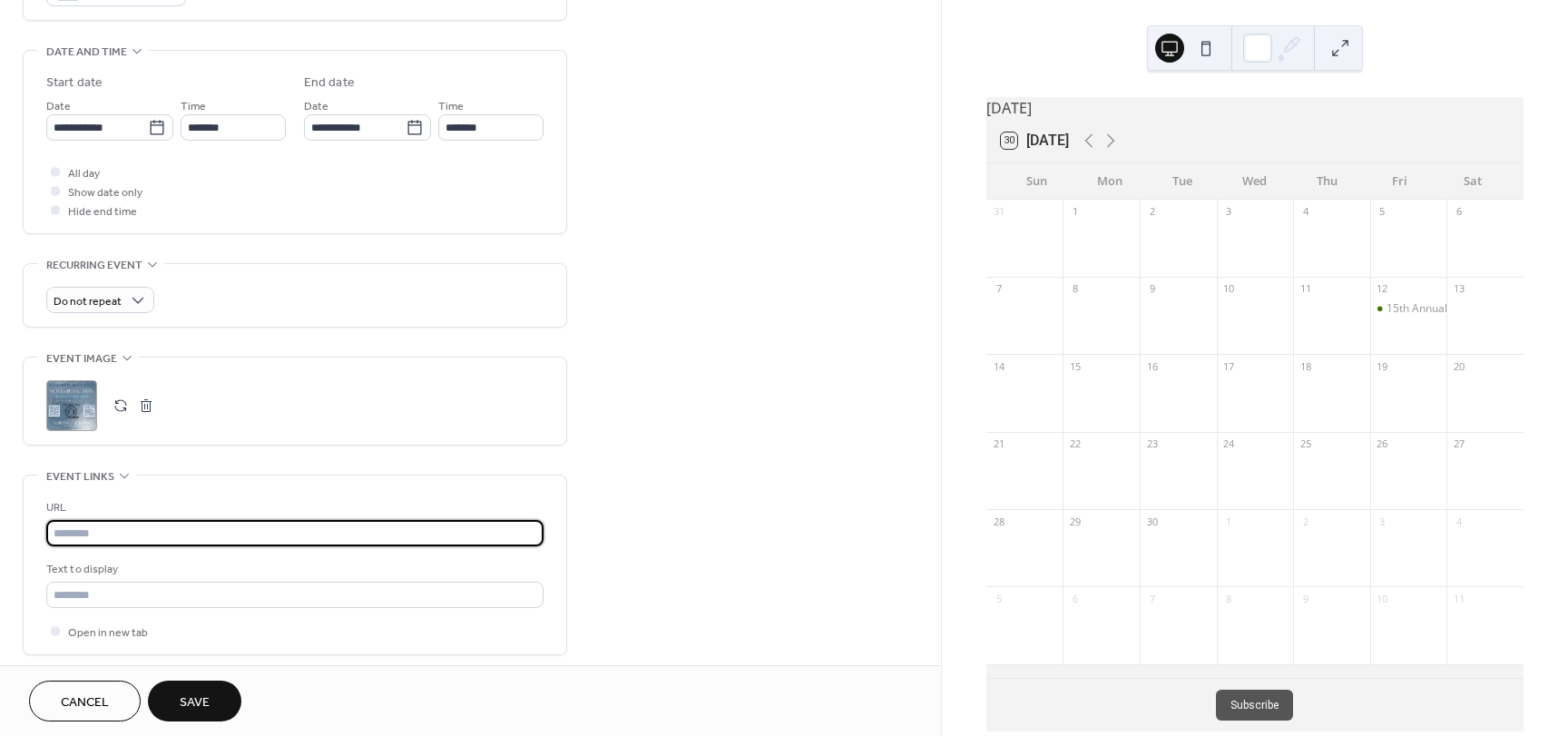 click at bounding box center (295, 533) 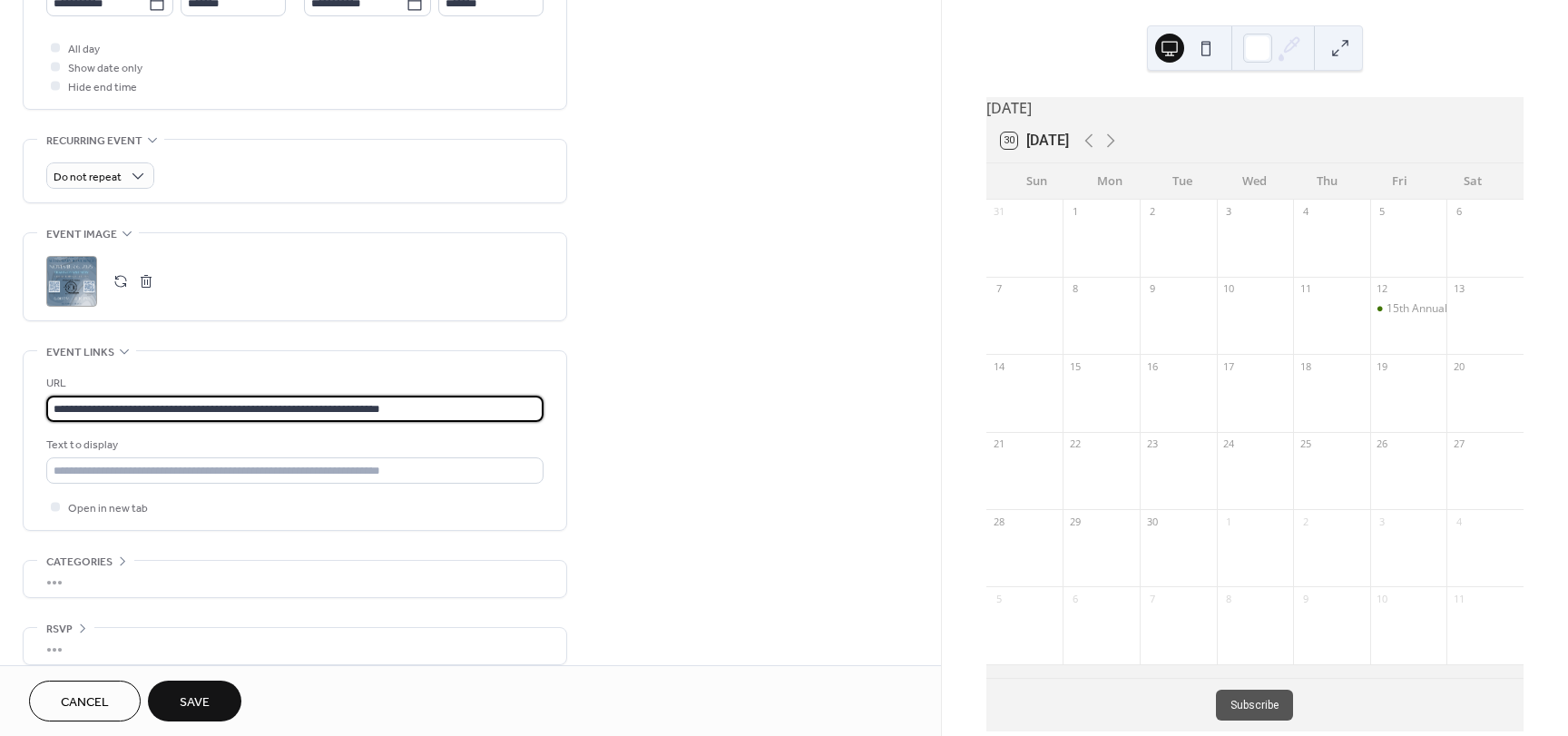 scroll, scrollTop: 683, scrollLeft: 0, axis: vertical 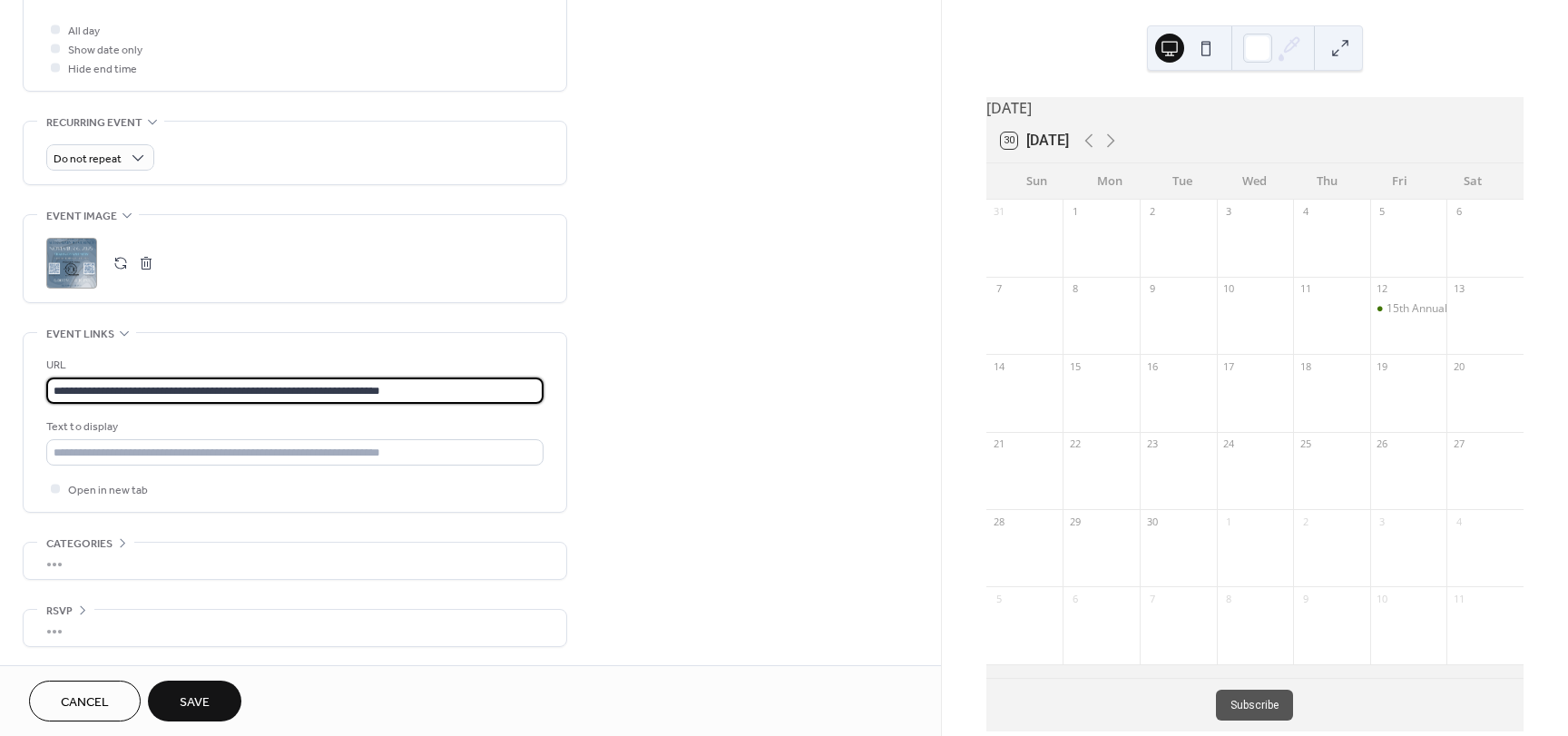 type on "**********" 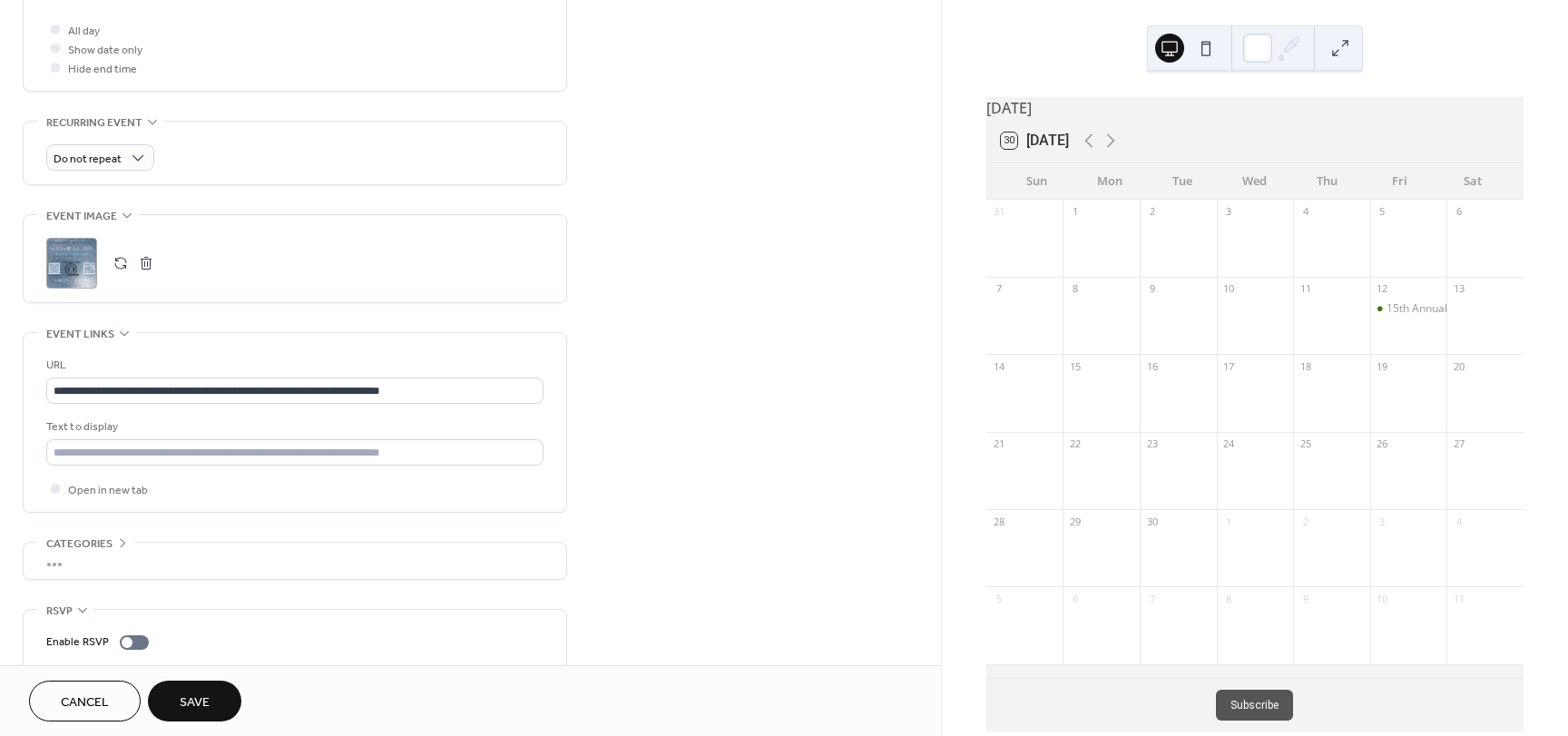 scroll, scrollTop: 683, scrollLeft: 0, axis: vertical 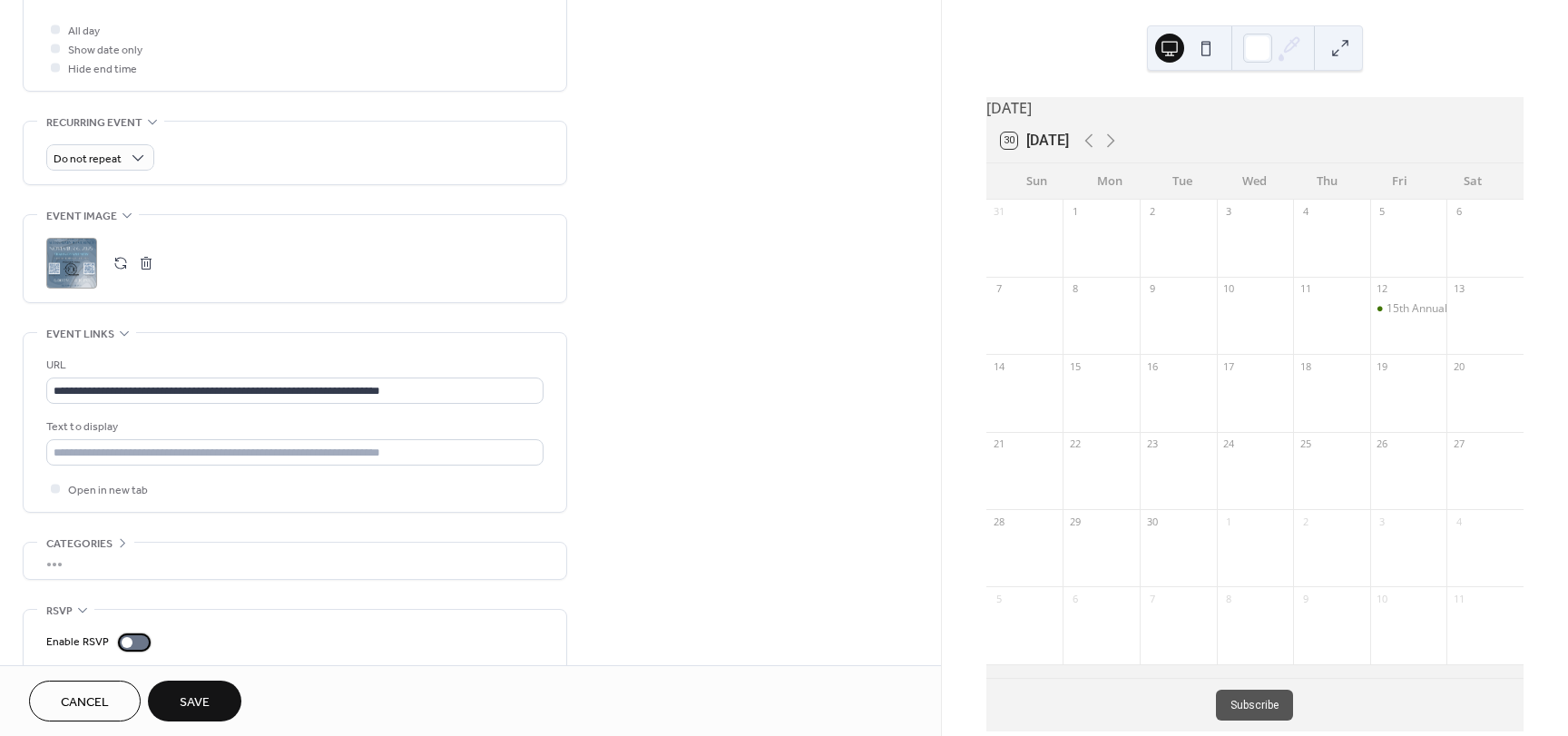 click at bounding box center (134, 643) 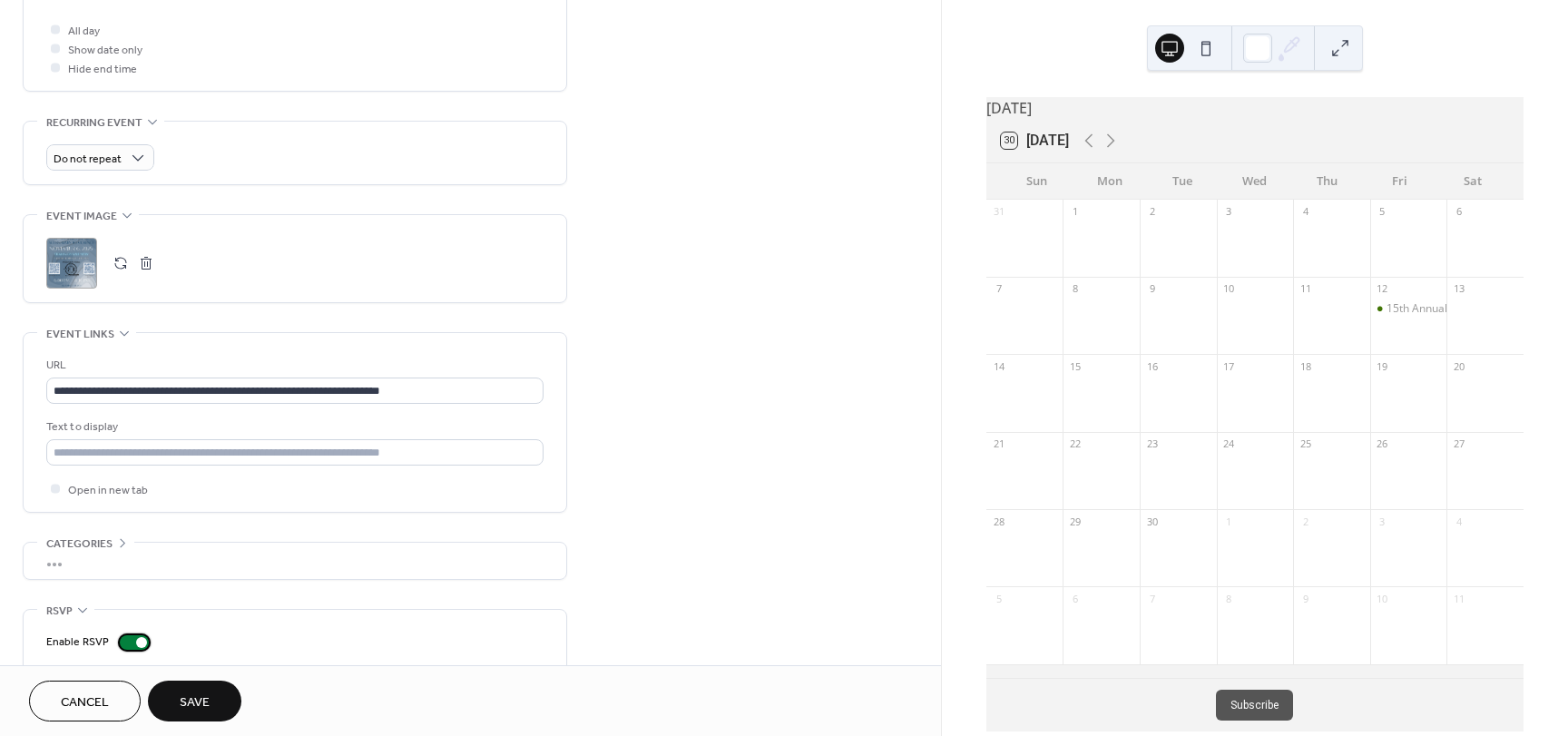 scroll, scrollTop: 765, scrollLeft: 0, axis: vertical 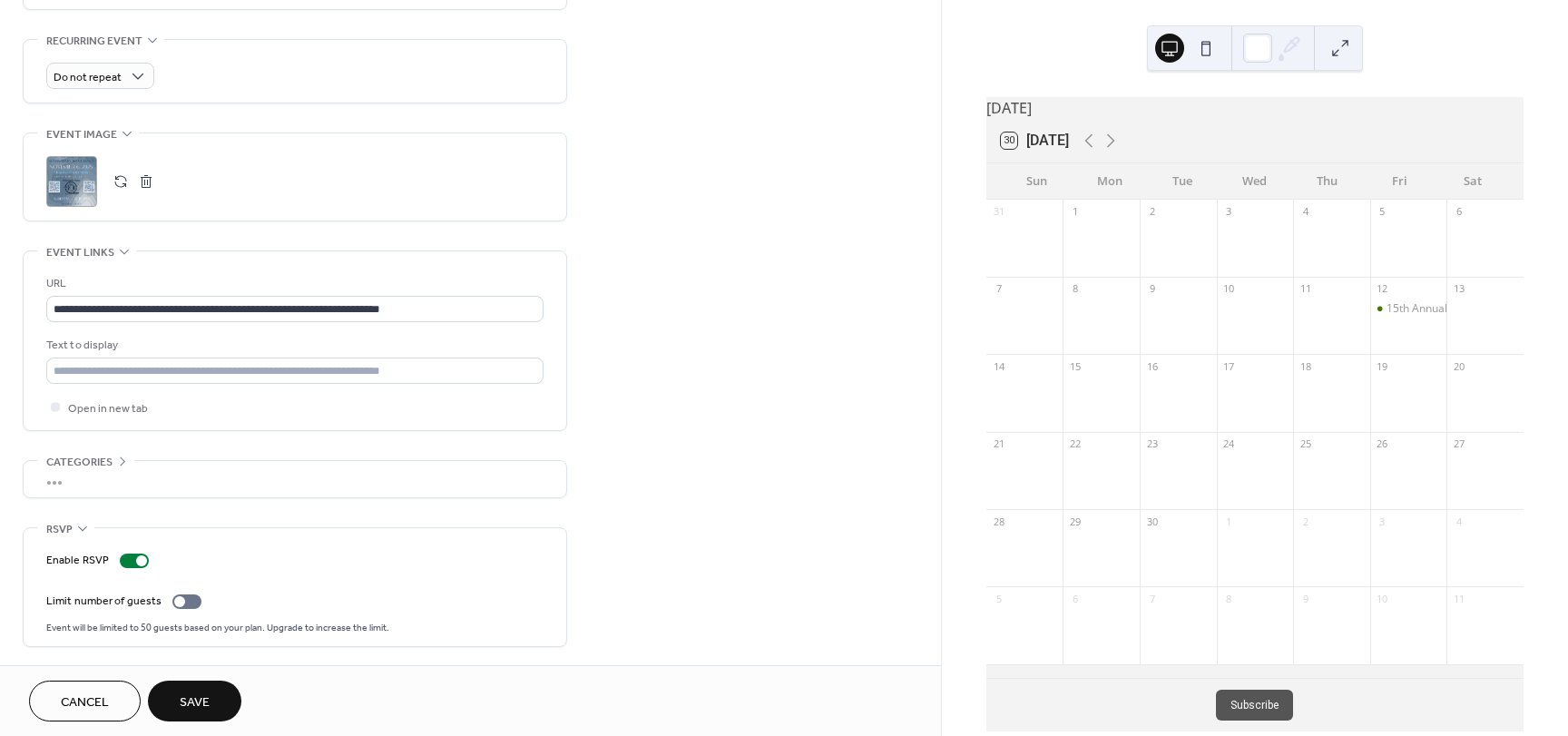 click on "Save" at bounding box center (194, 702) 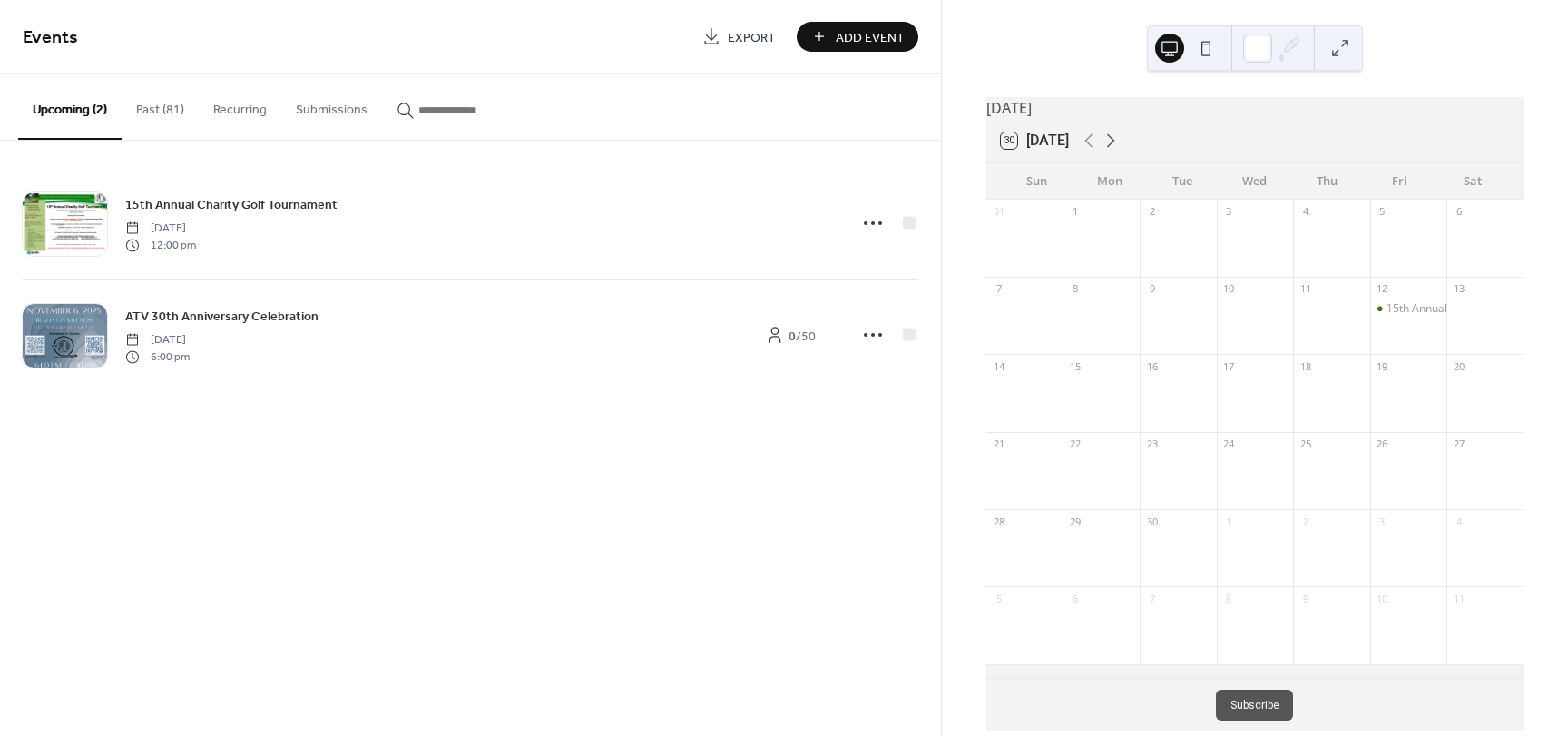 click 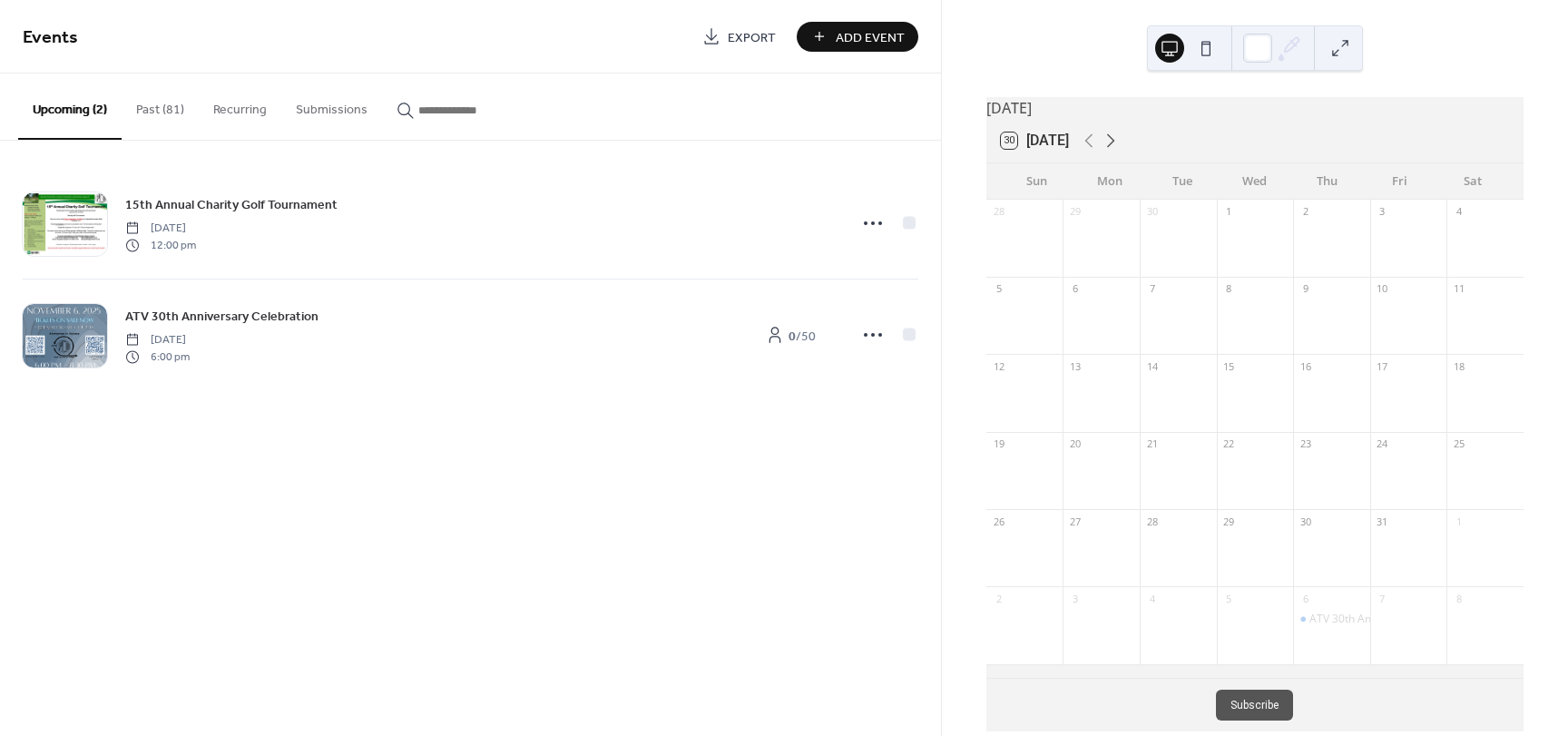 click 